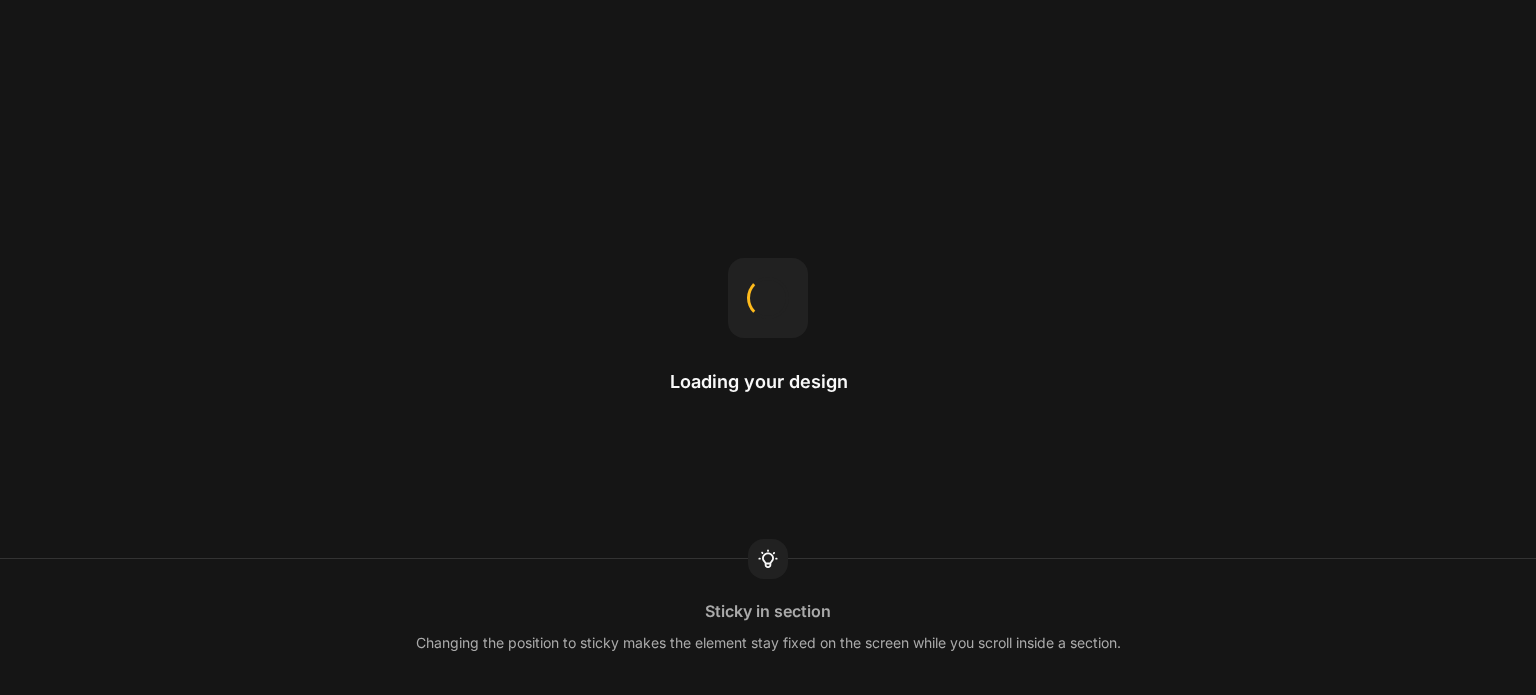 scroll, scrollTop: 0, scrollLeft: 0, axis: both 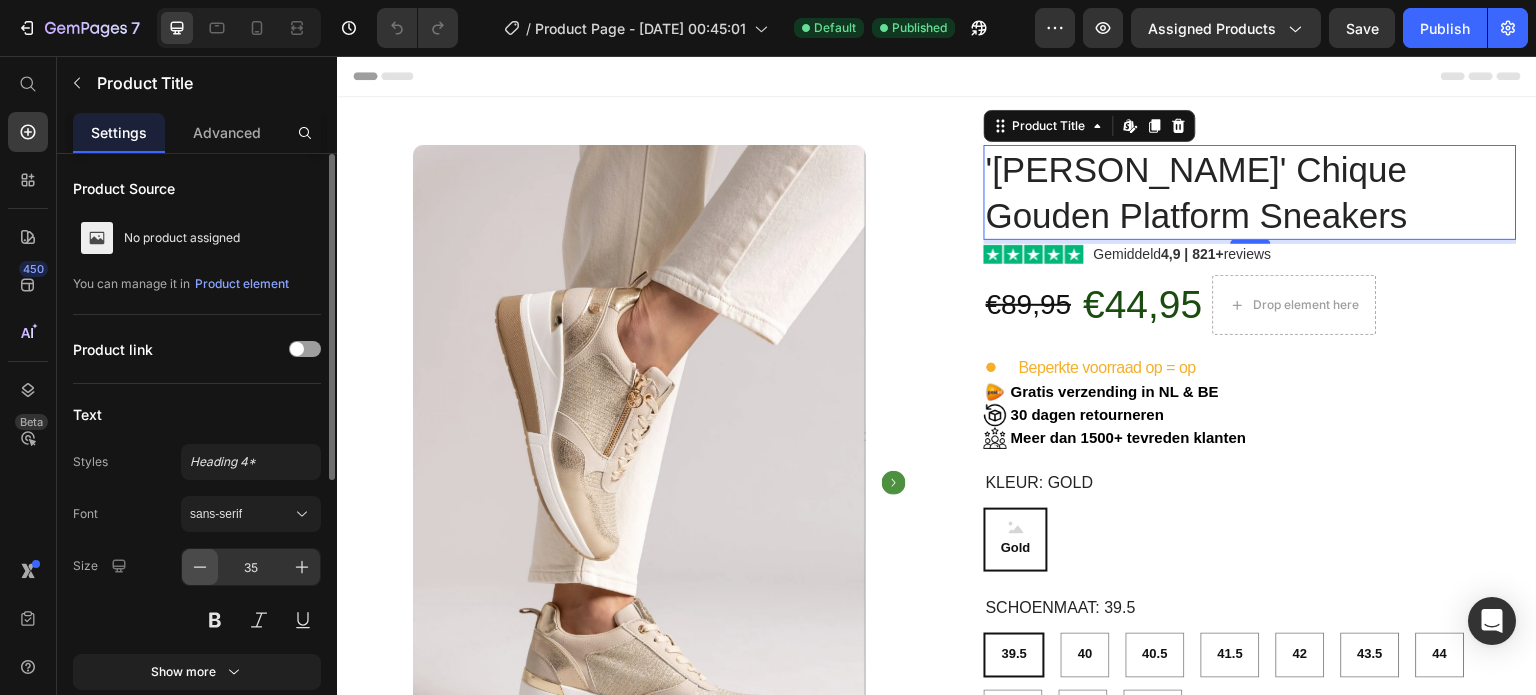 click 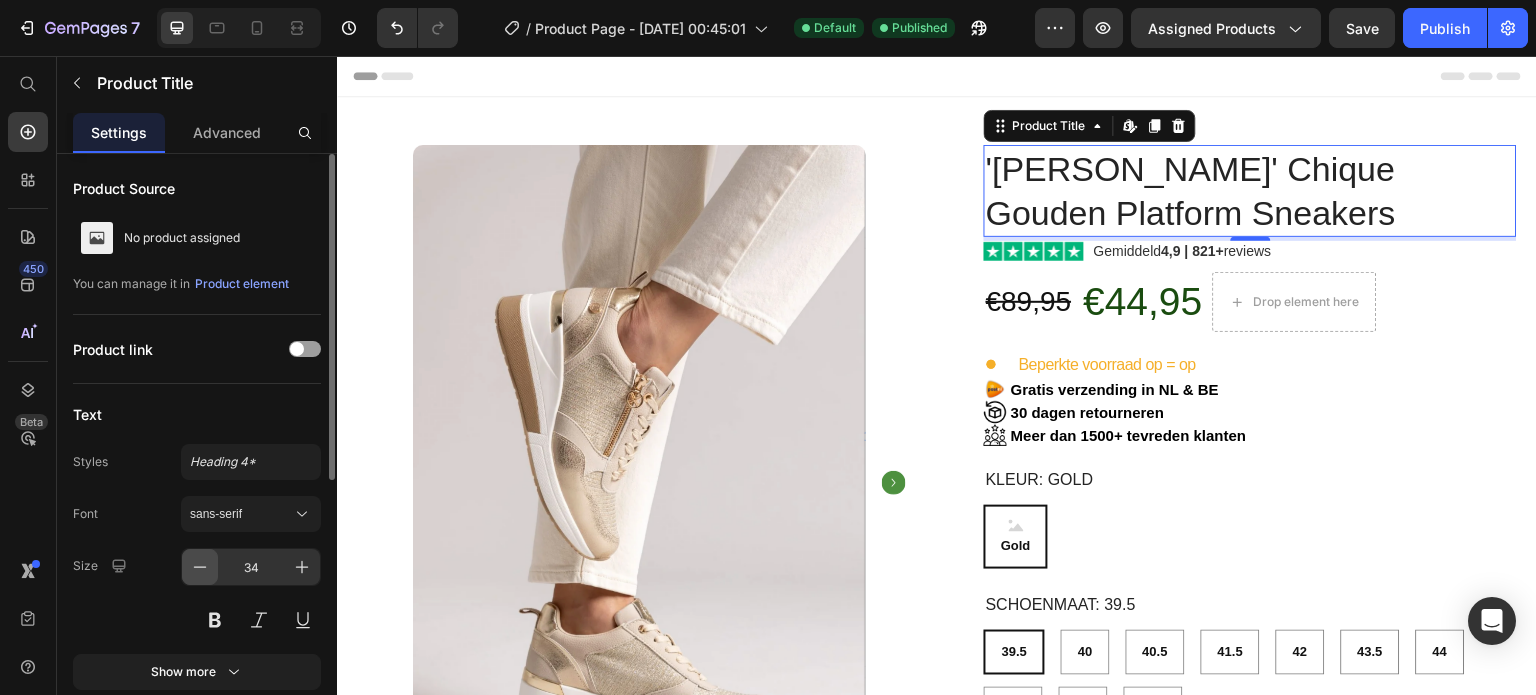 type 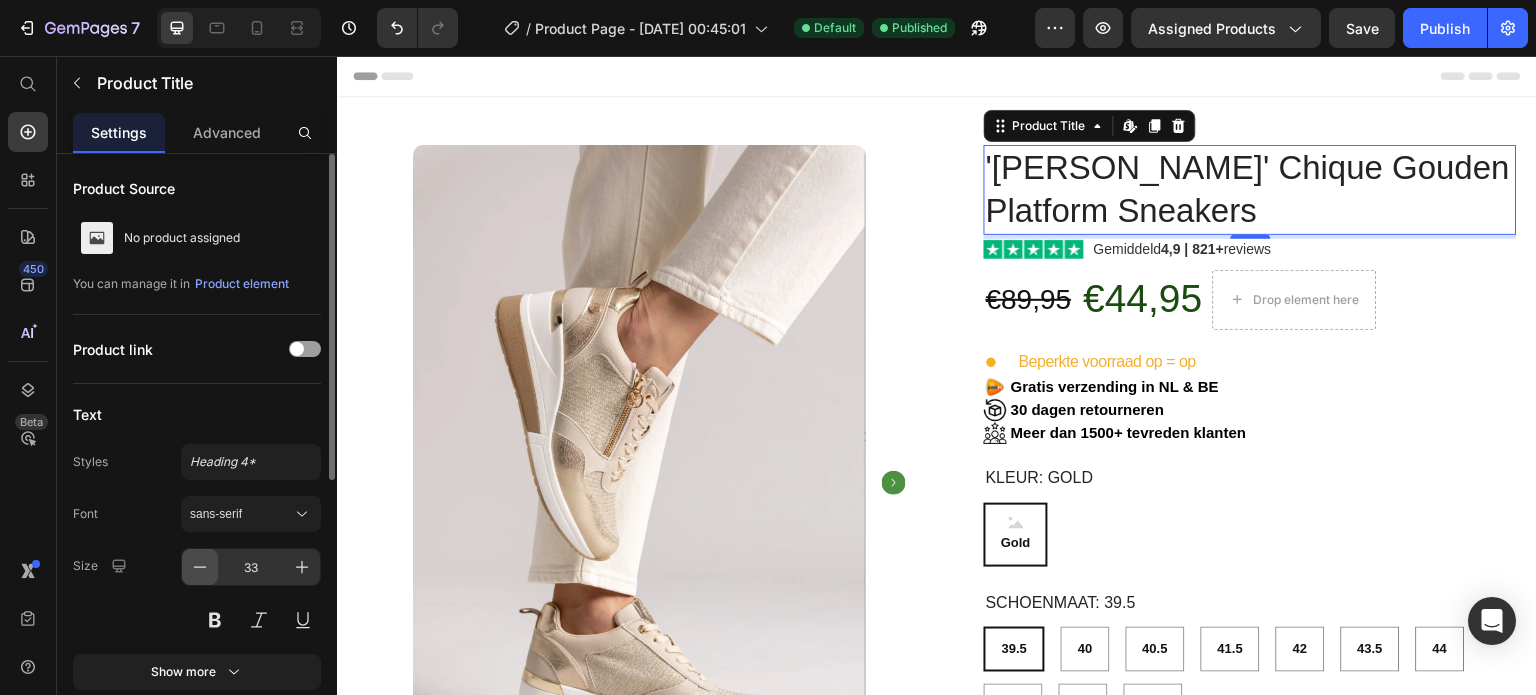 click 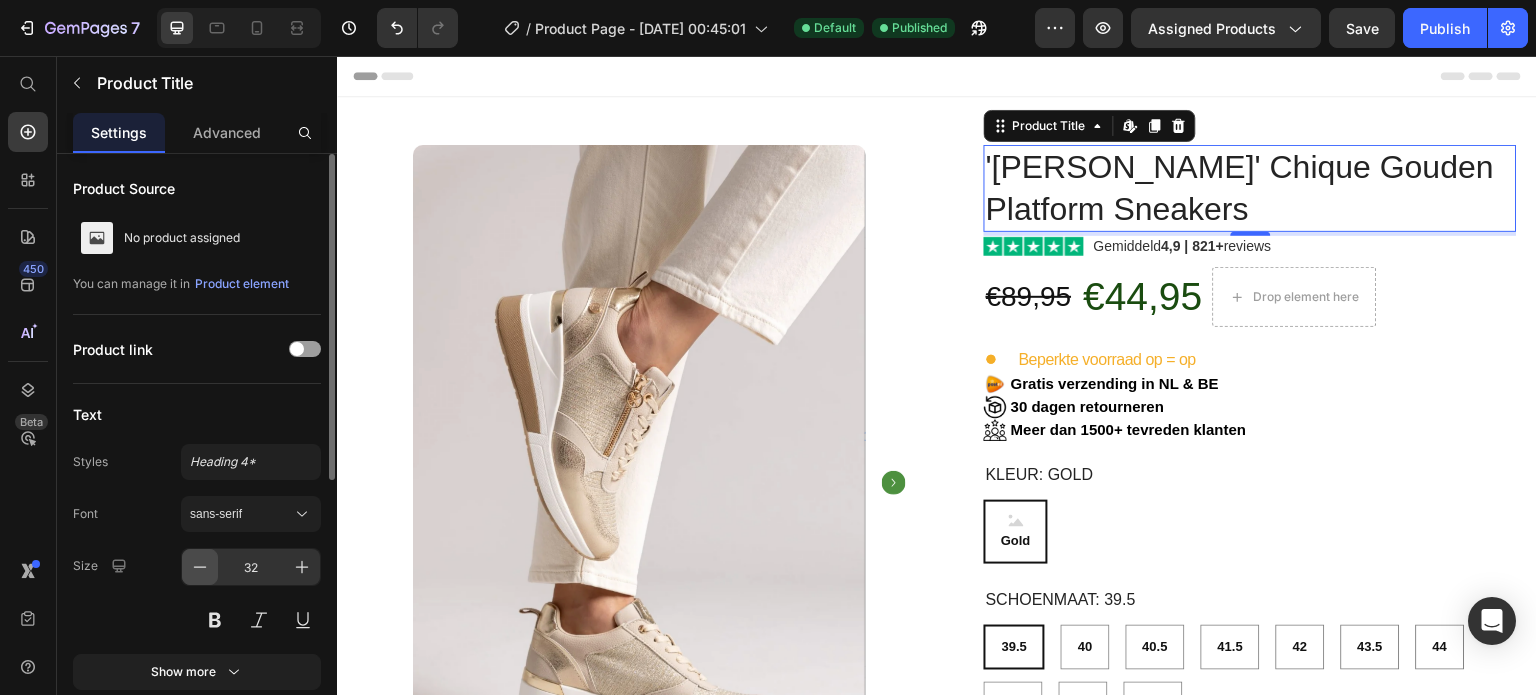 click 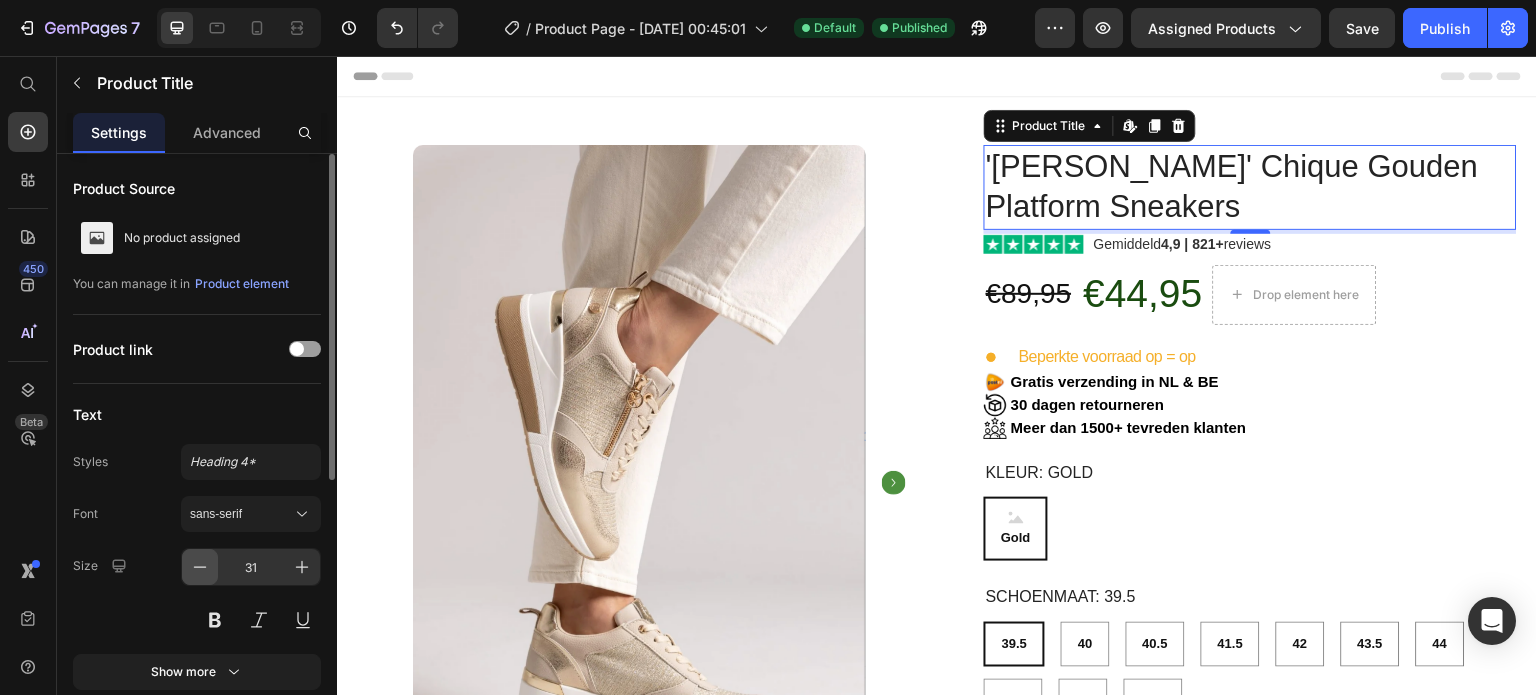 click 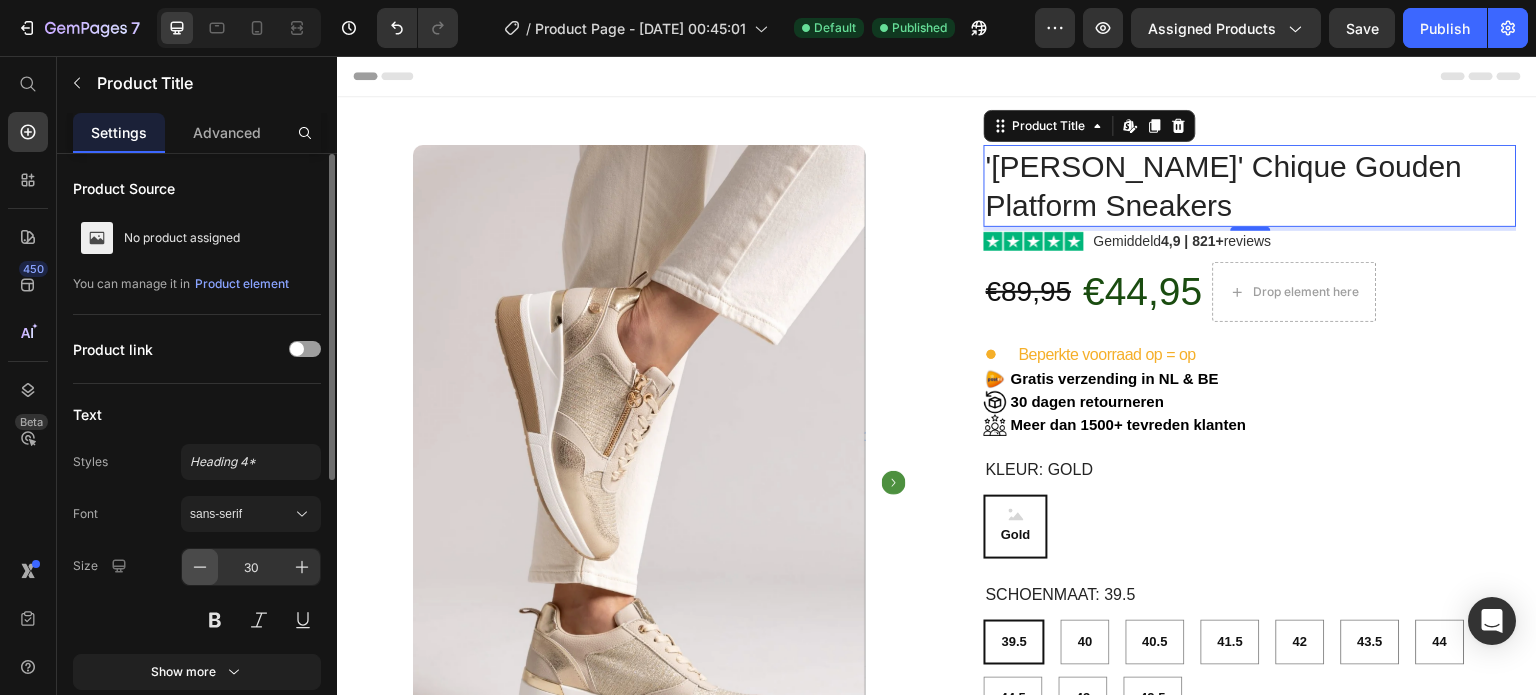 click 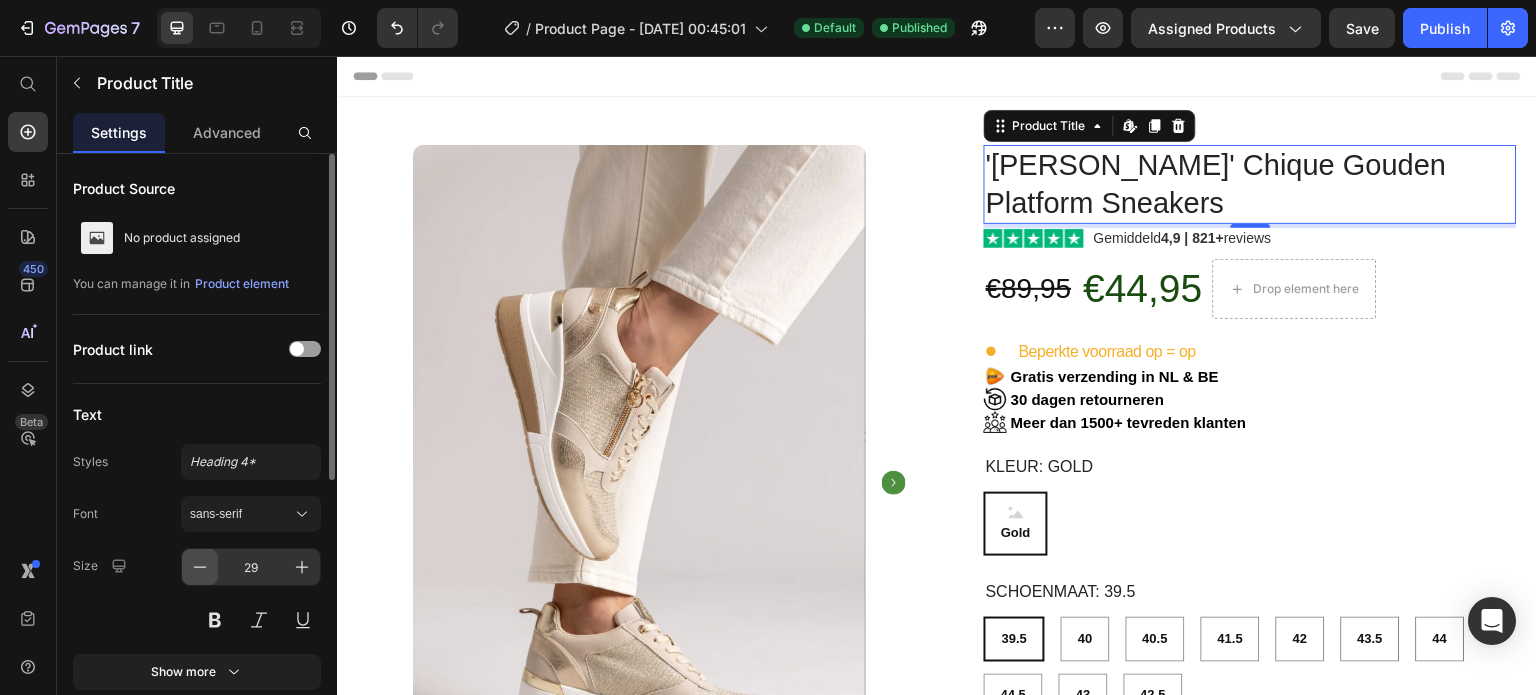 click 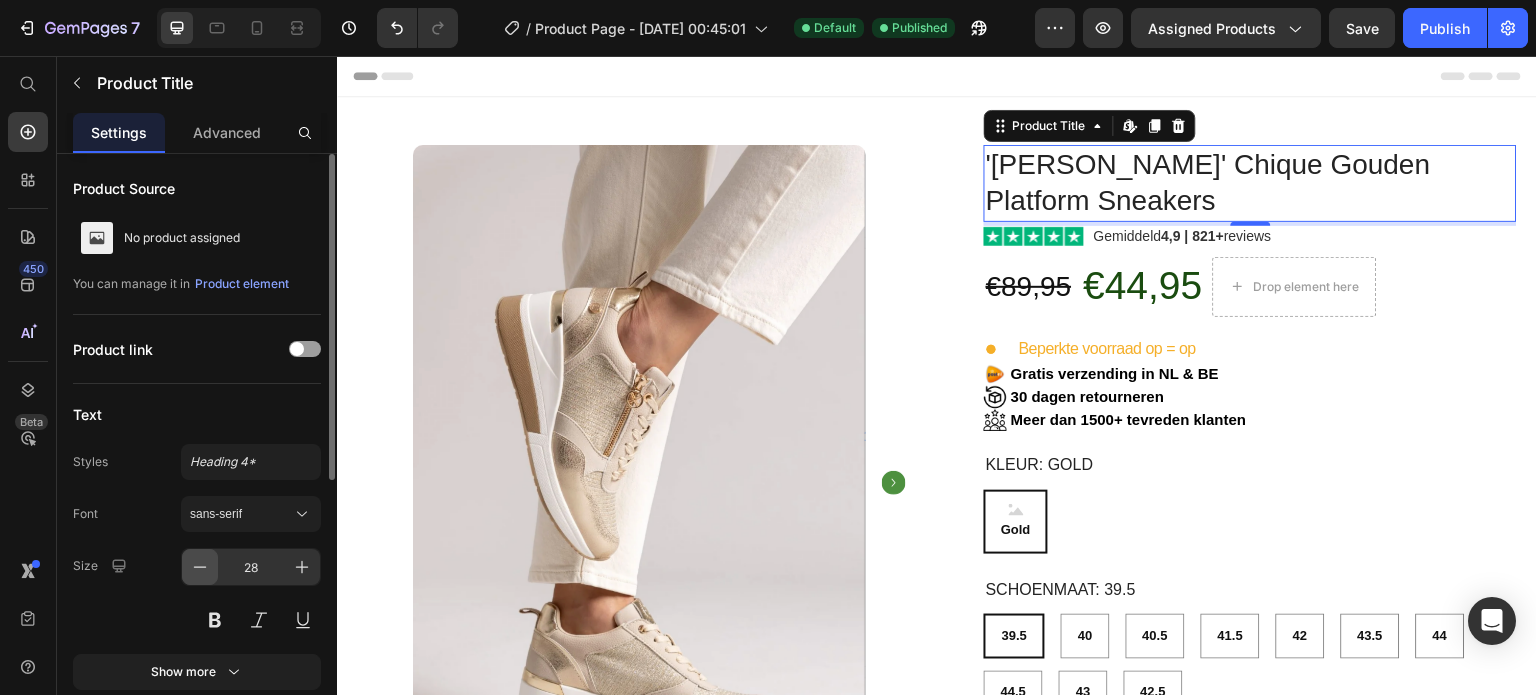 click 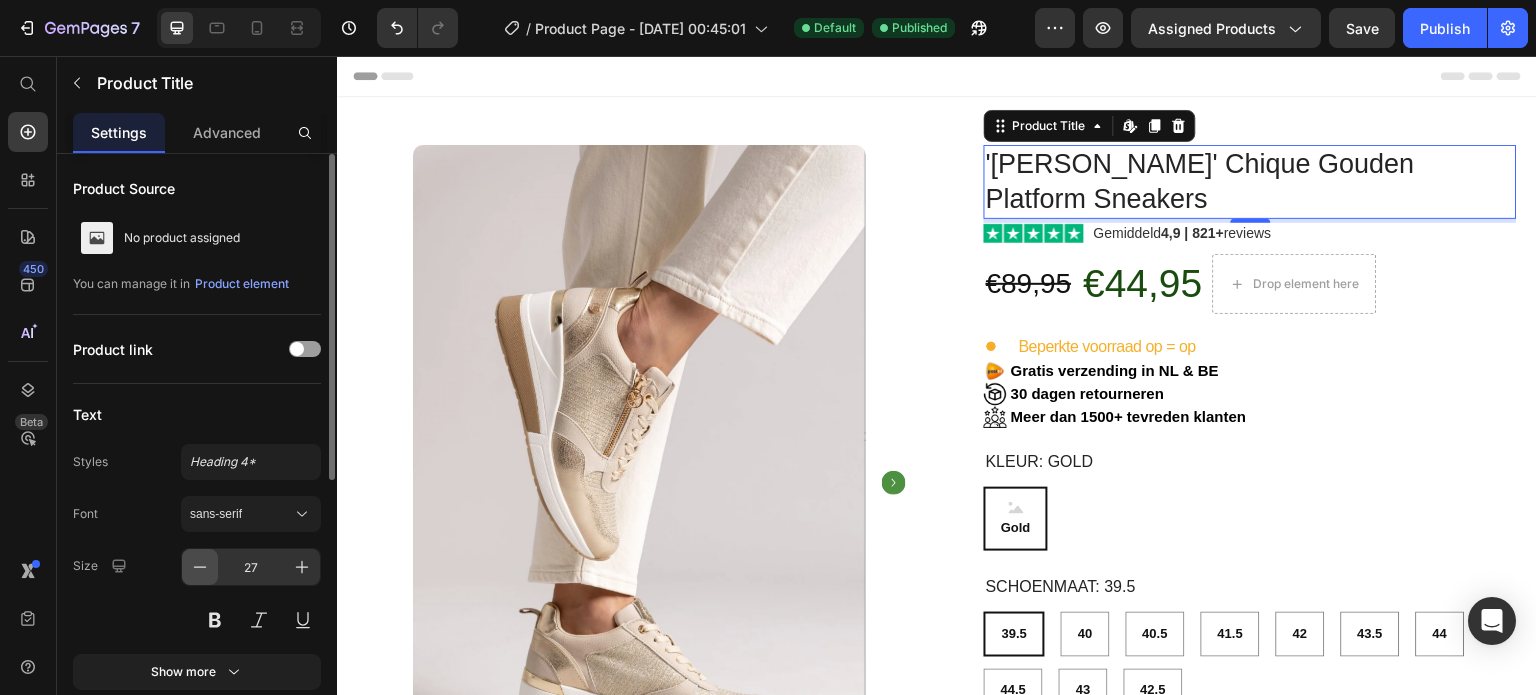 click 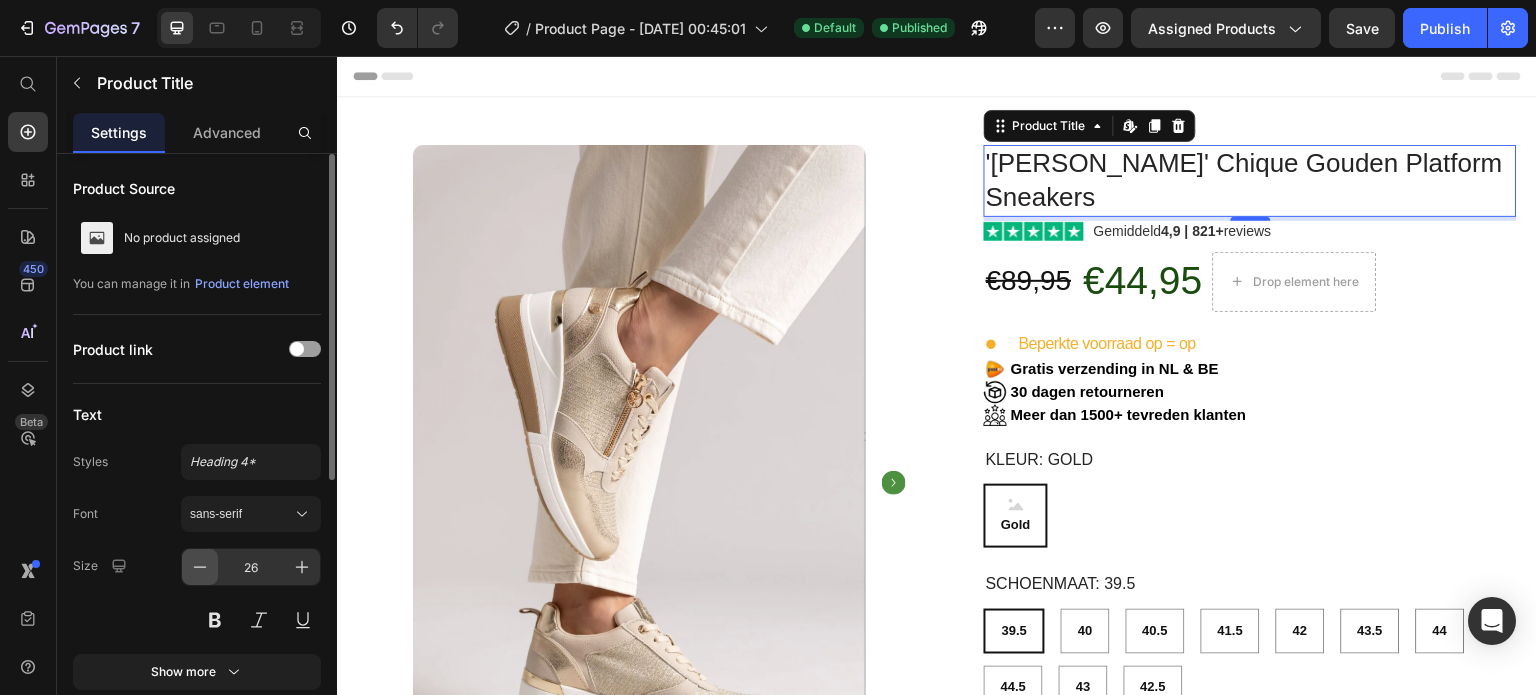 click 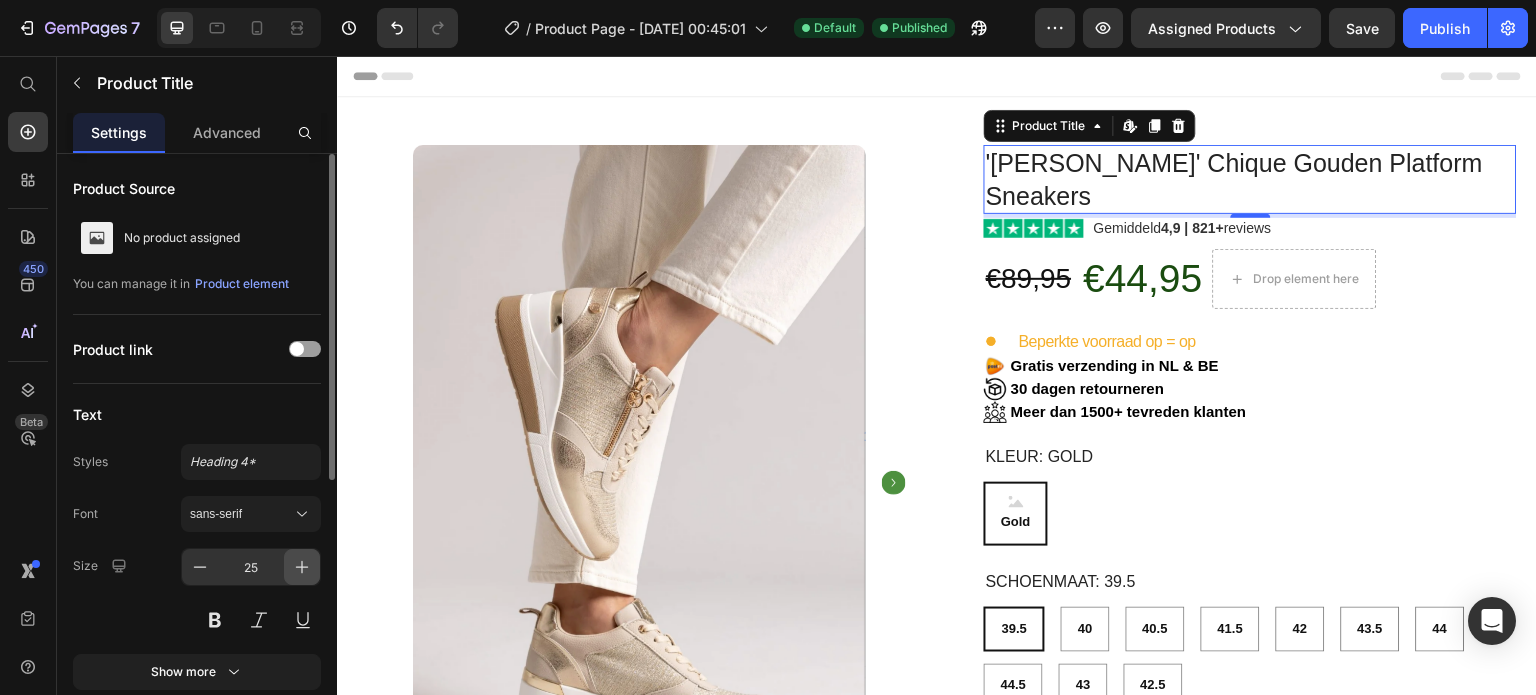 click 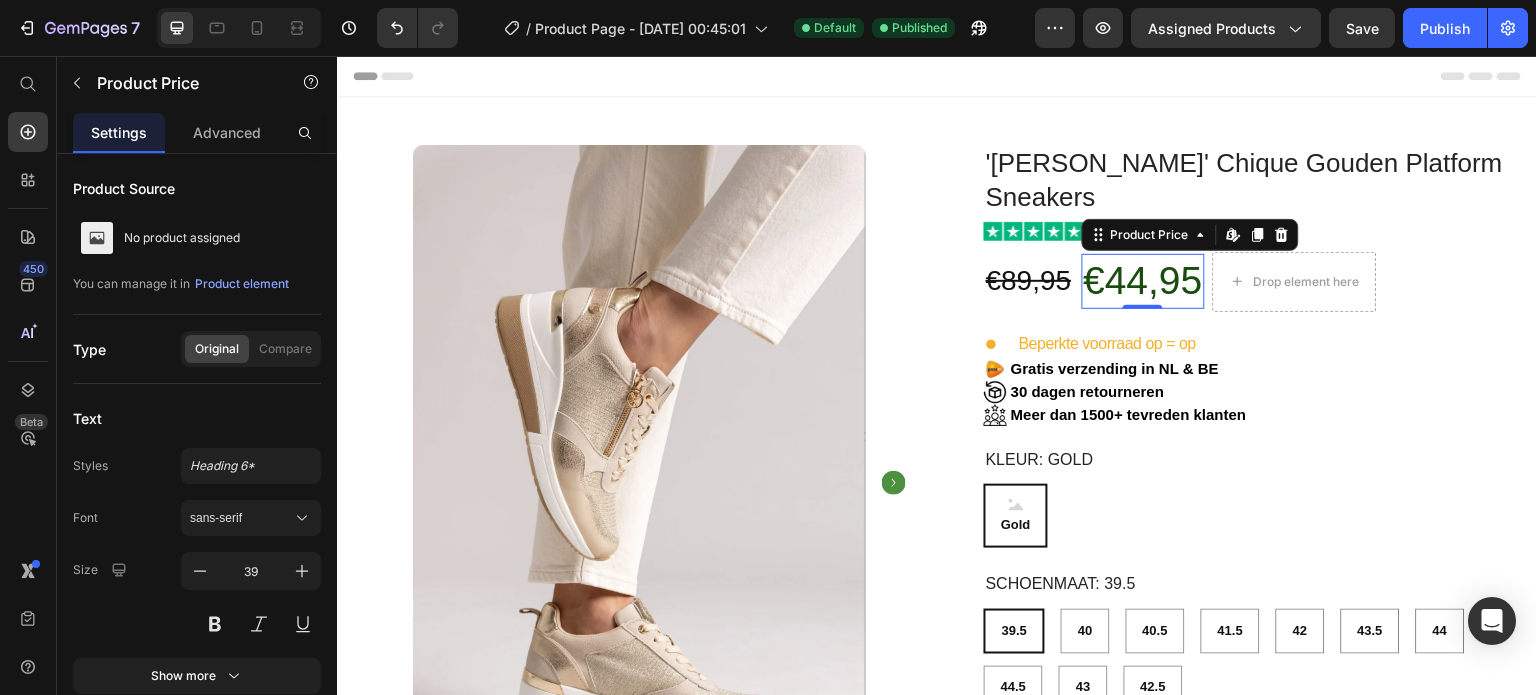 click on "€44,95" at bounding box center [1143, 281] 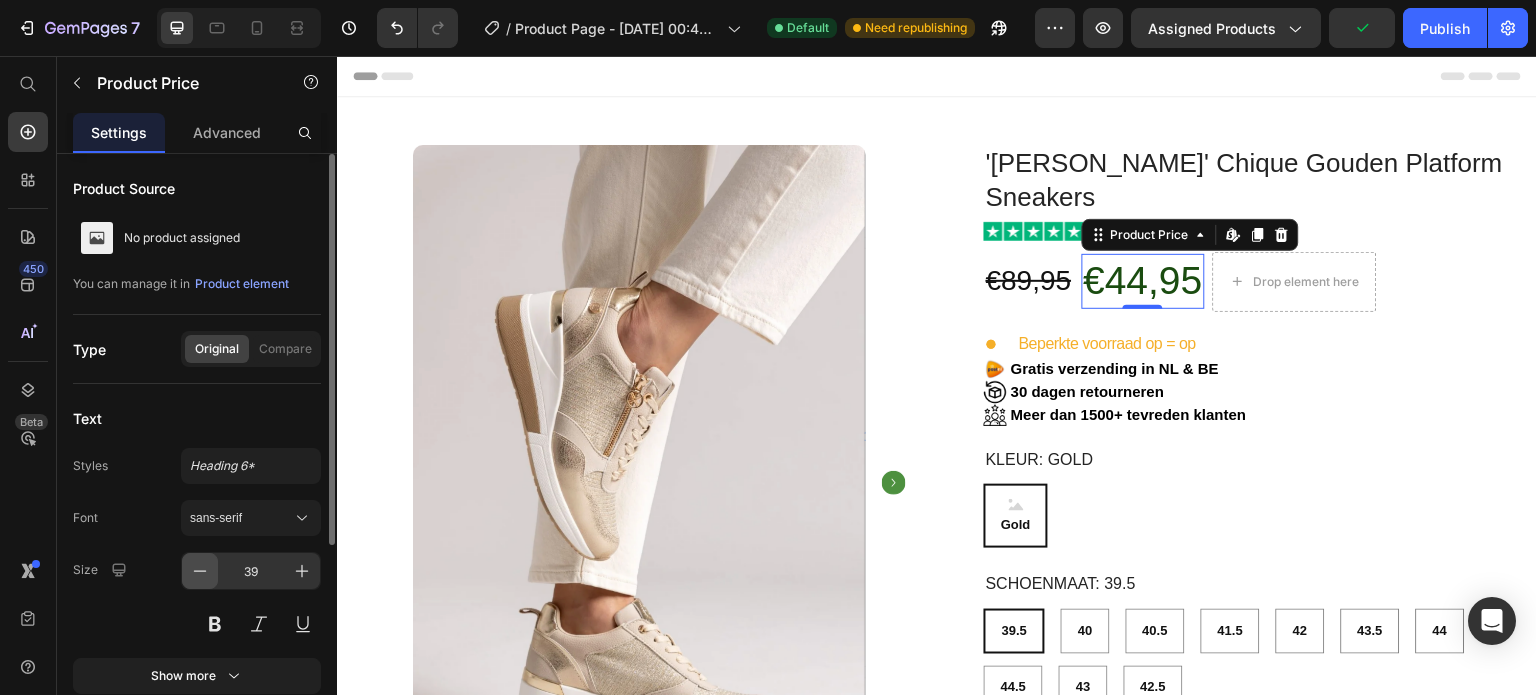 click 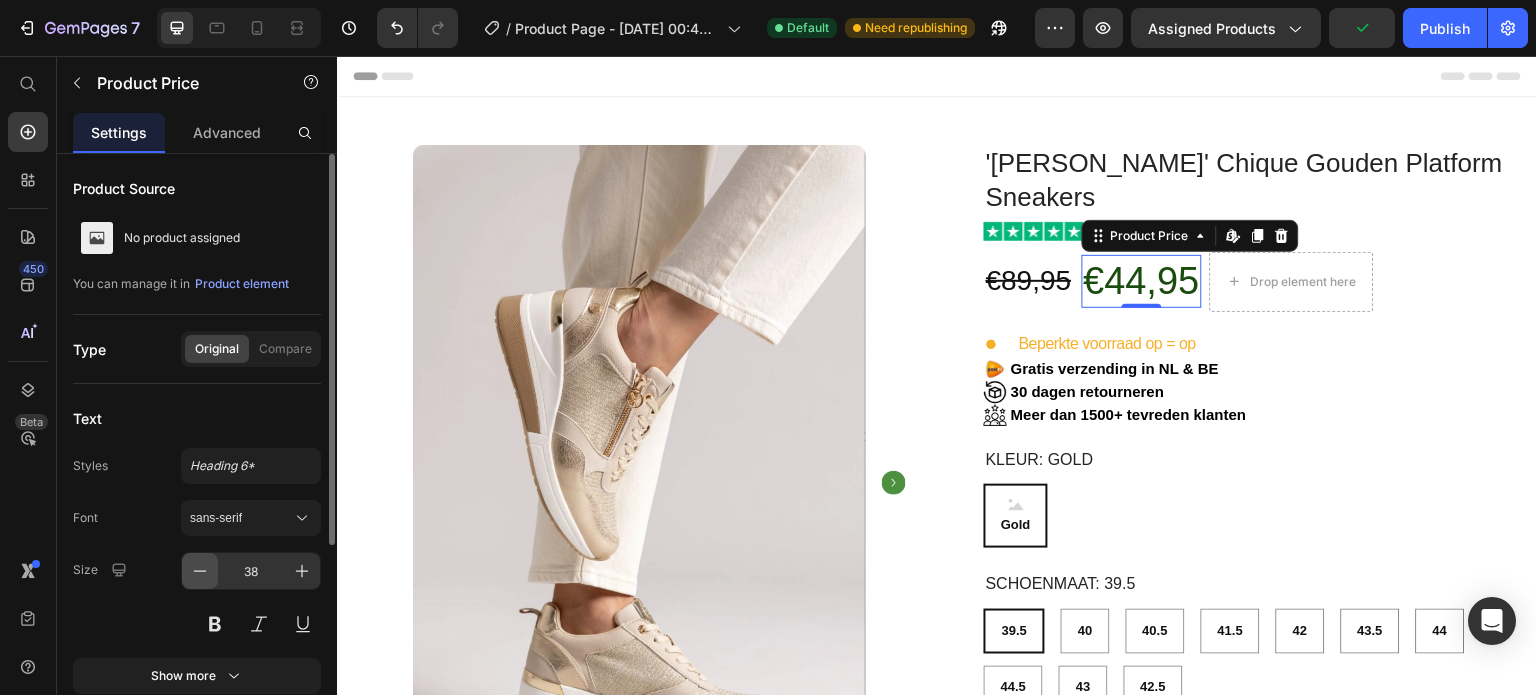 click 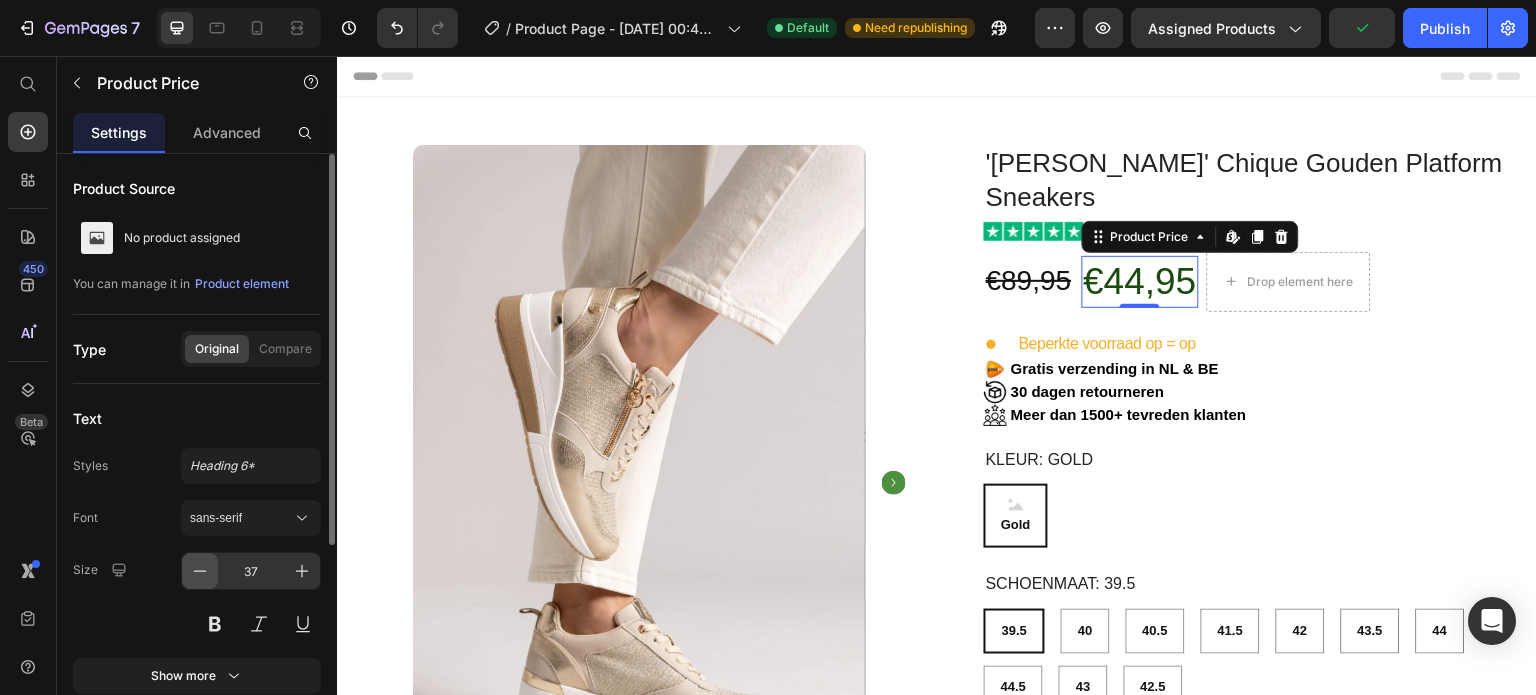 click 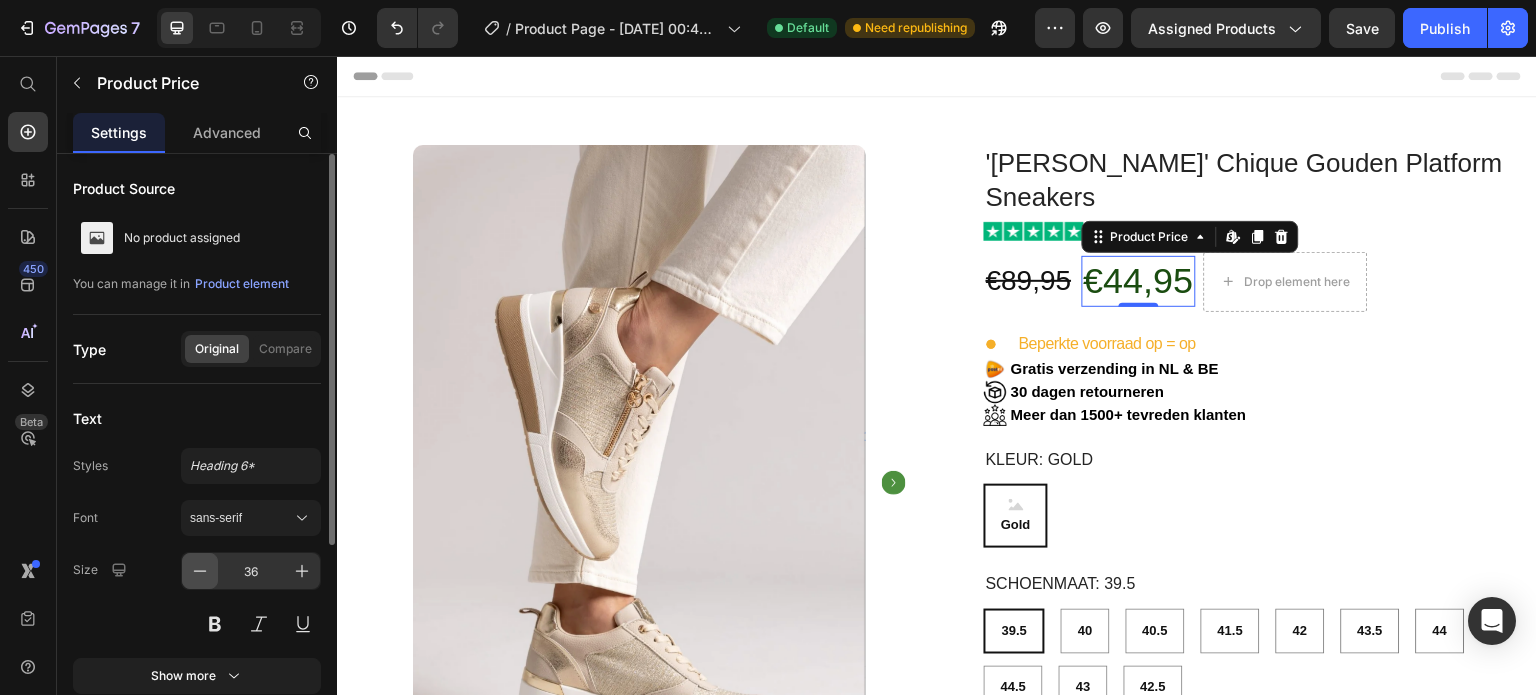 click 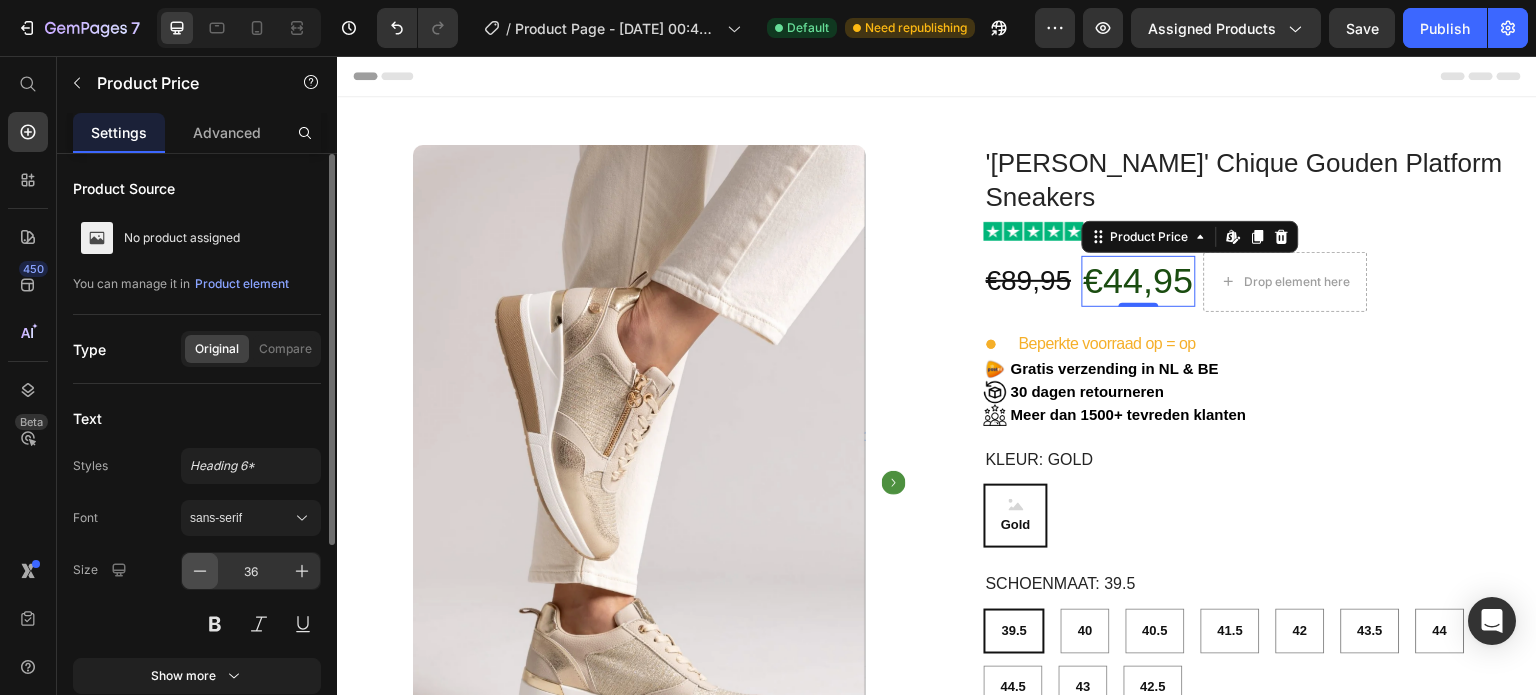 type on "35" 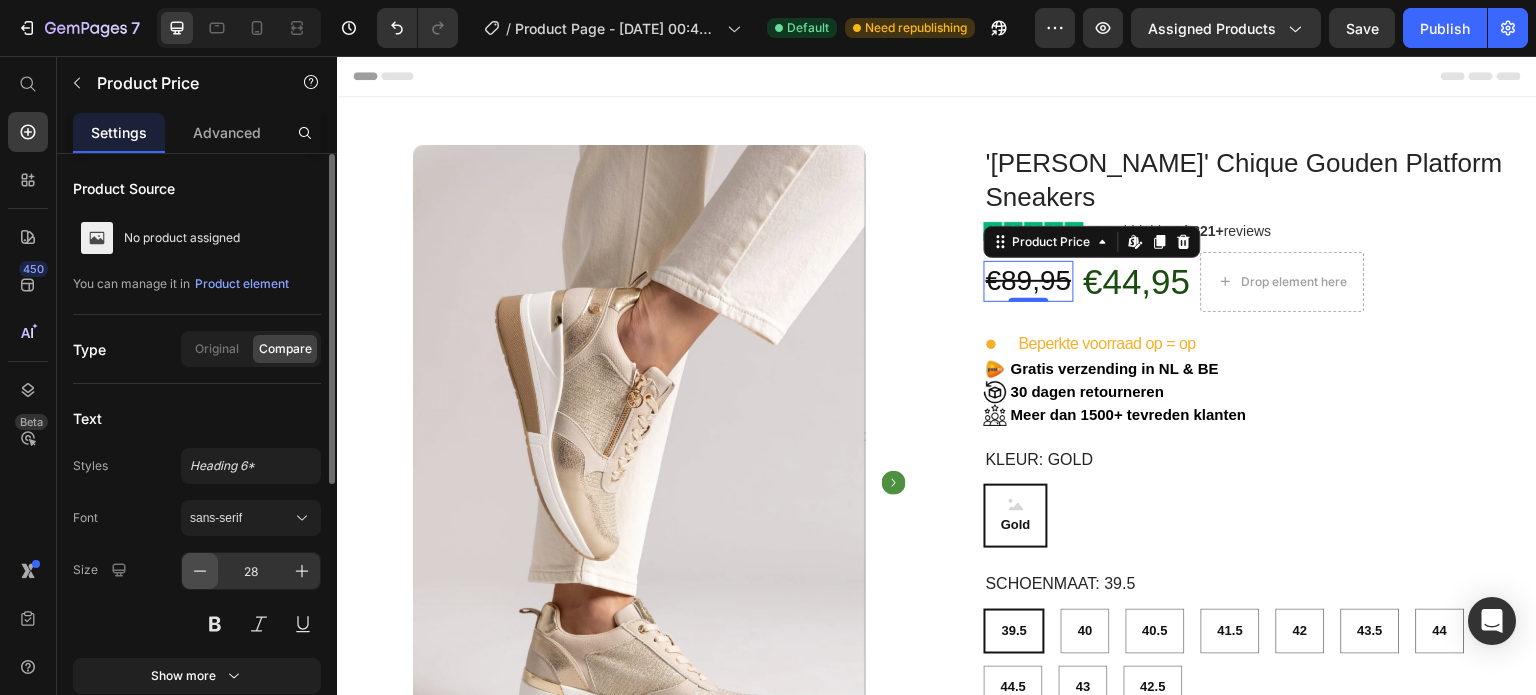click at bounding box center [200, 571] 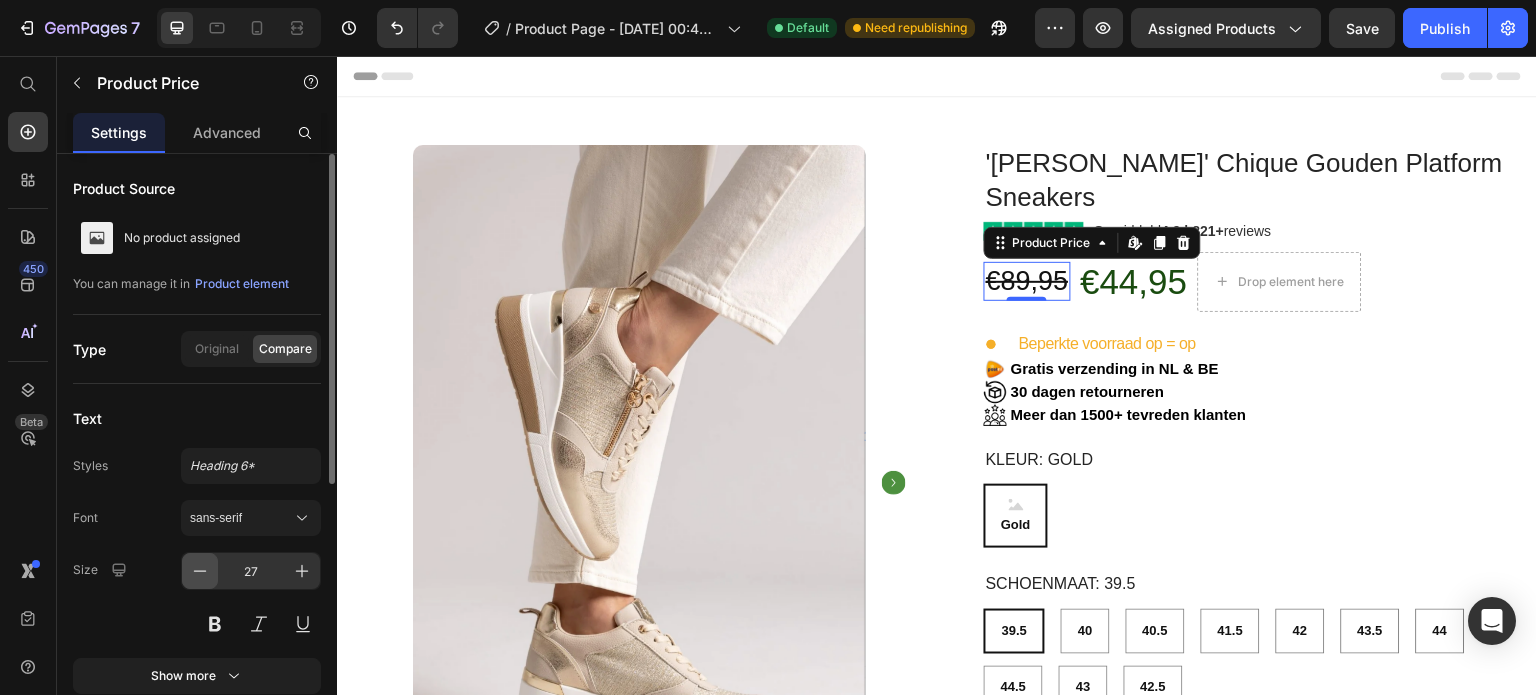 click at bounding box center (200, 571) 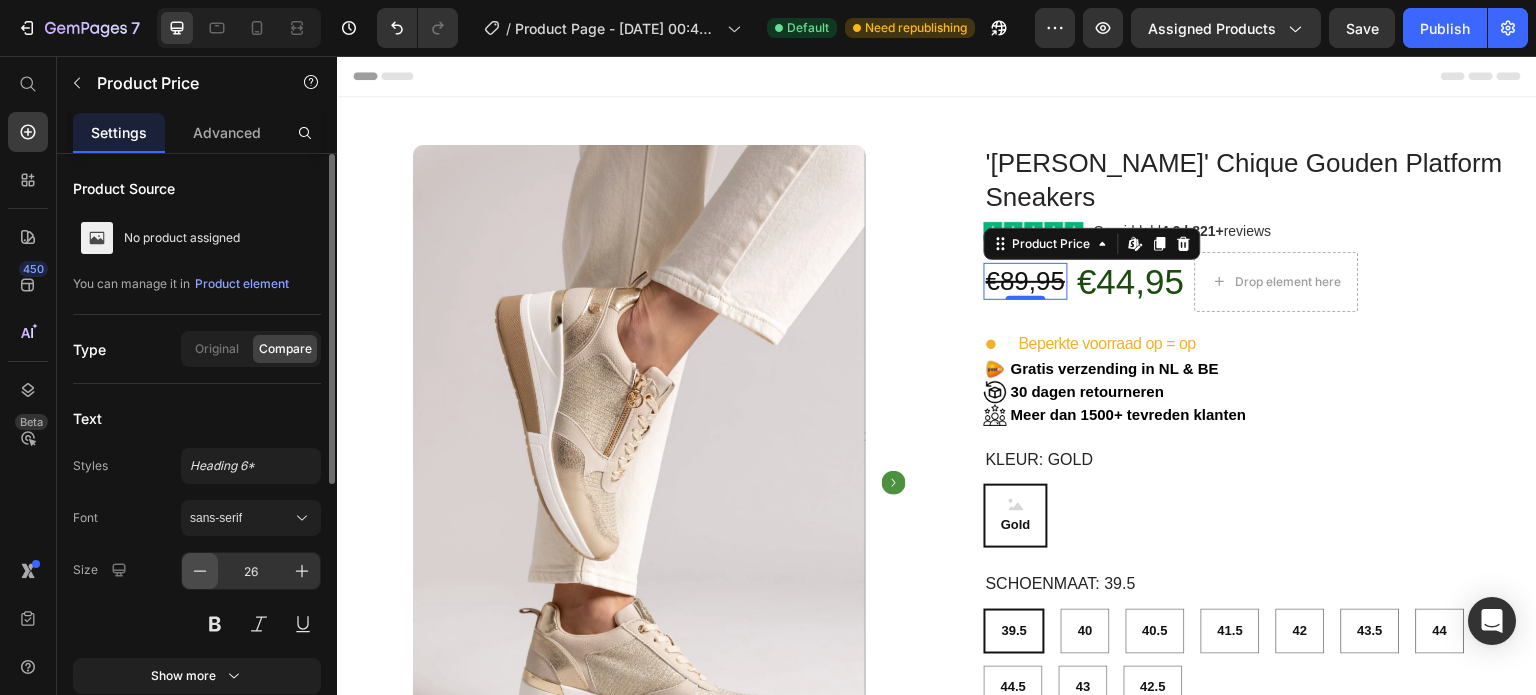 click at bounding box center (200, 571) 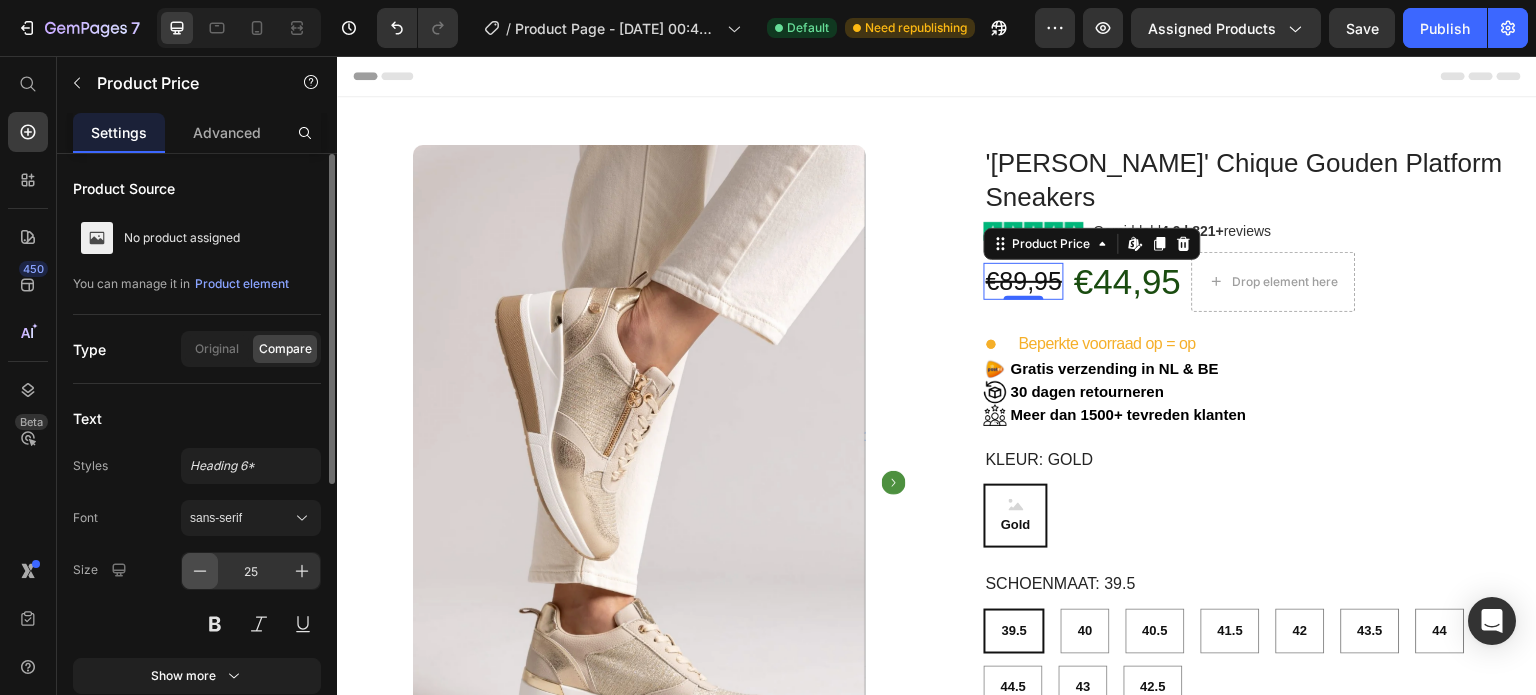 click at bounding box center [200, 571] 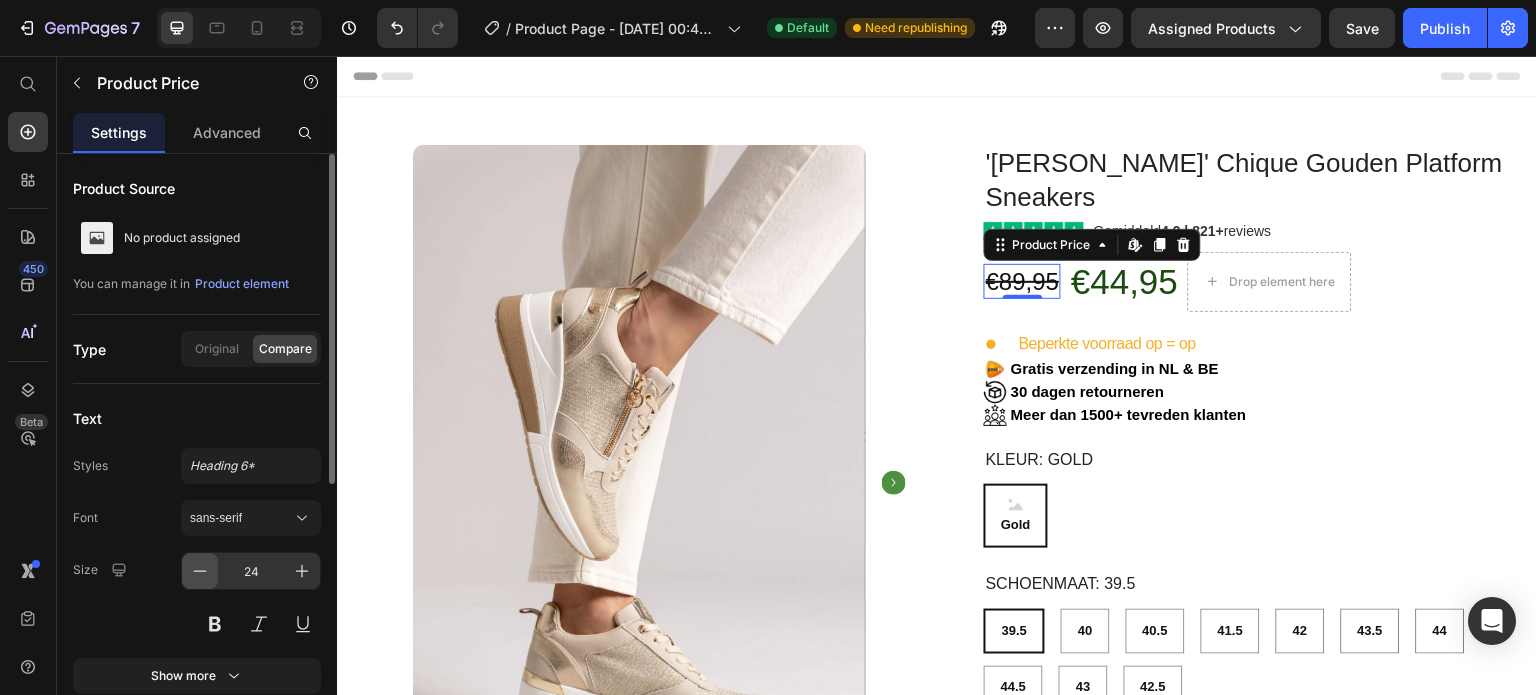 click at bounding box center [200, 571] 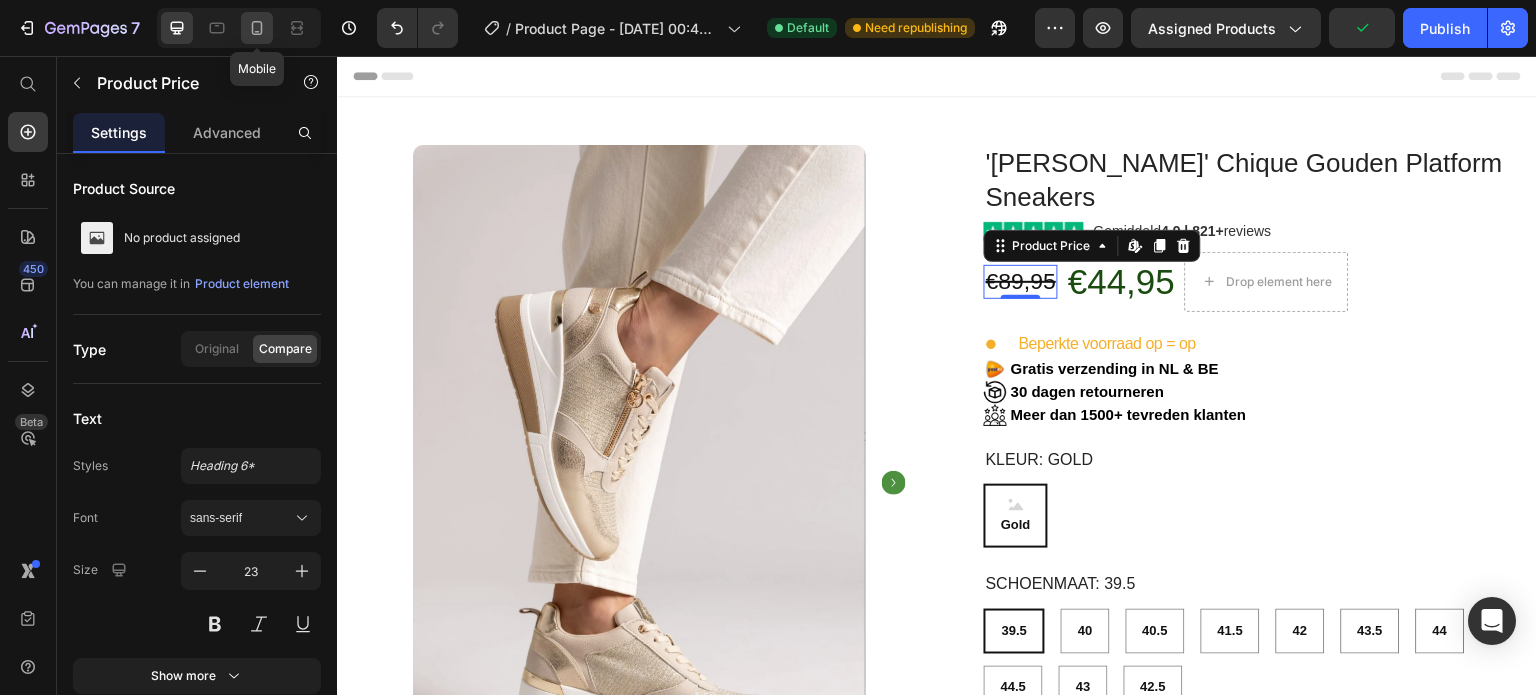 click 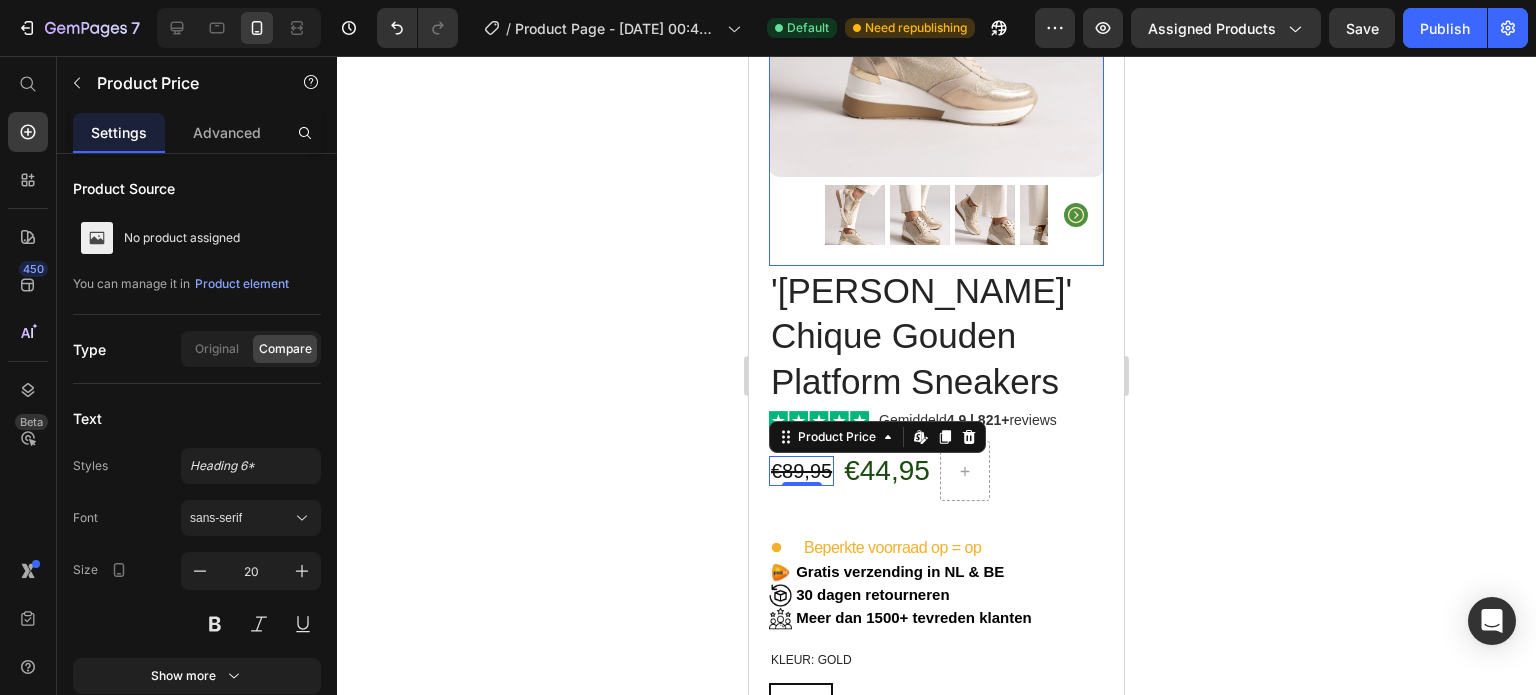 scroll, scrollTop: 440, scrollLeft: 0, axis: vertical 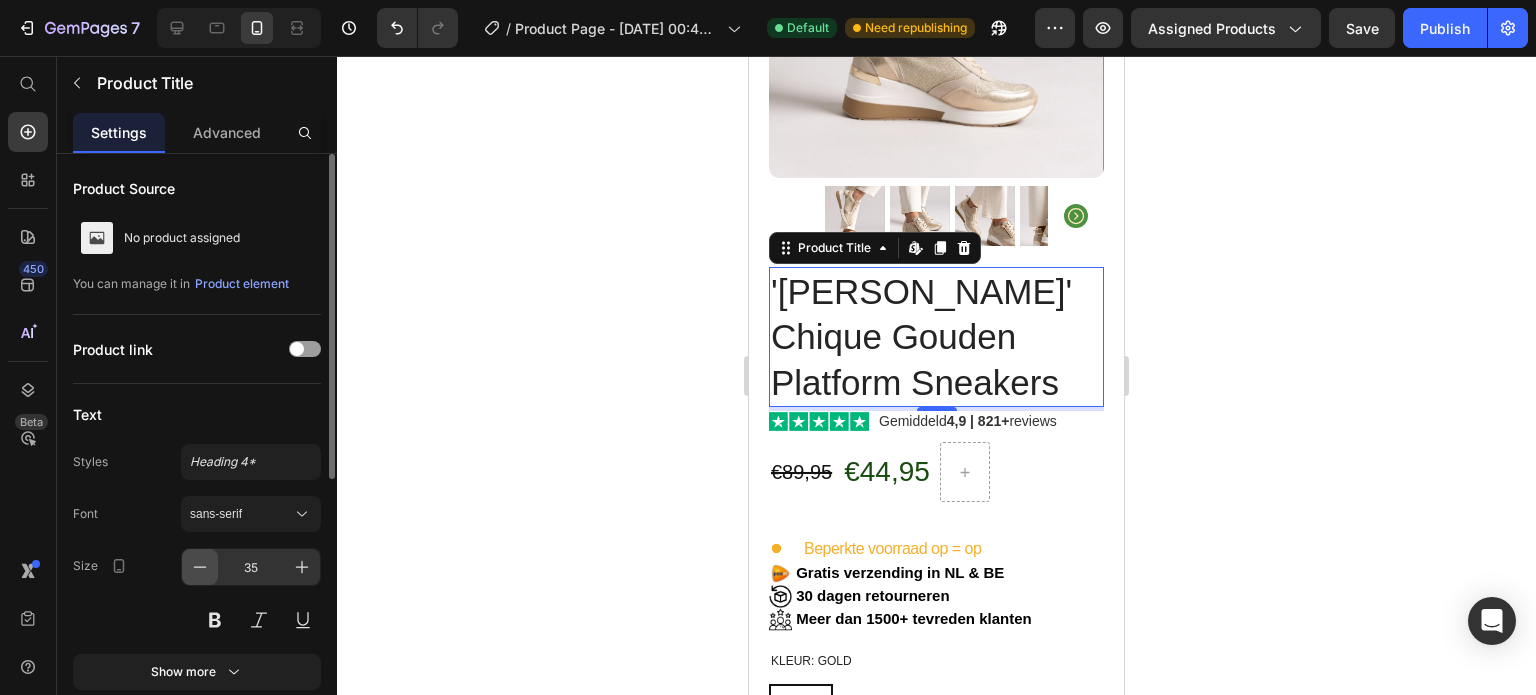 click 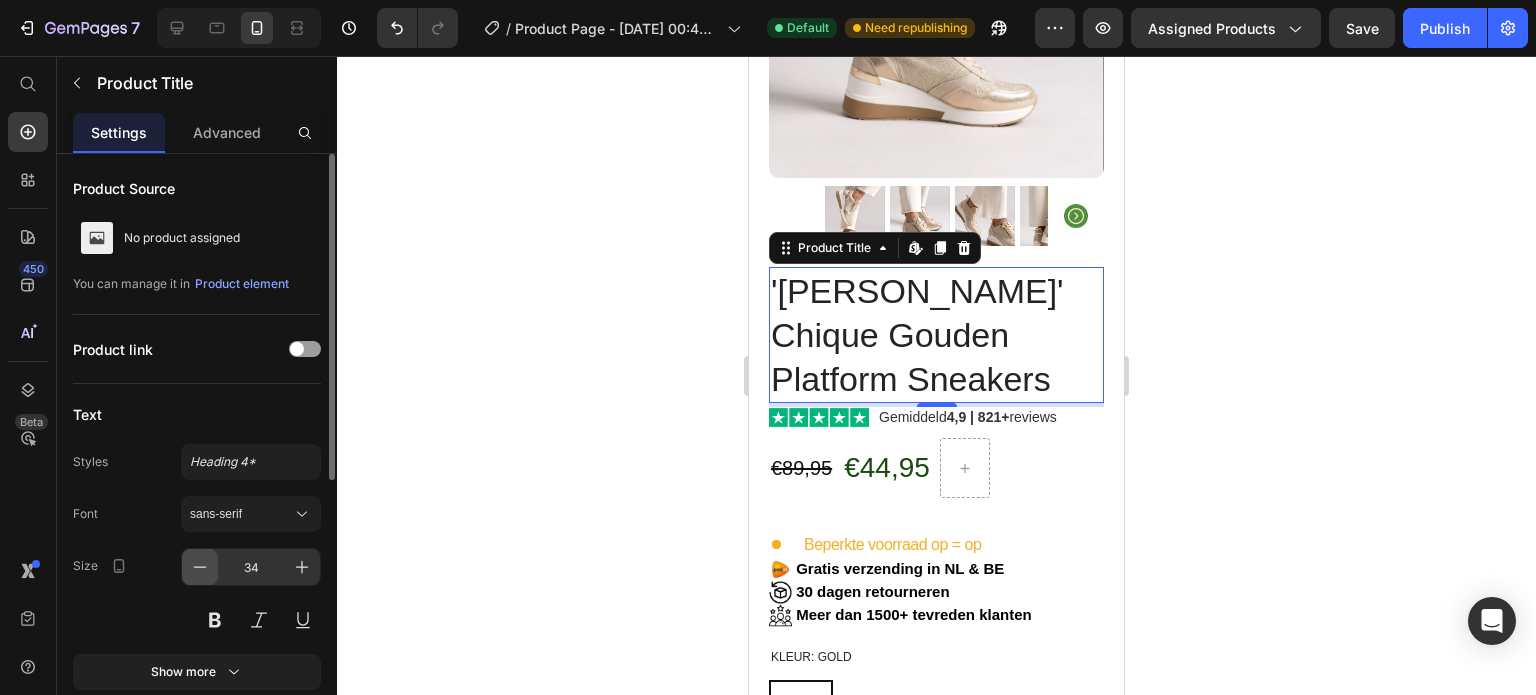 click 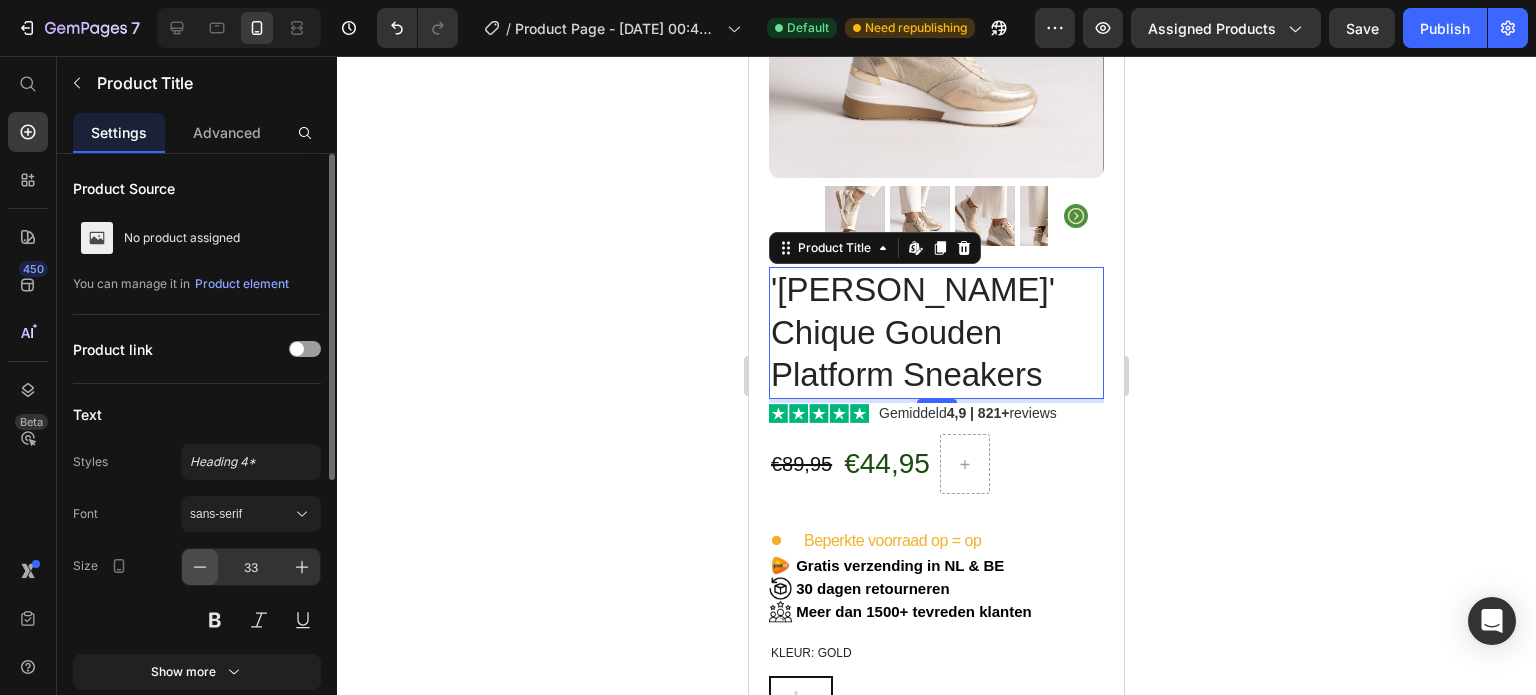 click 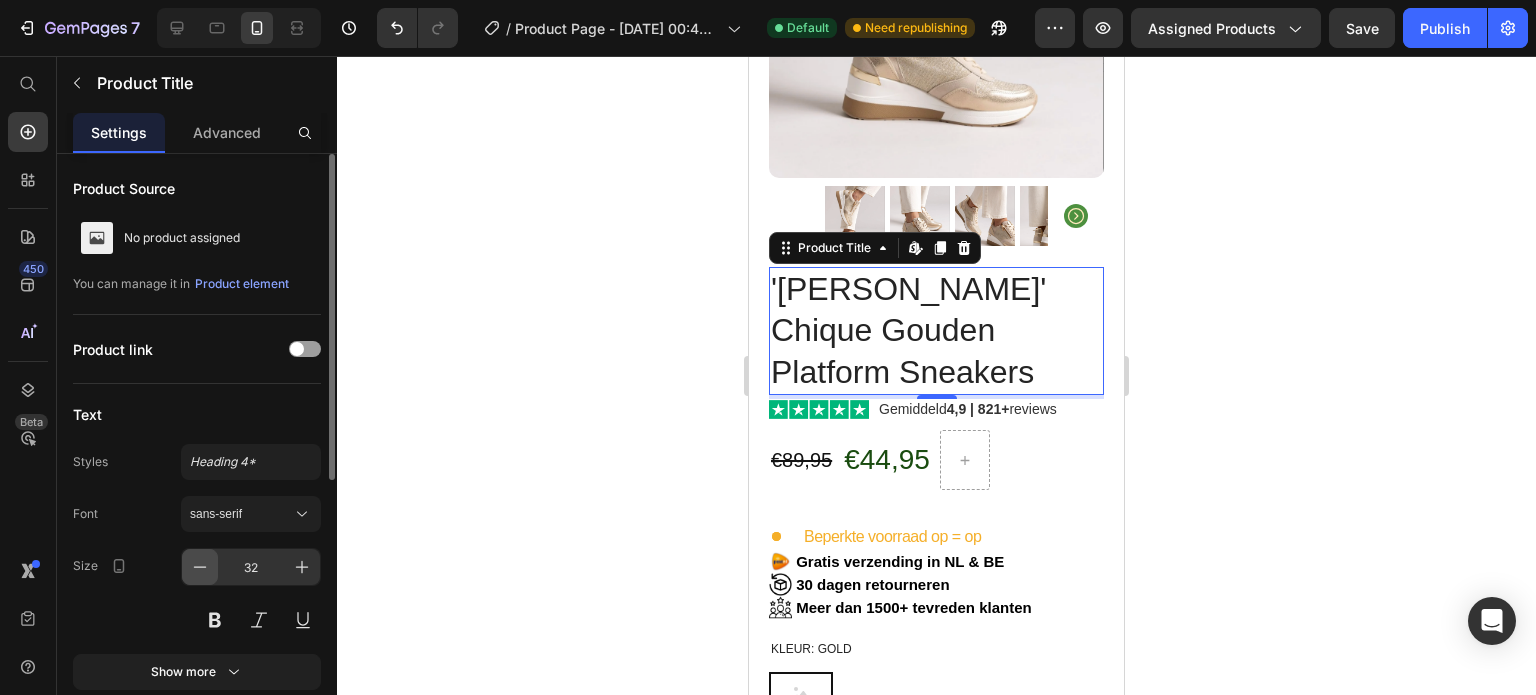 click 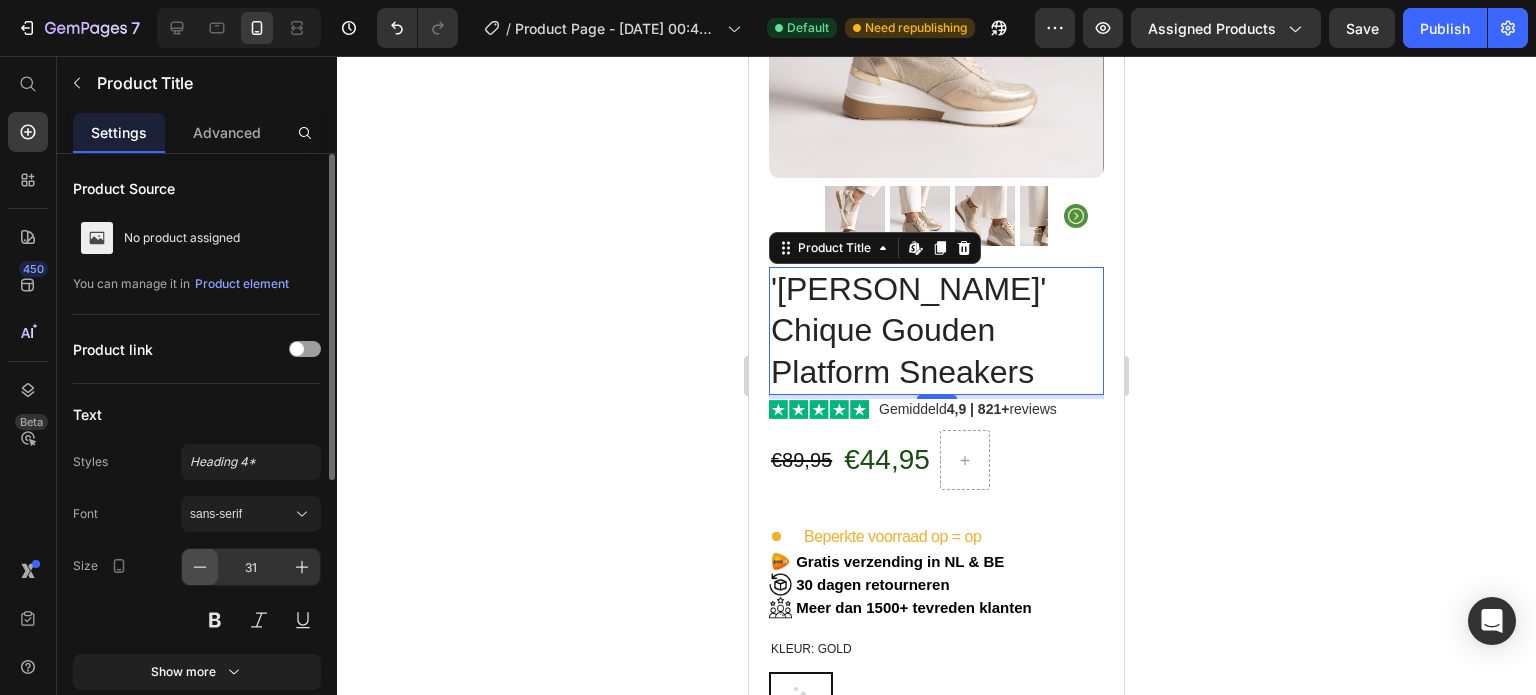 click 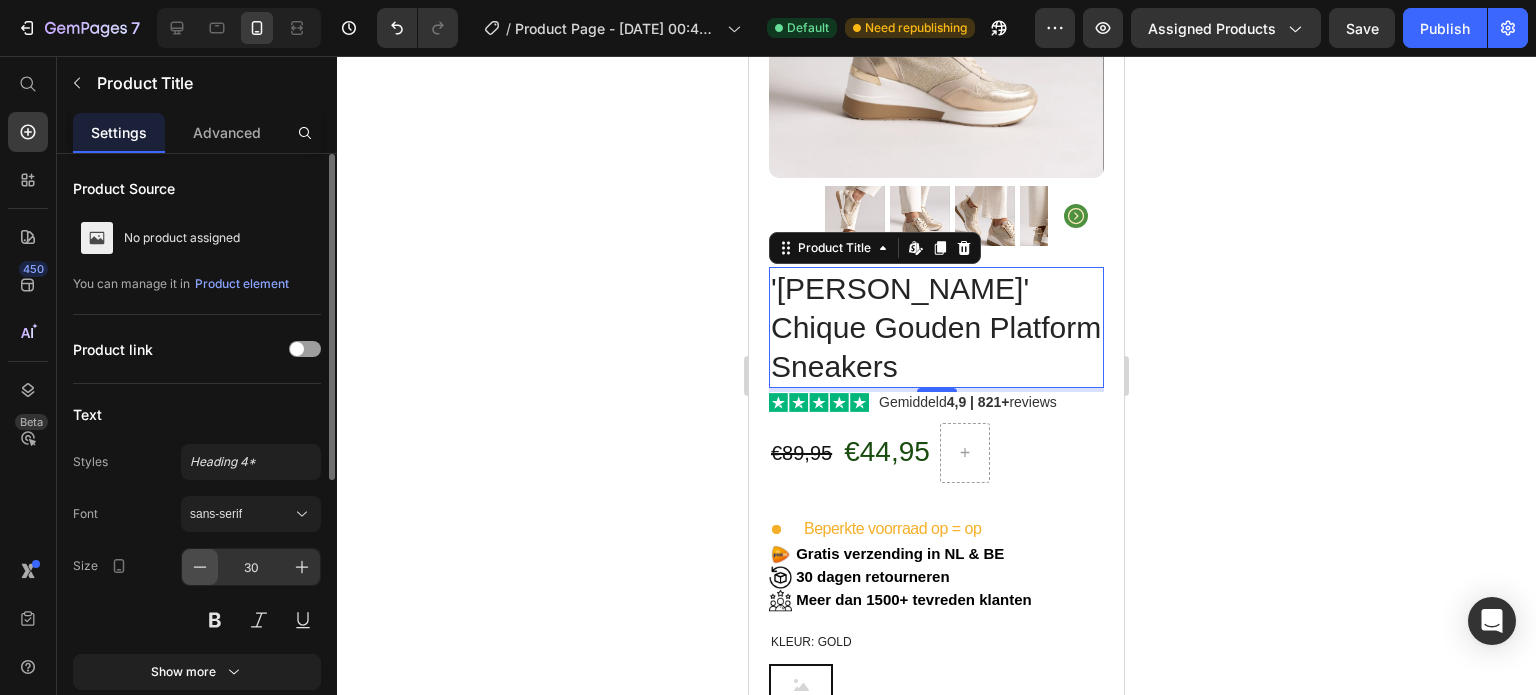 click 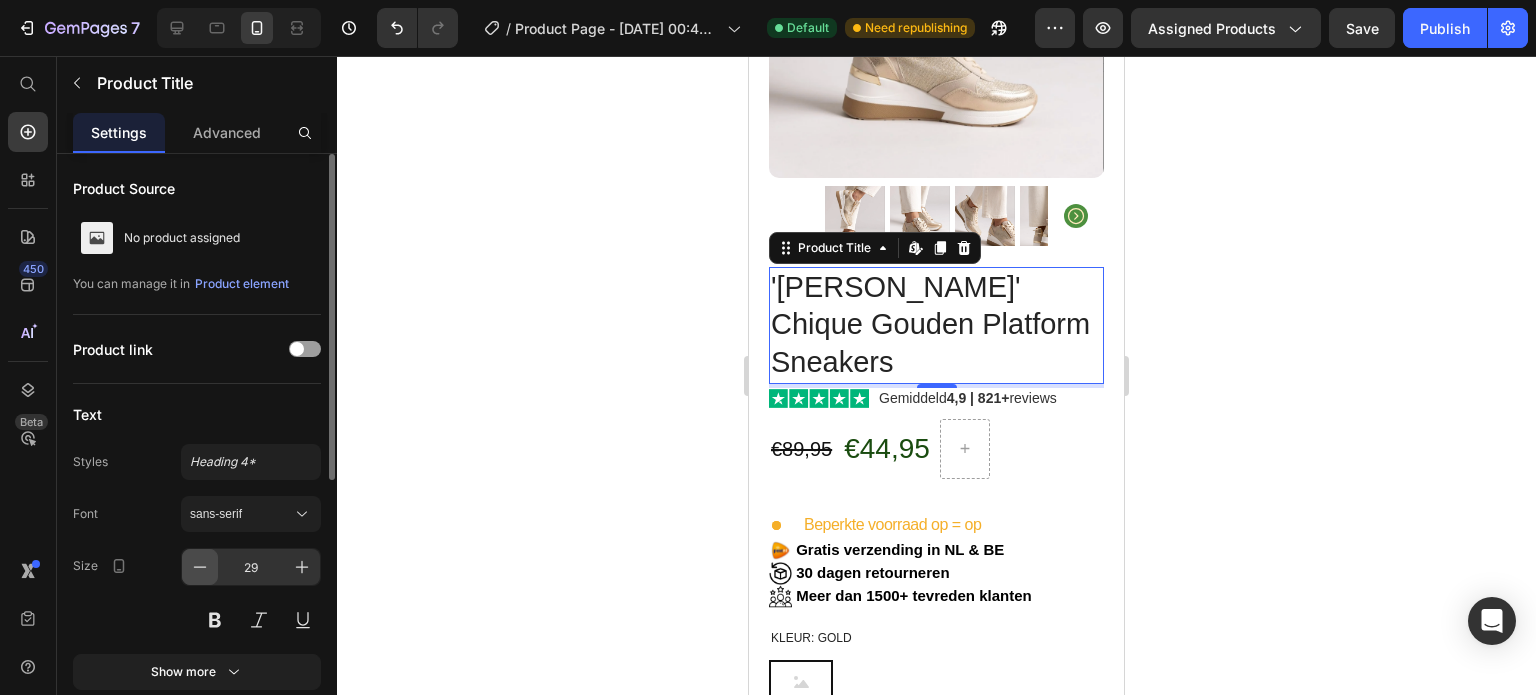 click 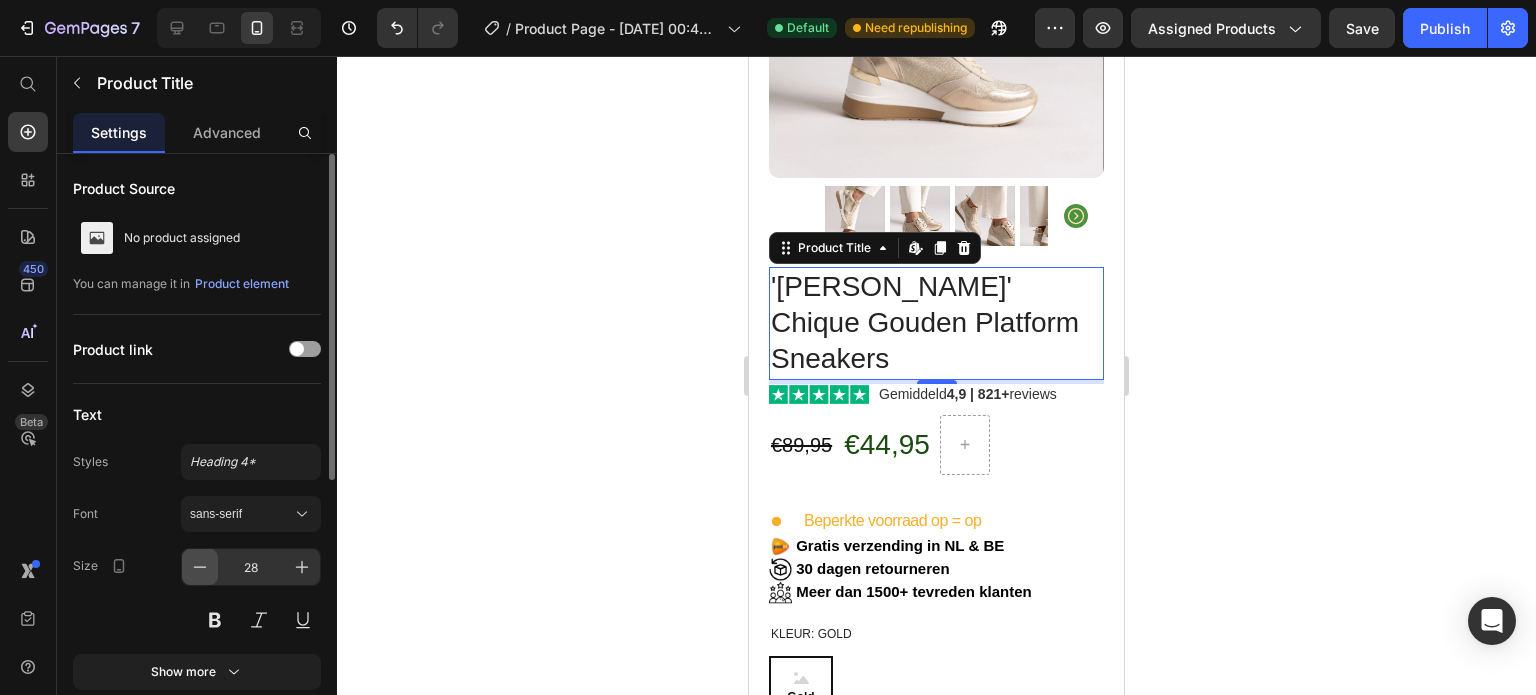 click 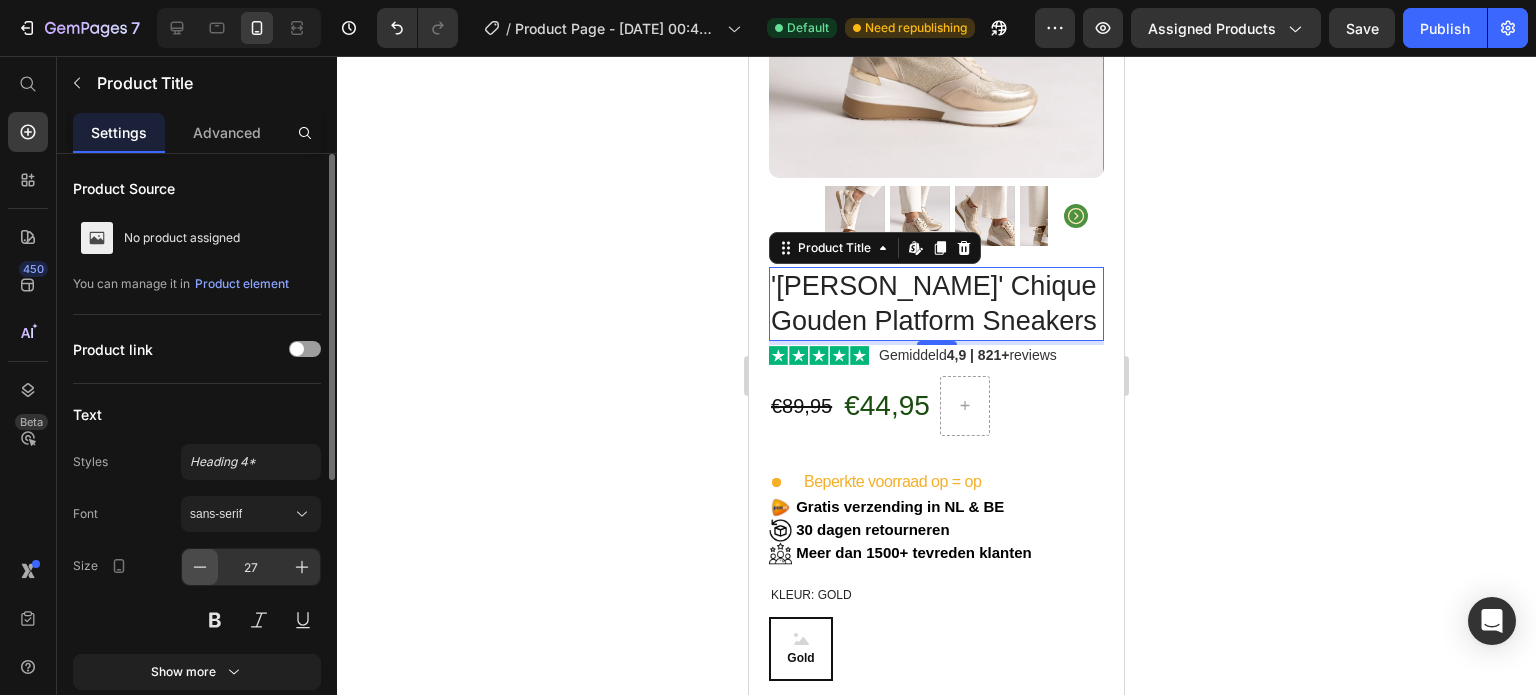 click 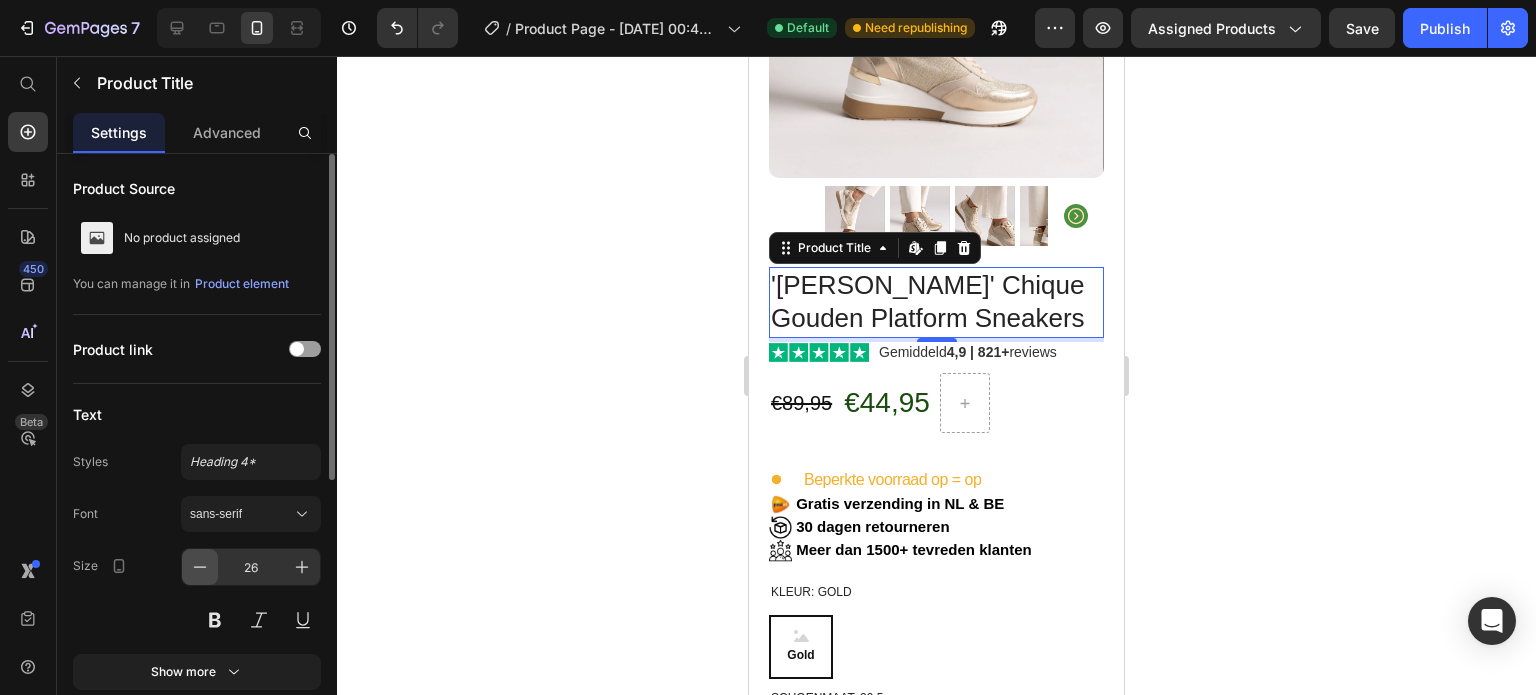 click 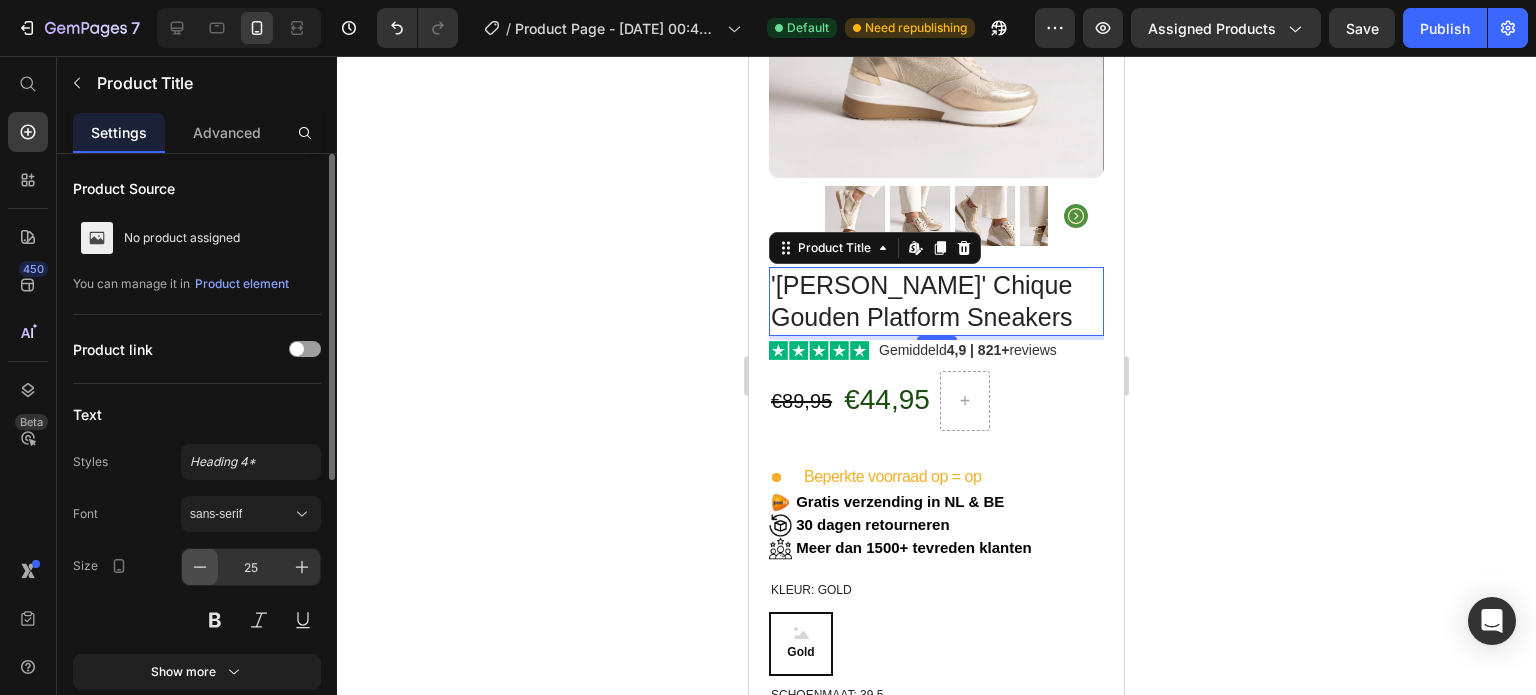 click 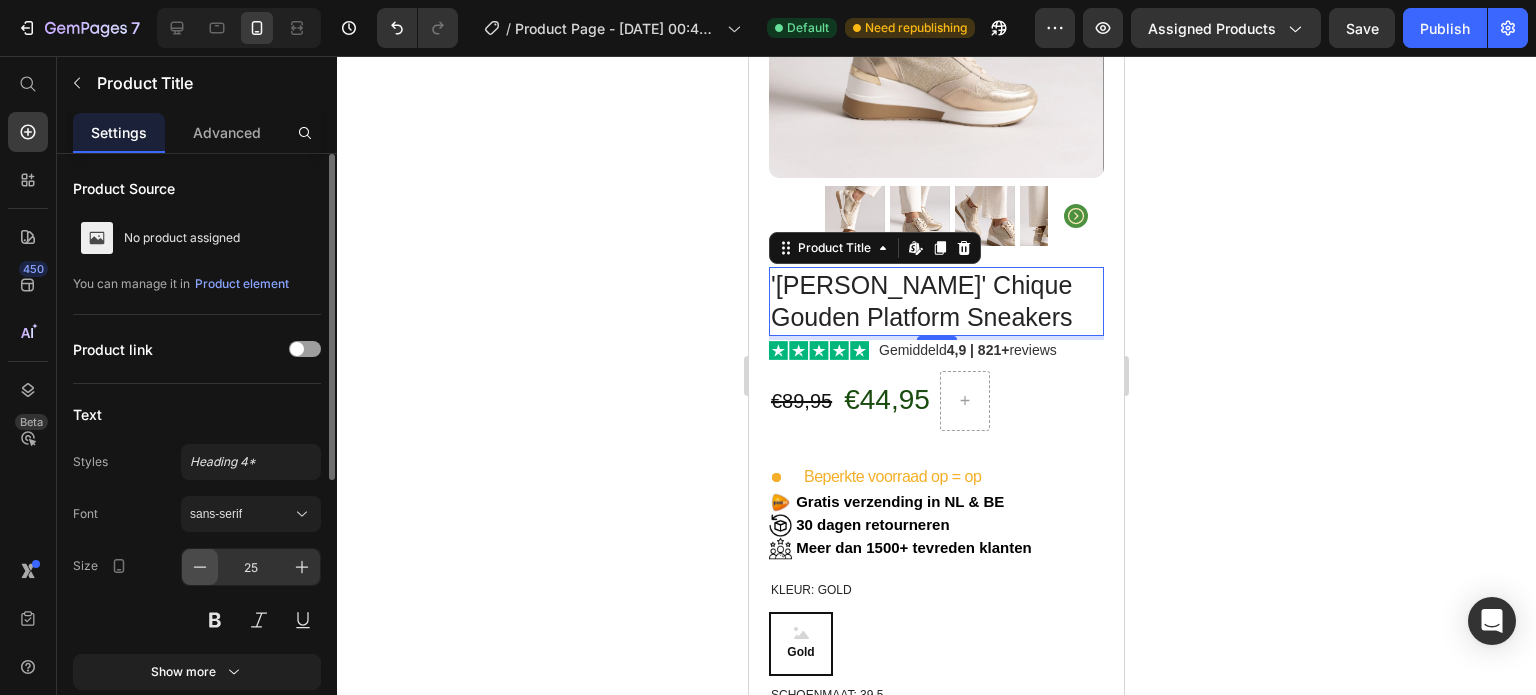 type on "24" 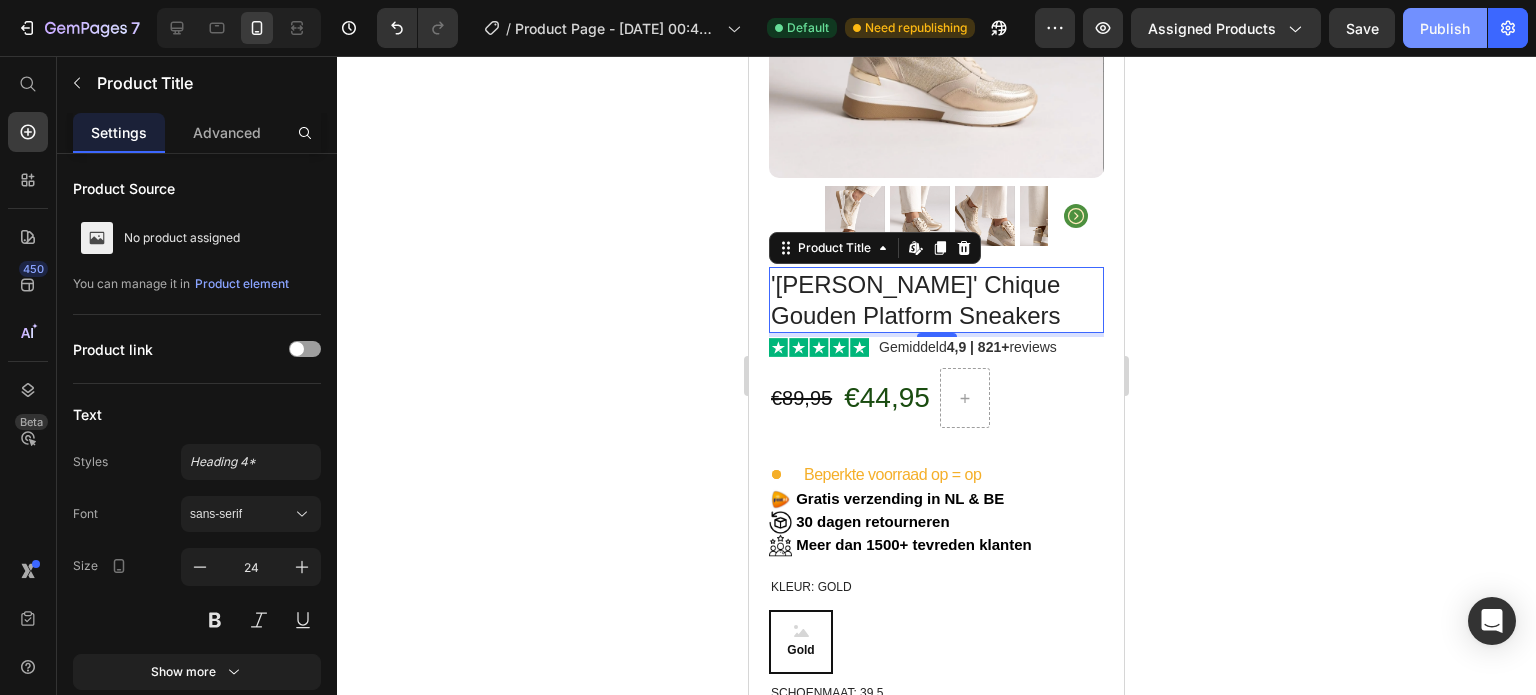 click on "Publish" at bounding box center (1445, 28) 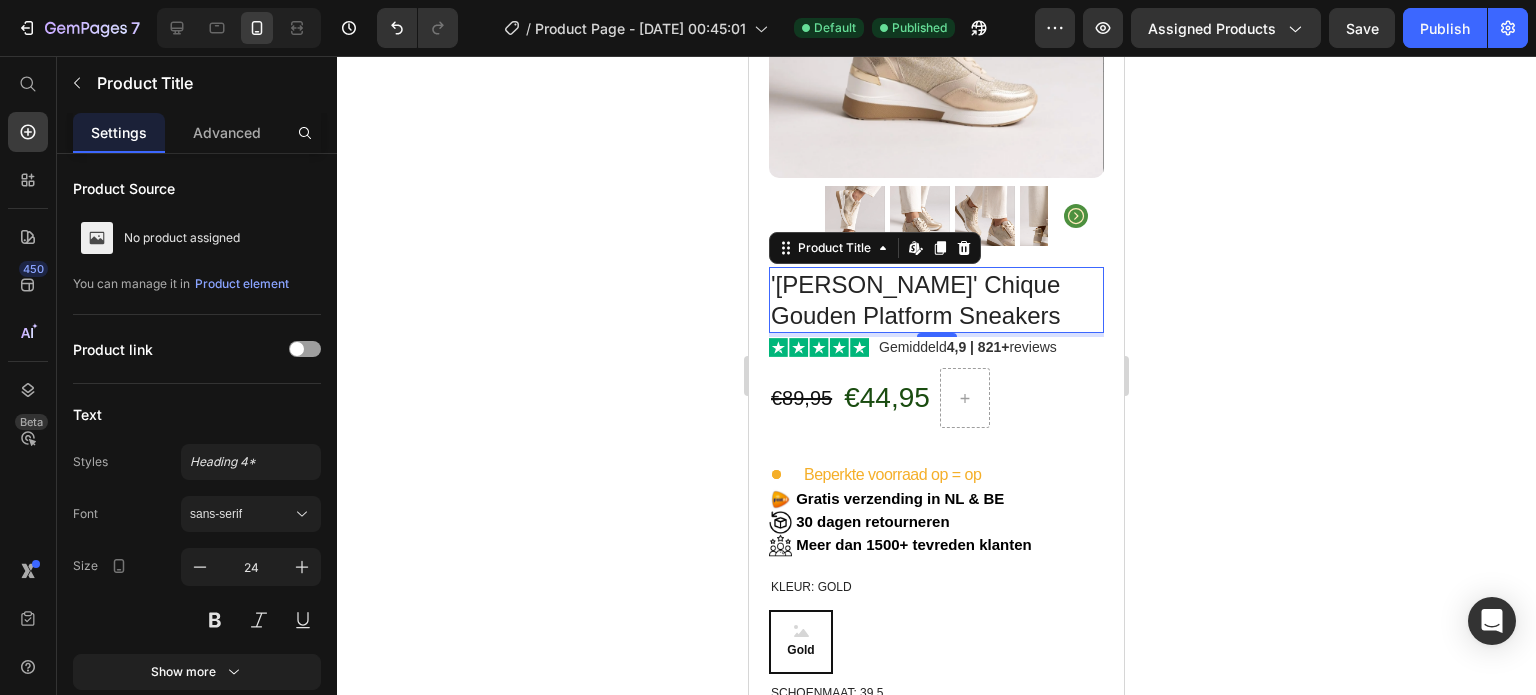 click 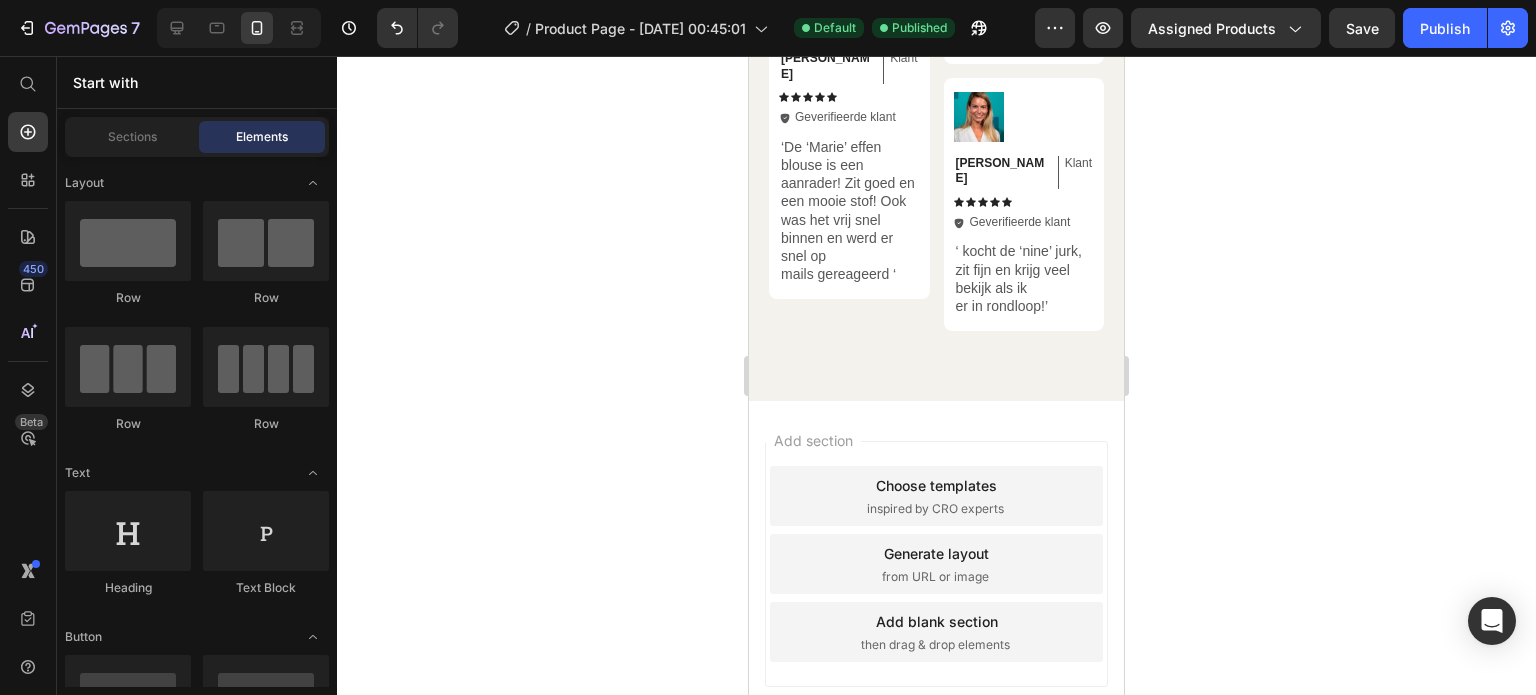 scroll, scrollTop: 3335, scrollLeft: 0, axis: vertical 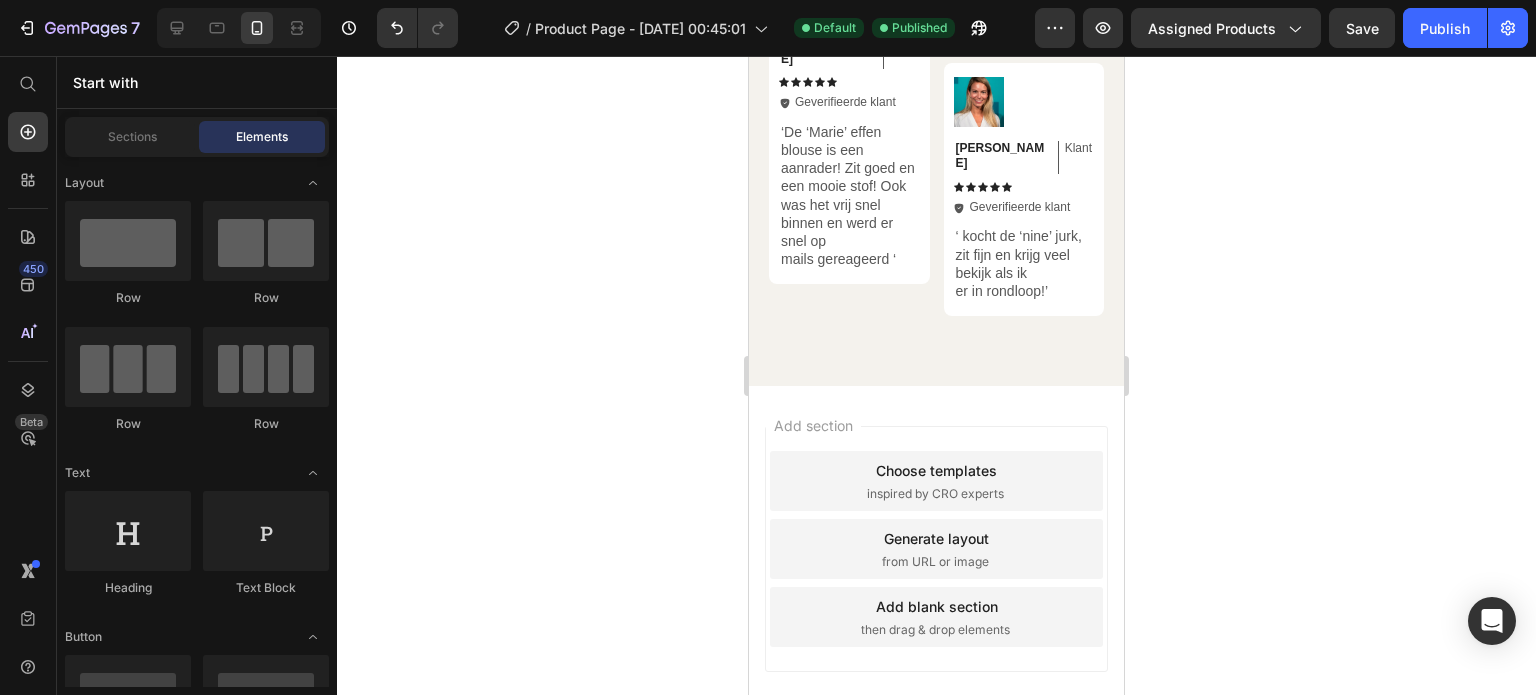 click on "Choose templates" at bounding box center [936, 470] 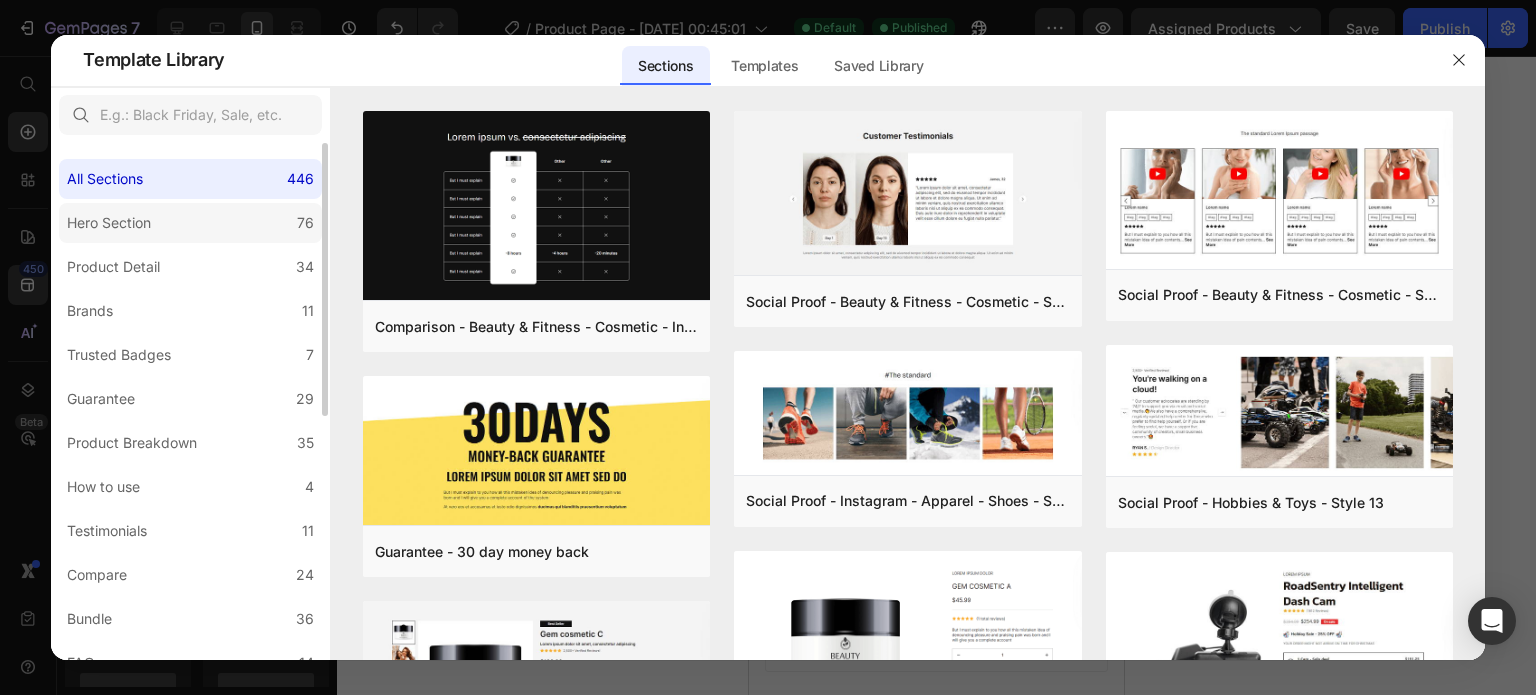 click on "Hero Section 76" 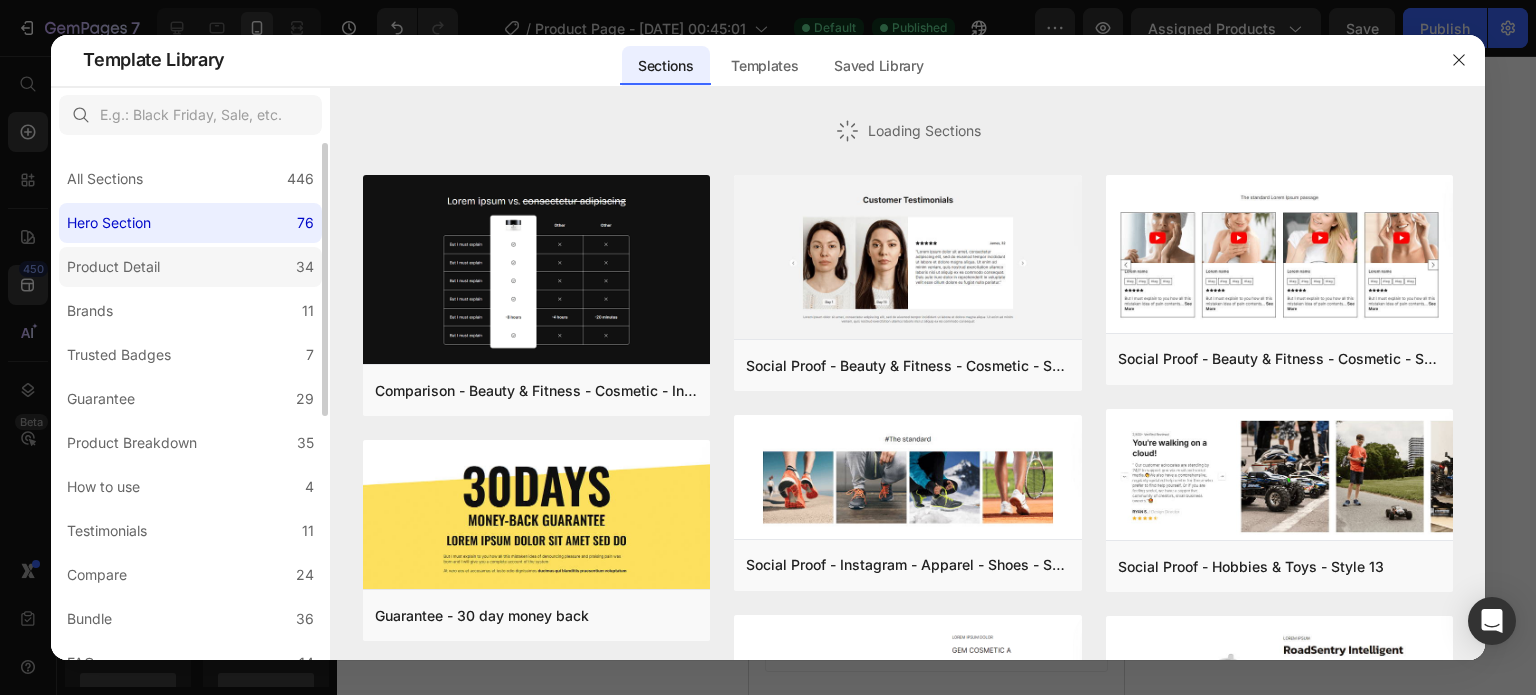 click on "Product Detail" at bounding box center (117, 267) 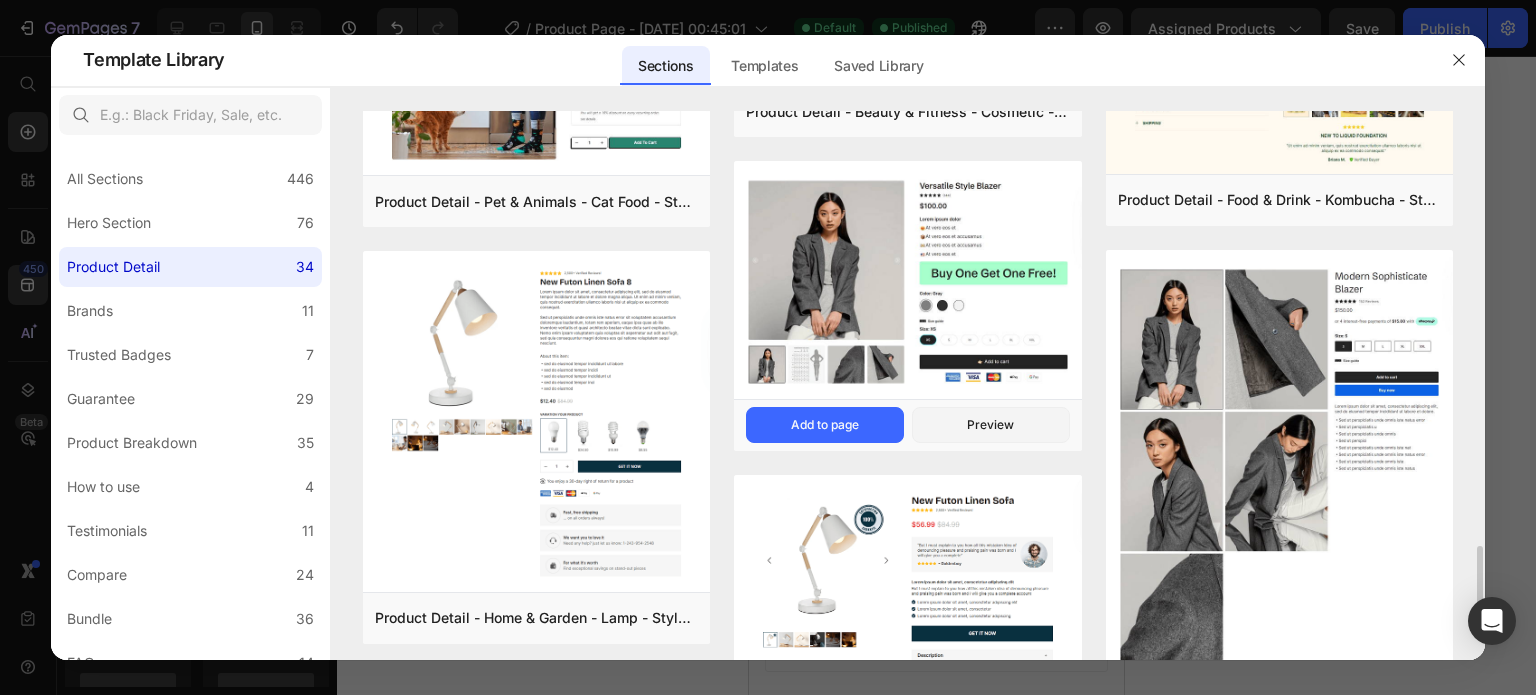 scroll, scrollTop: 2548, scrollLeft: 0, axis: vertical 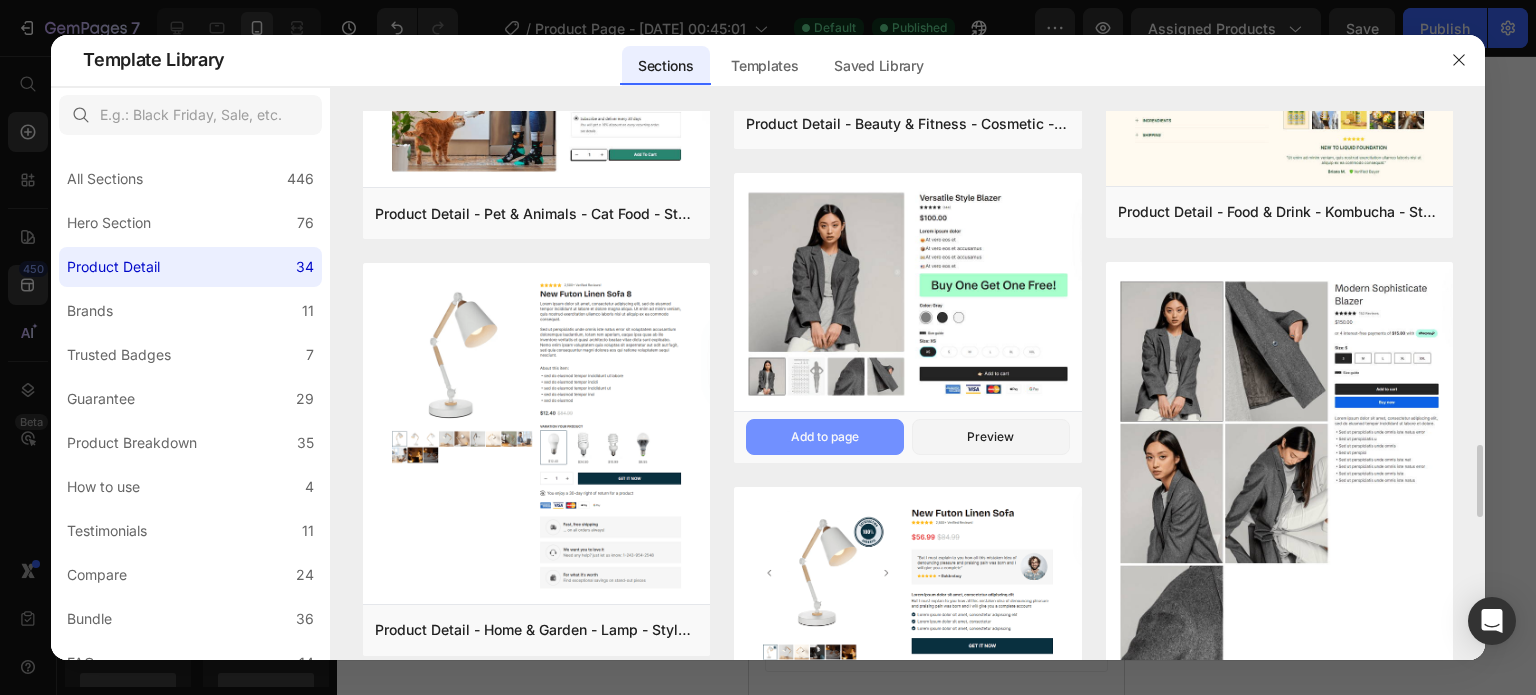 click on "Add to page" at bounding box center [825, 437] 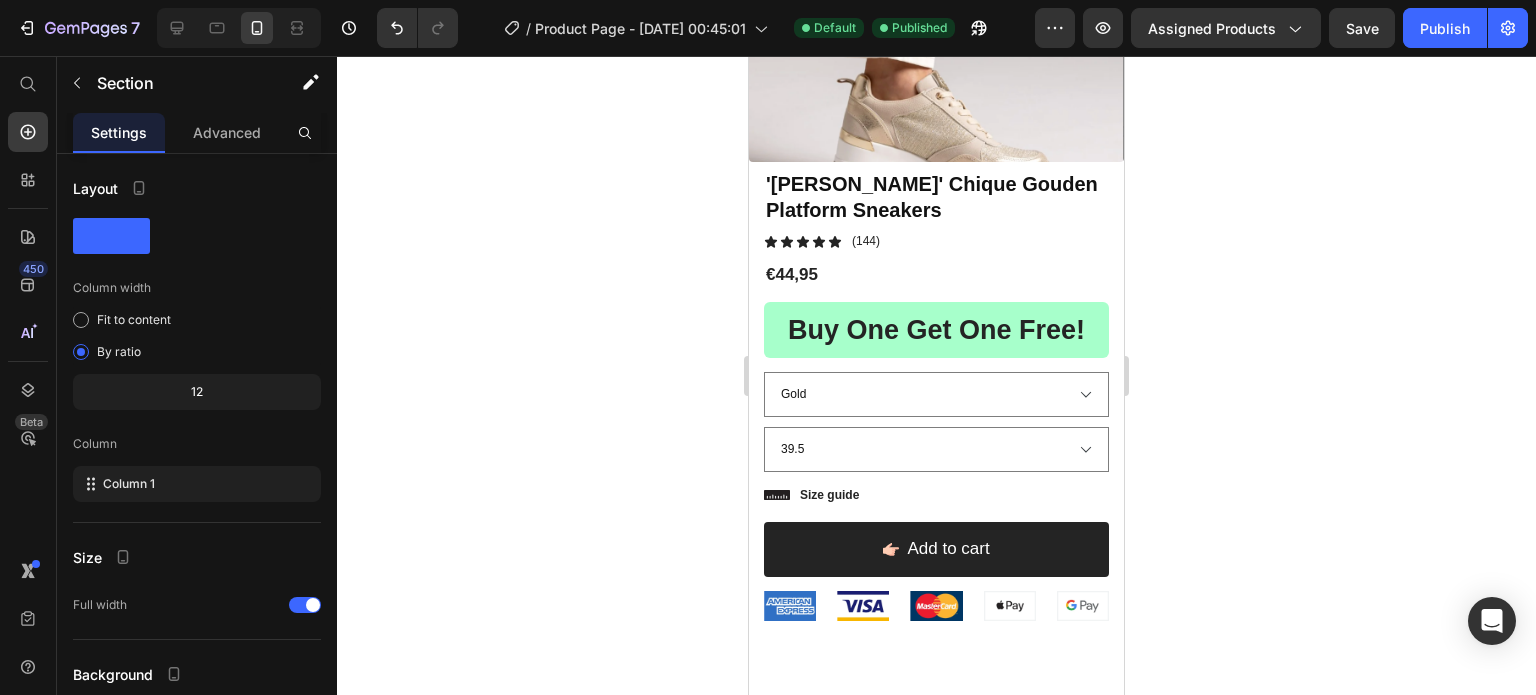 scroll, scrollTop: 3935, scrollLeft: 0, axis: vertical 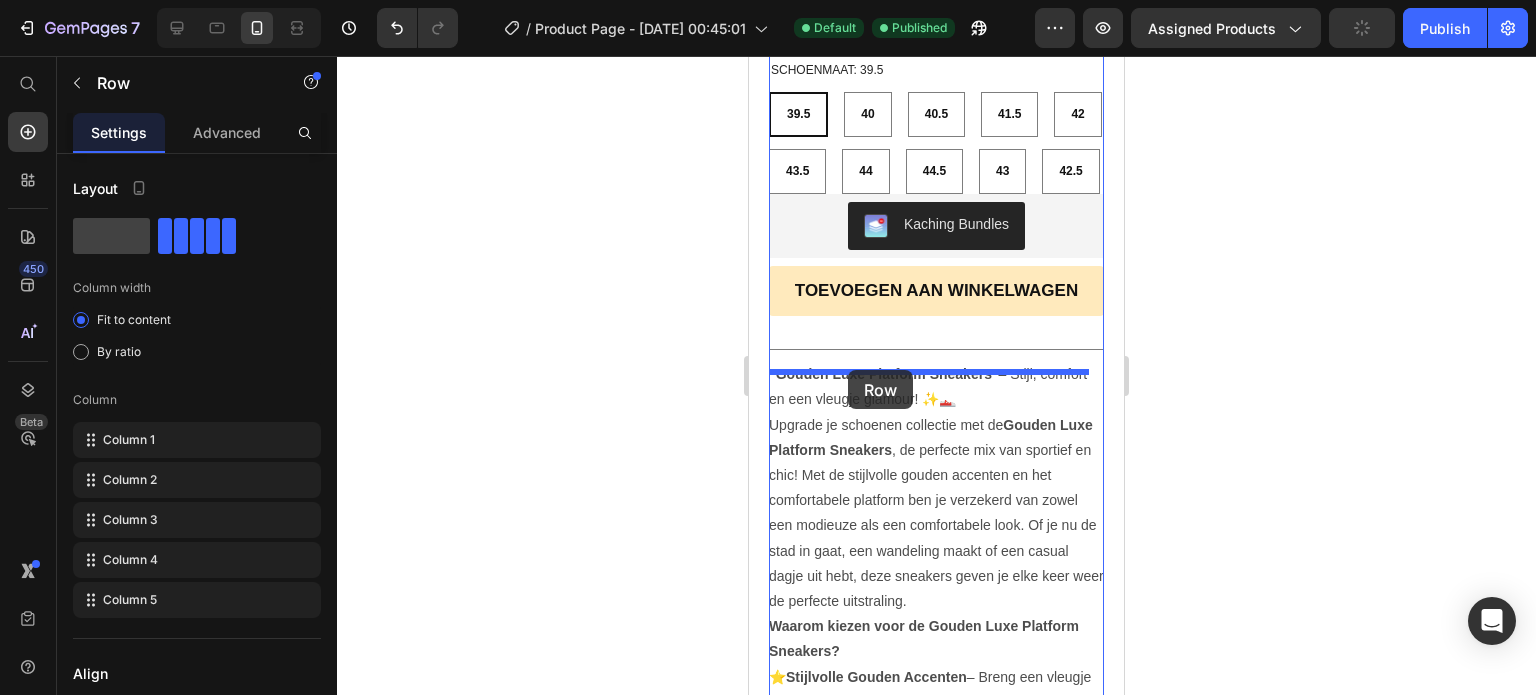 drag, startPoint x: 805, startPoint y: 580, endPoint x: 847, endPoint y: 369, distance: 215.1395 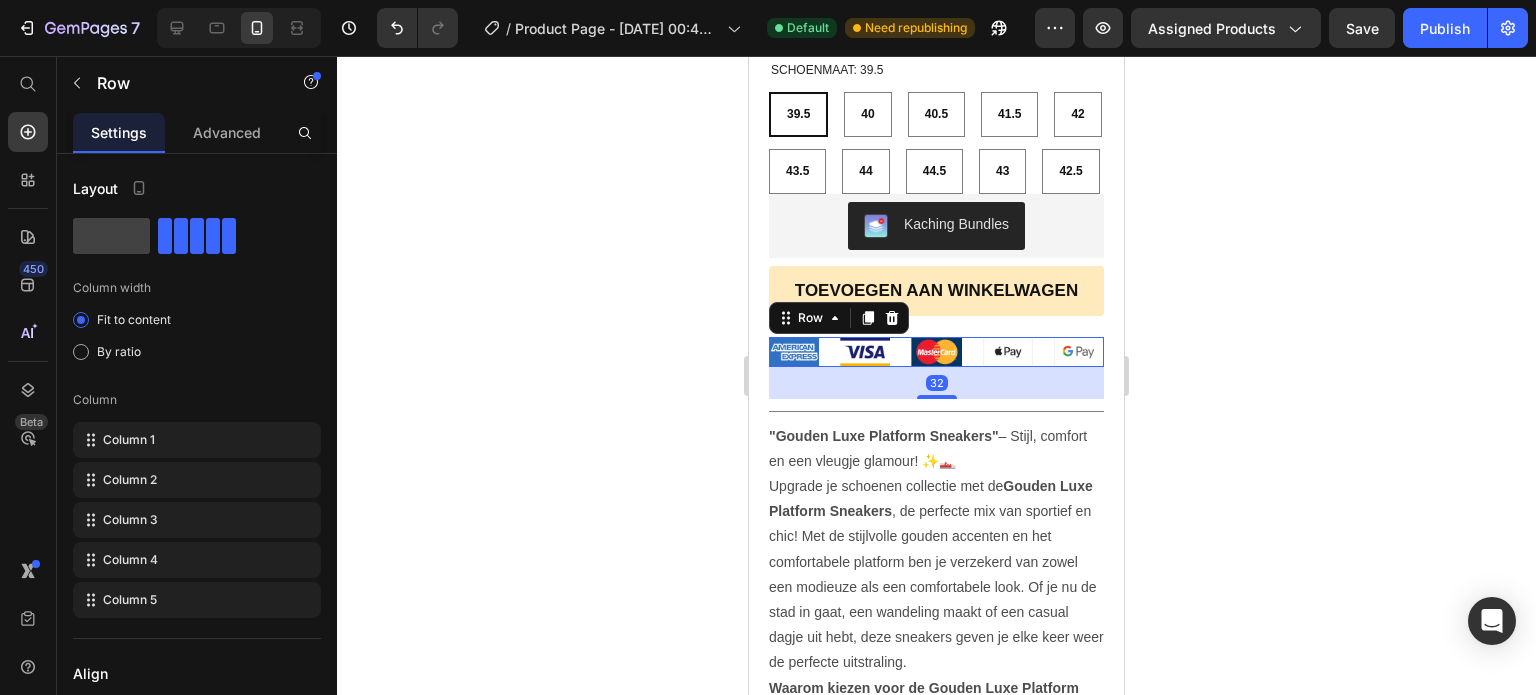 click 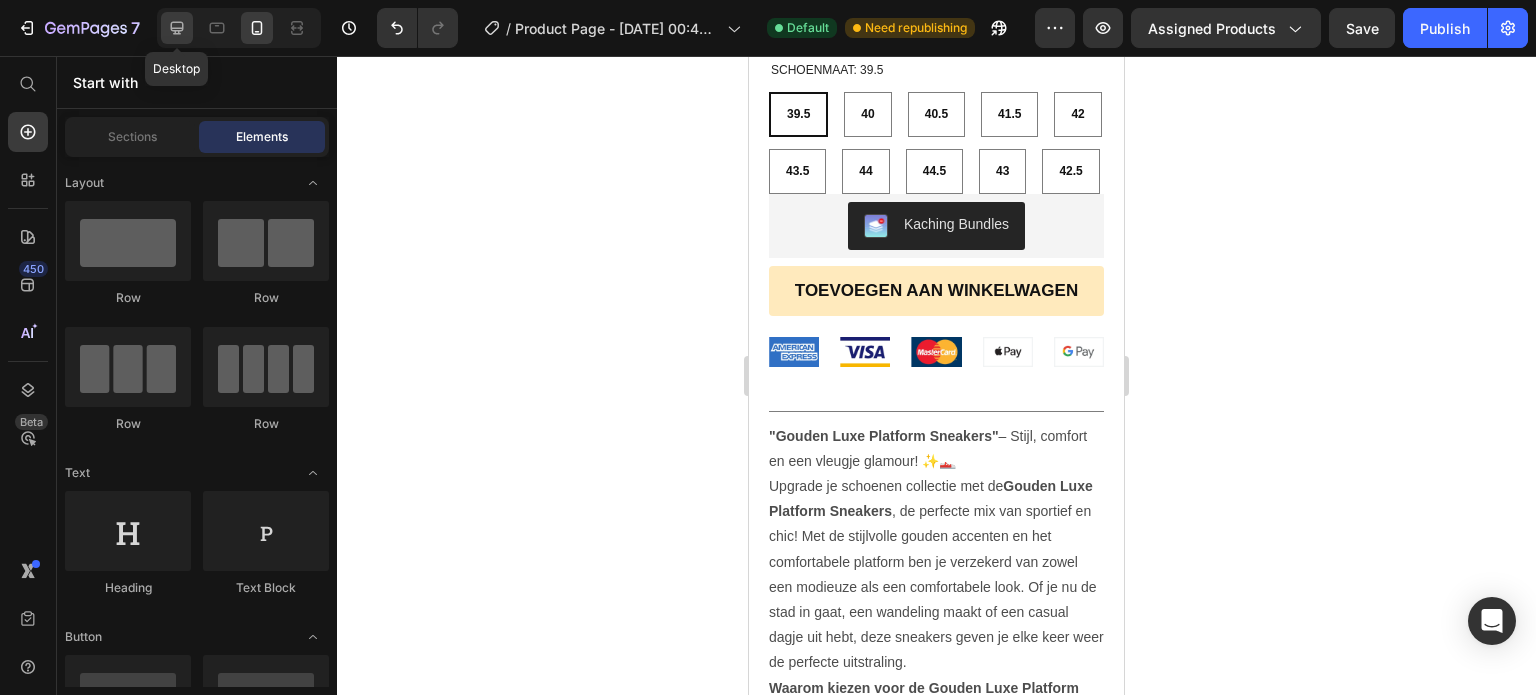 click 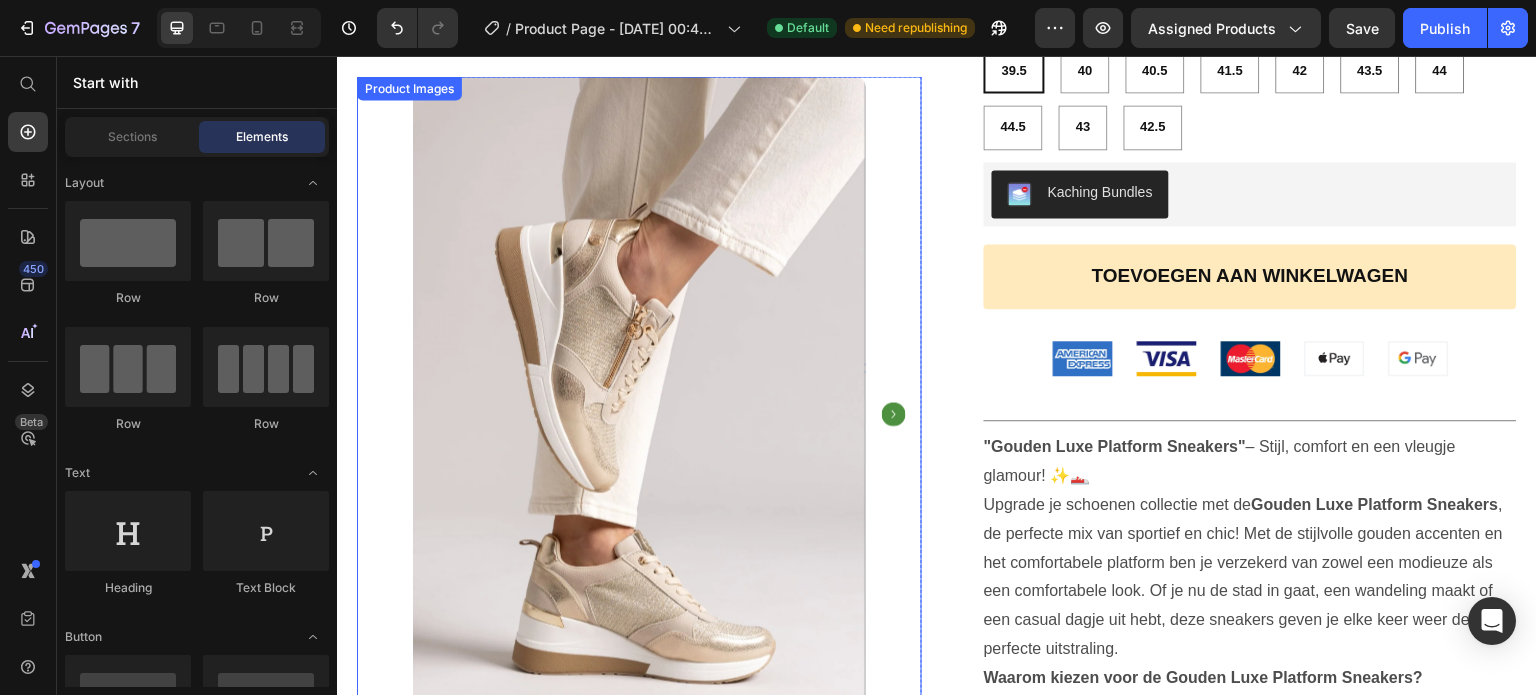 scroll, scrollTop: 558, scrollLeft: 0, axis: vertical 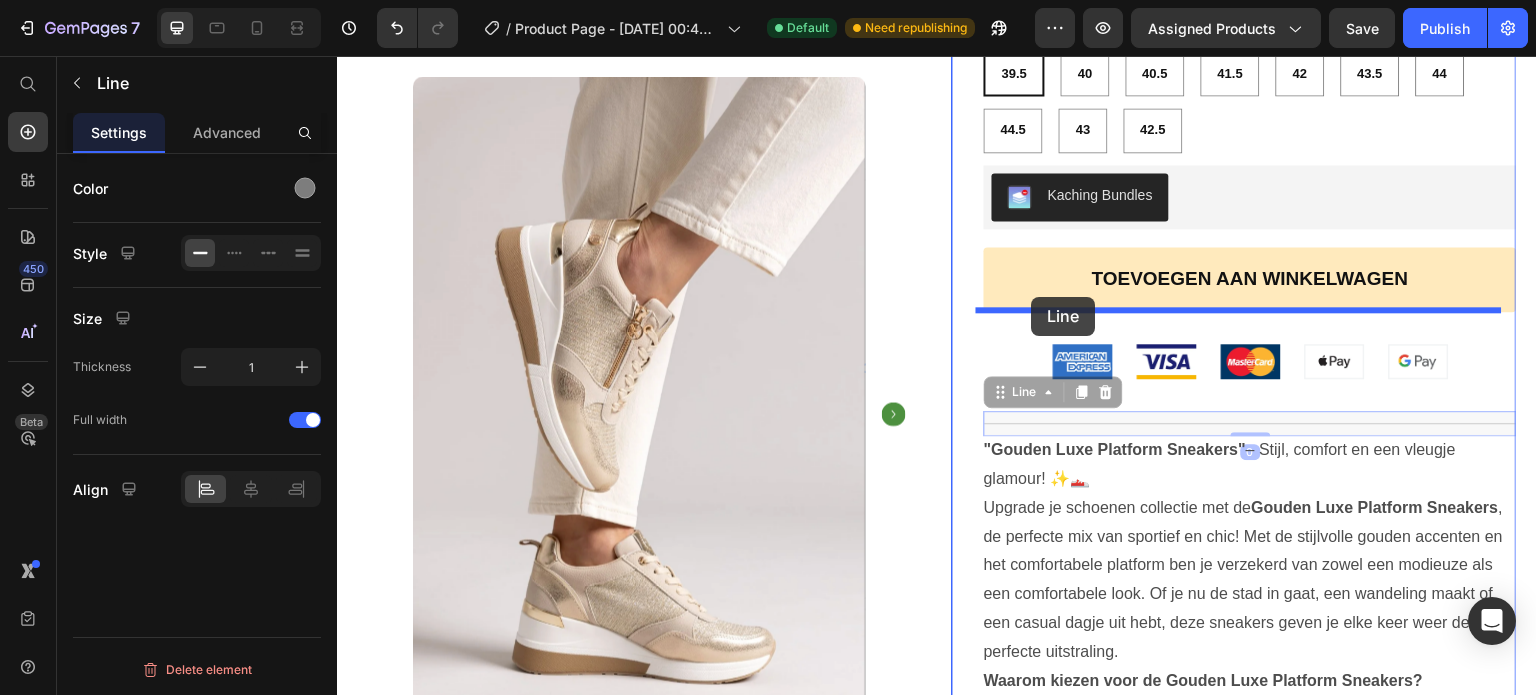 drag, startPoint x: 1016, startPoint y: 365, endPoint x: 1031, endPoint y: 299, distance: 67.68308 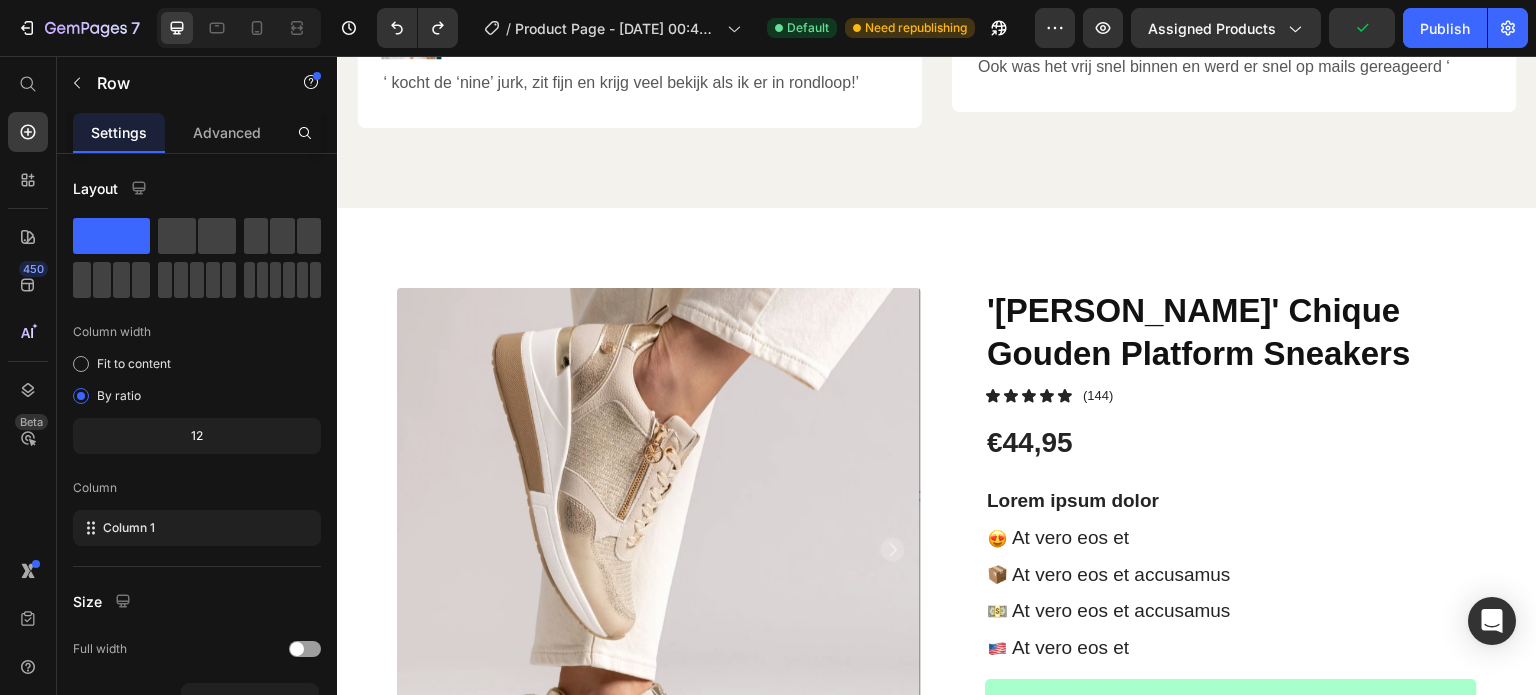 scroll, scrollTop: 2404, scrollLeft: 0, axis: vertical 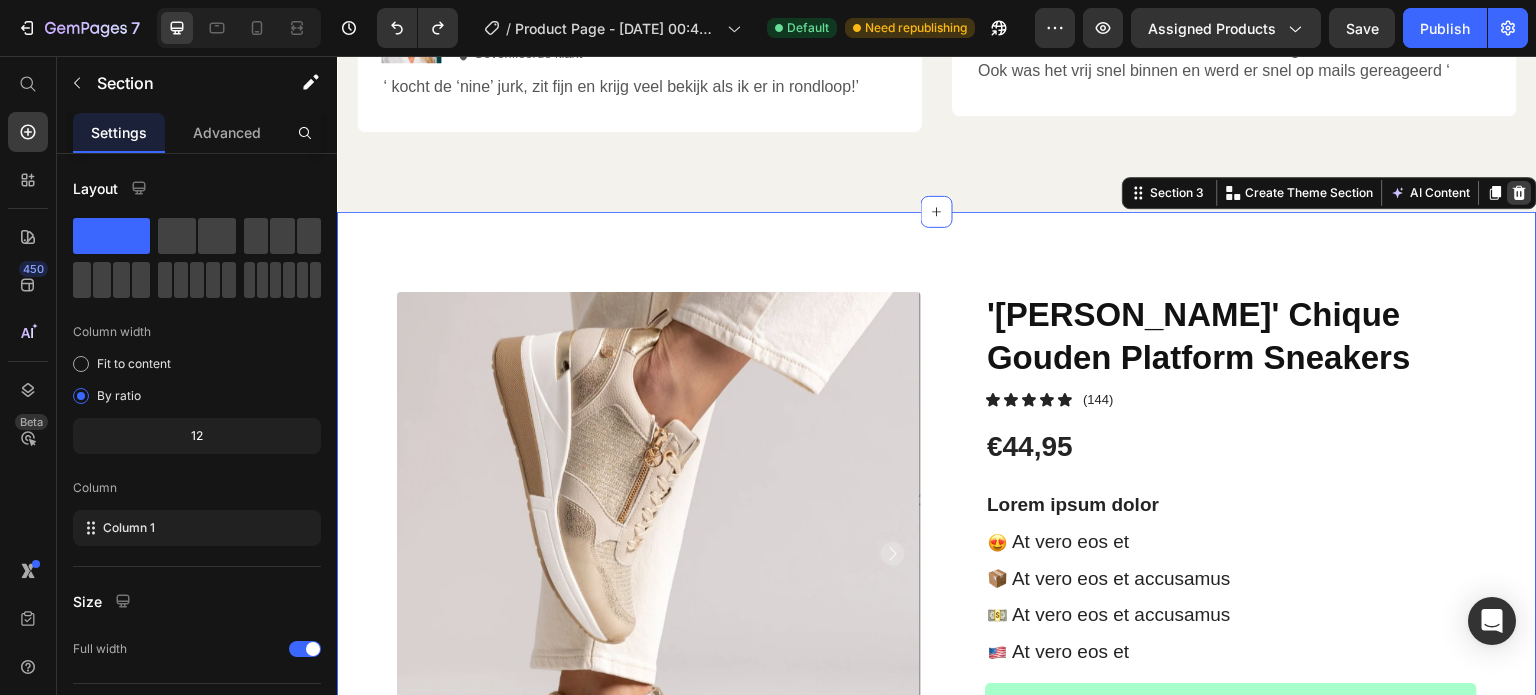 click at bounding box center (1520, 193) 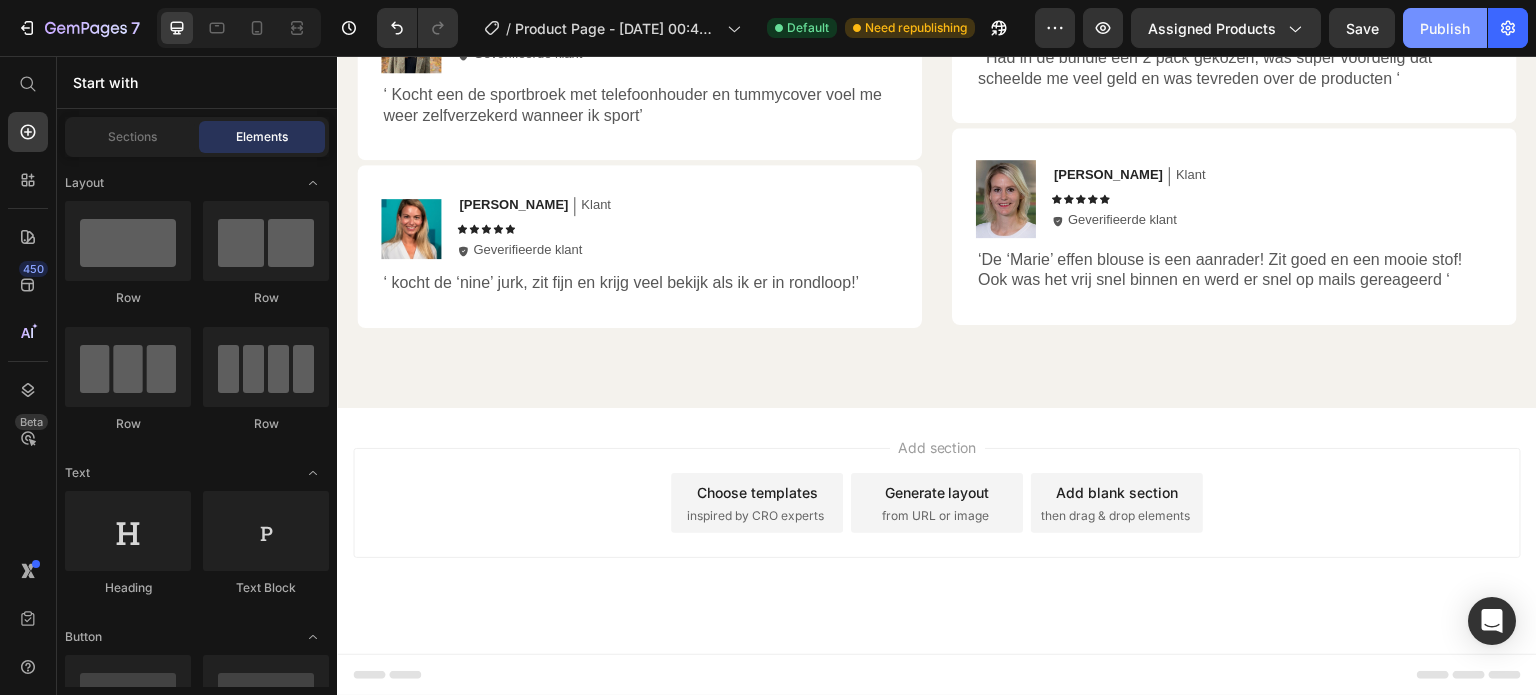 click on "Publish" at bounding box center [1445, 28] 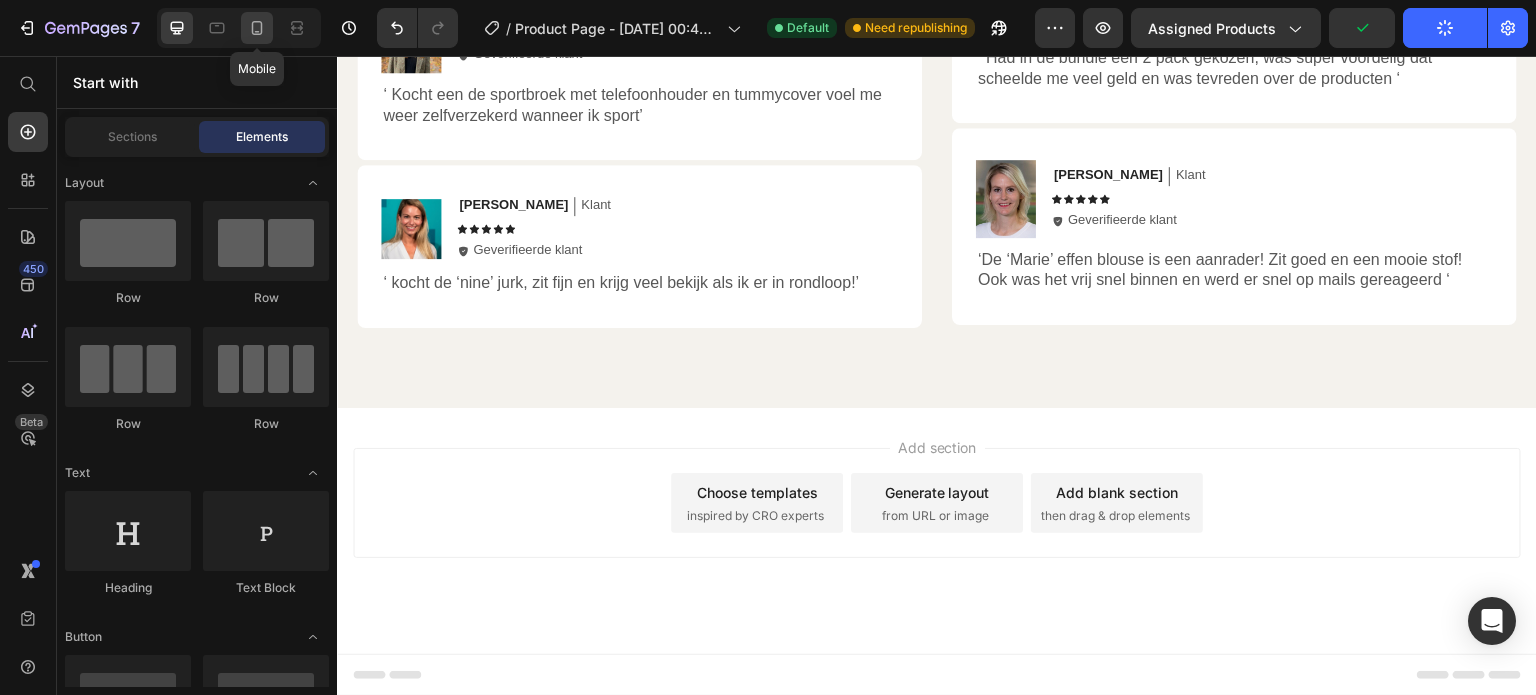 click 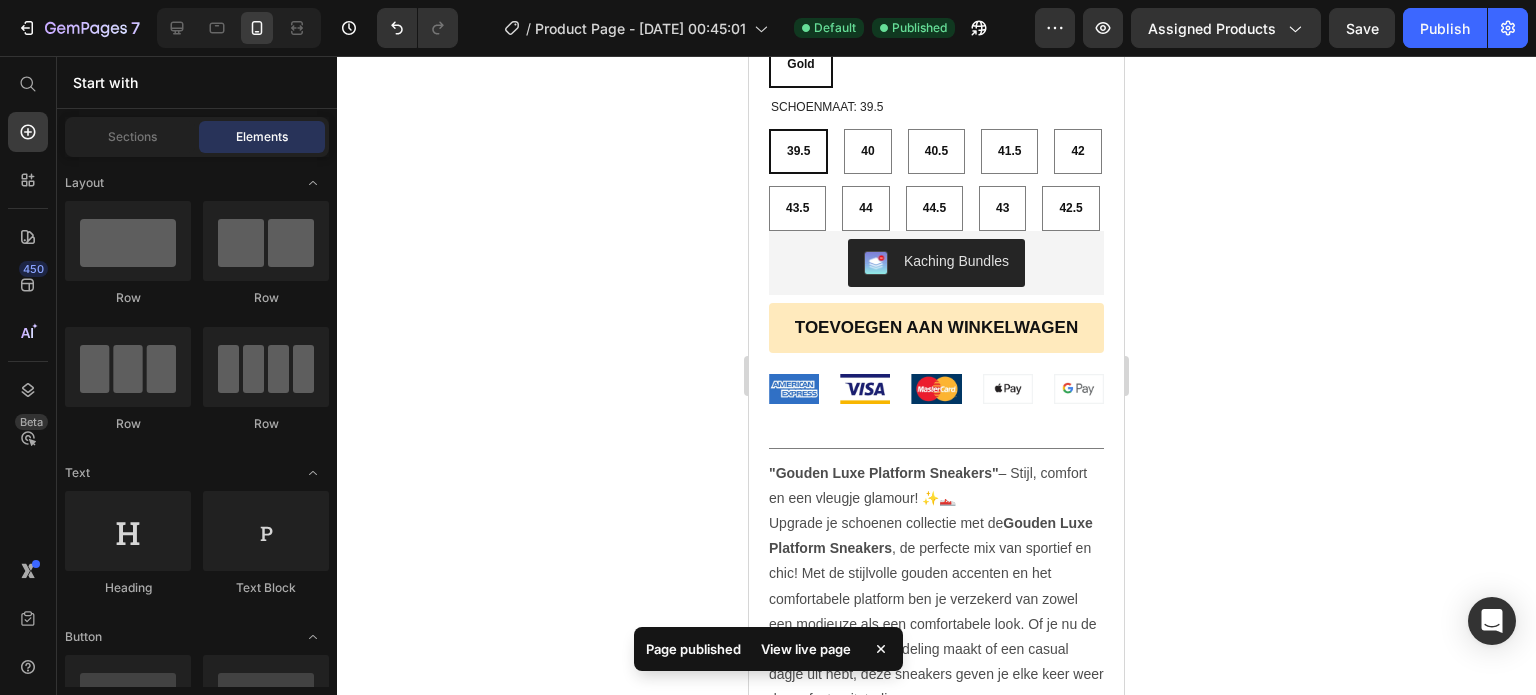 scroll, scrollTop: 1027, scrollLeft: 0, axis: vertical 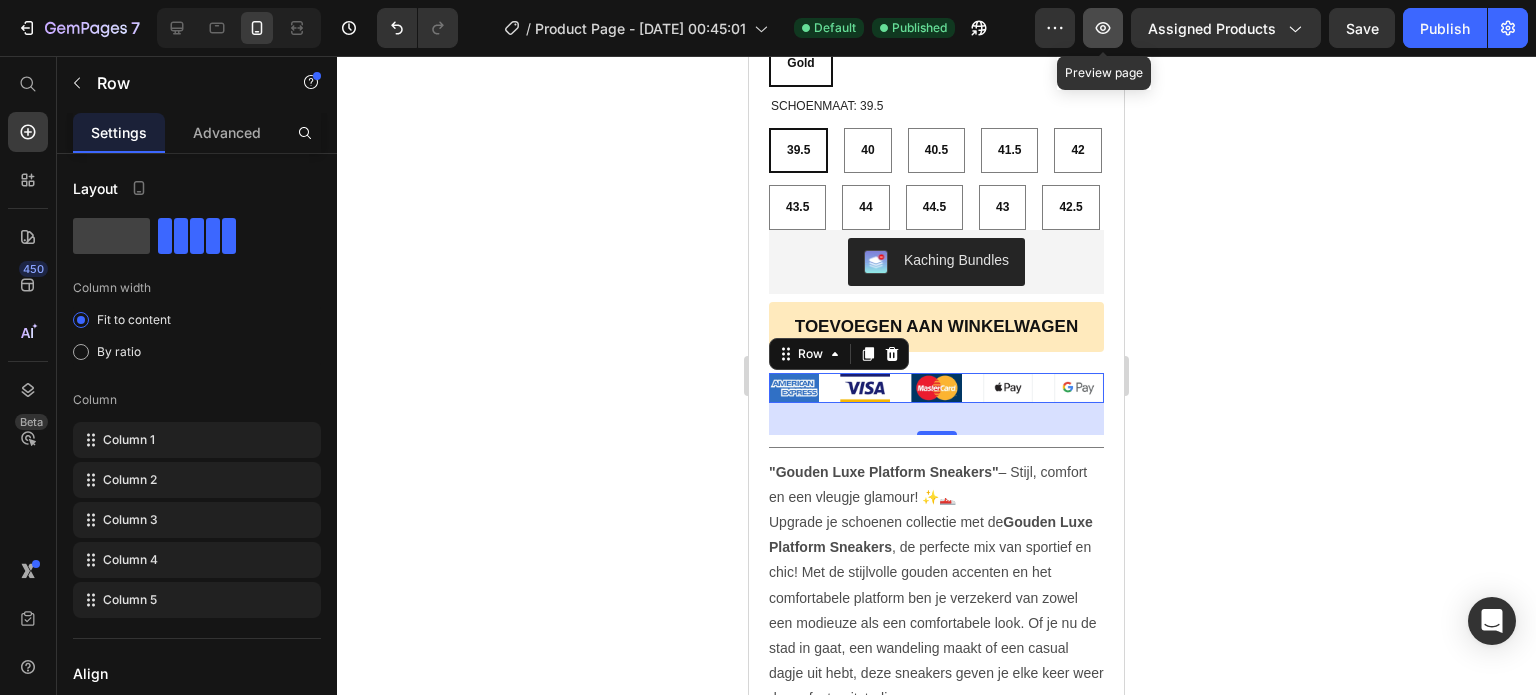 click 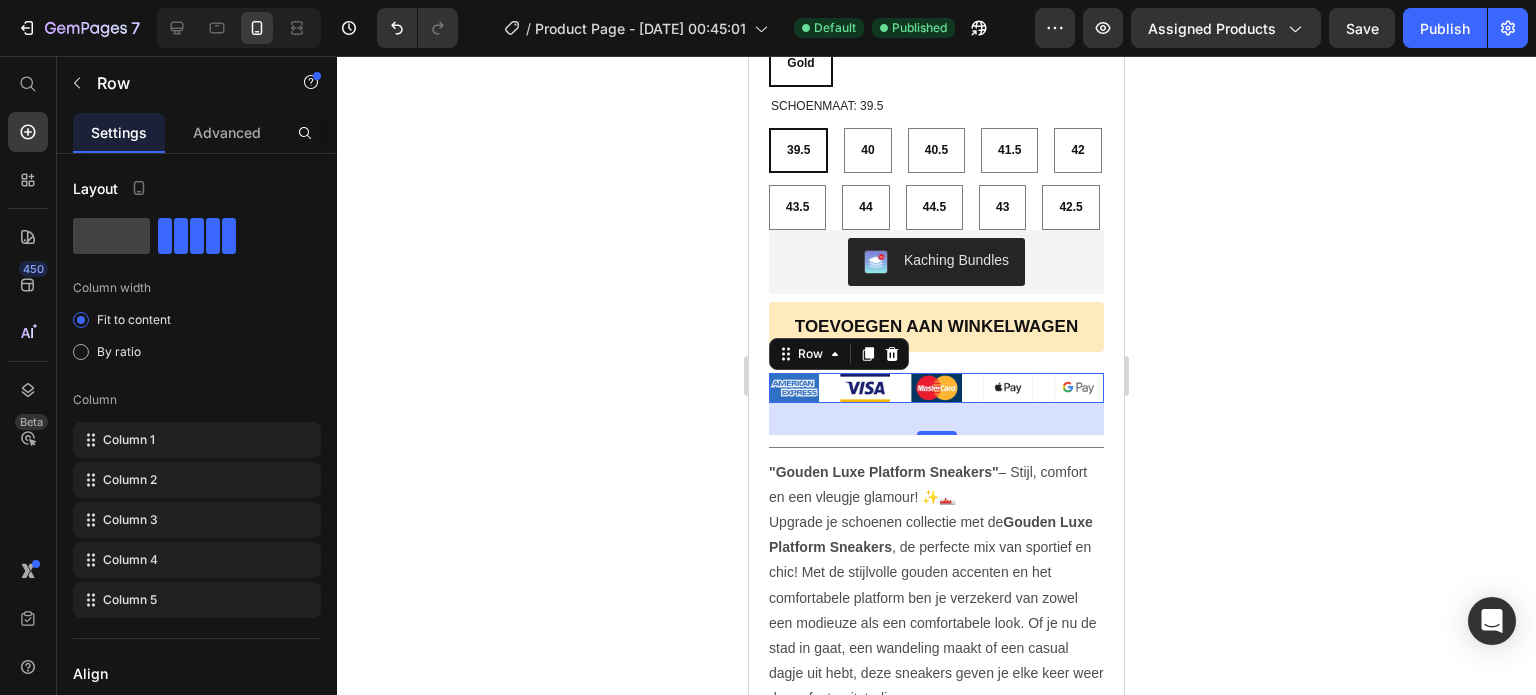 click on "7   /  Product Page - [DATE] 00:45:01 Default Published Preview Assigned Products  Save   Publish" 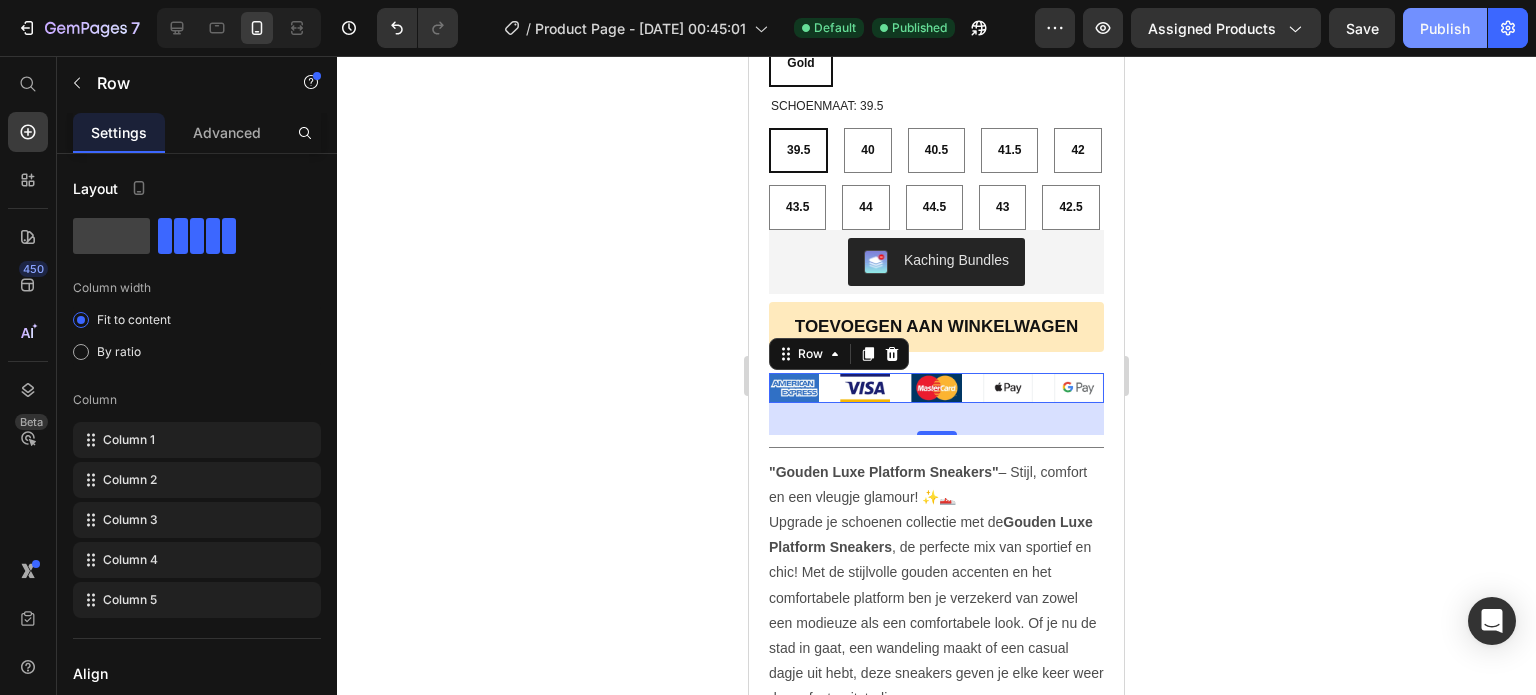 click on "Publish" at bounding box center [1445, 28] 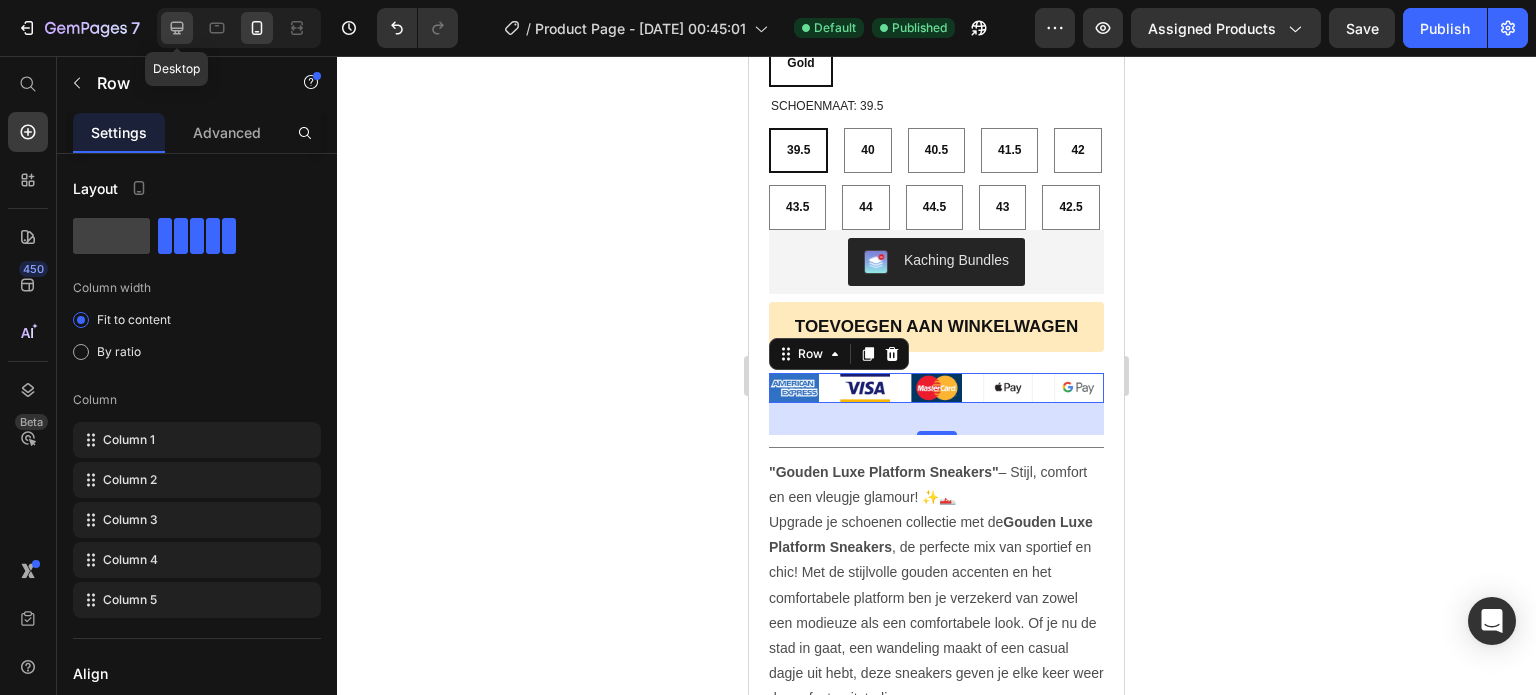 click 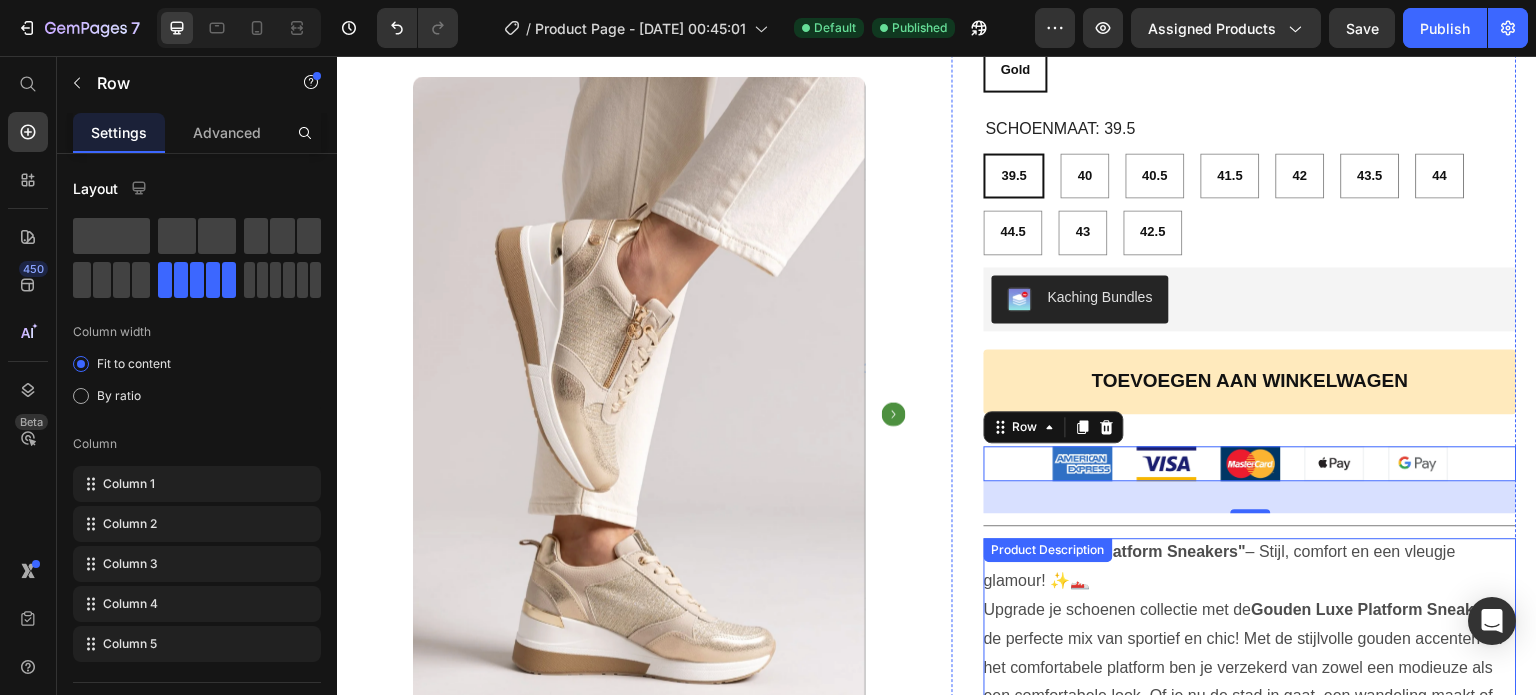 scroll, scrollTop: 452, scrollLeft: 0, axis: vertical 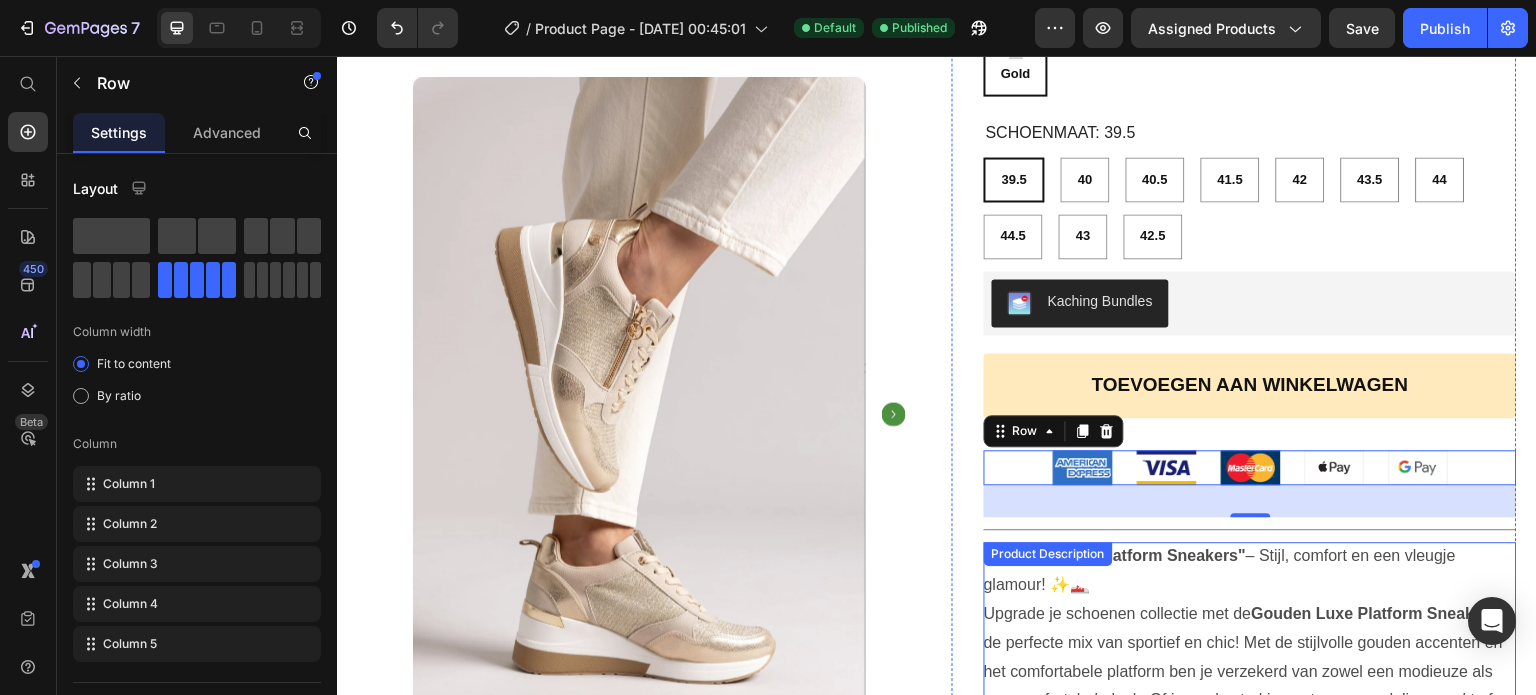 click on "Toevoegen aan winkelwagen" at bounding box center (1250, 385) 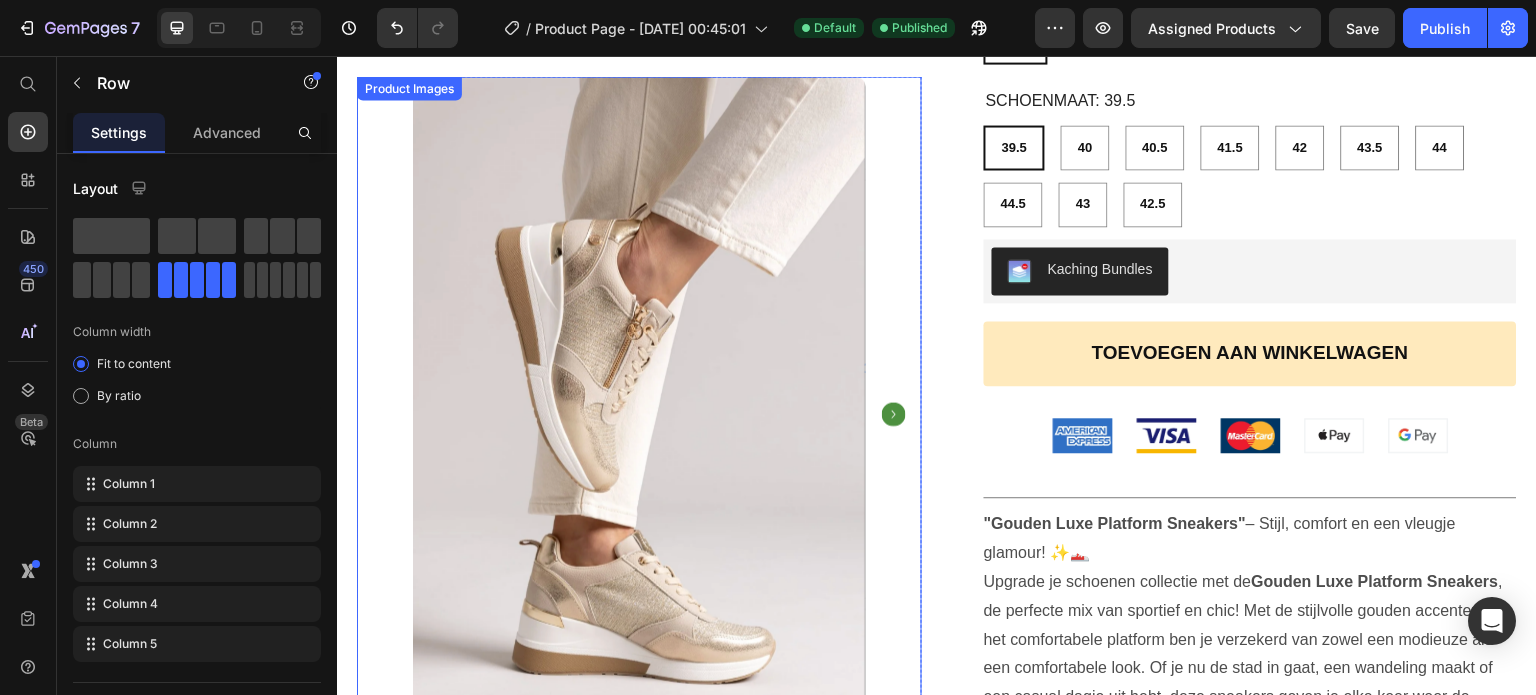scroll, scrollTop: 450, scrollLeft: 0, axis: vertical 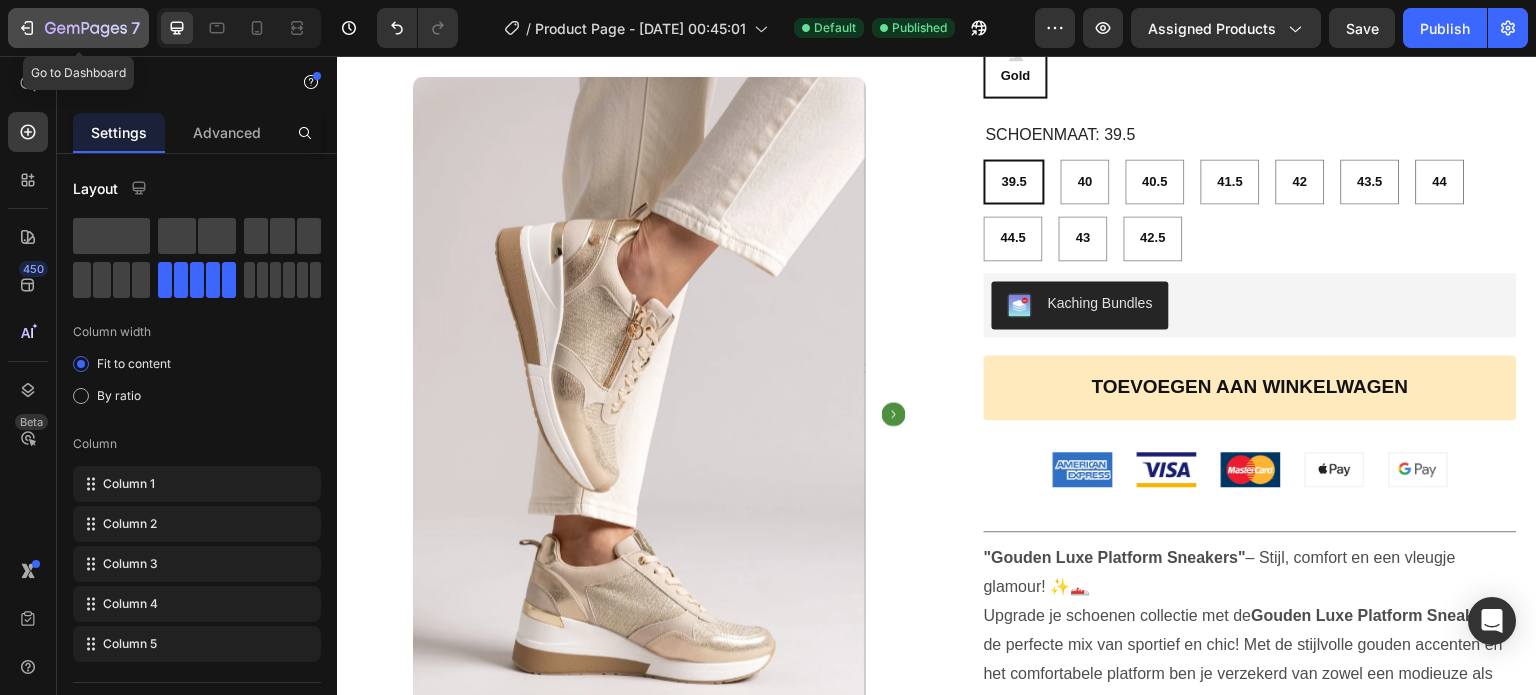 drag, startPoint x: 1, startPoint y: 24, endPoint x: 17, endPoint y: 29, distance: 16.763054 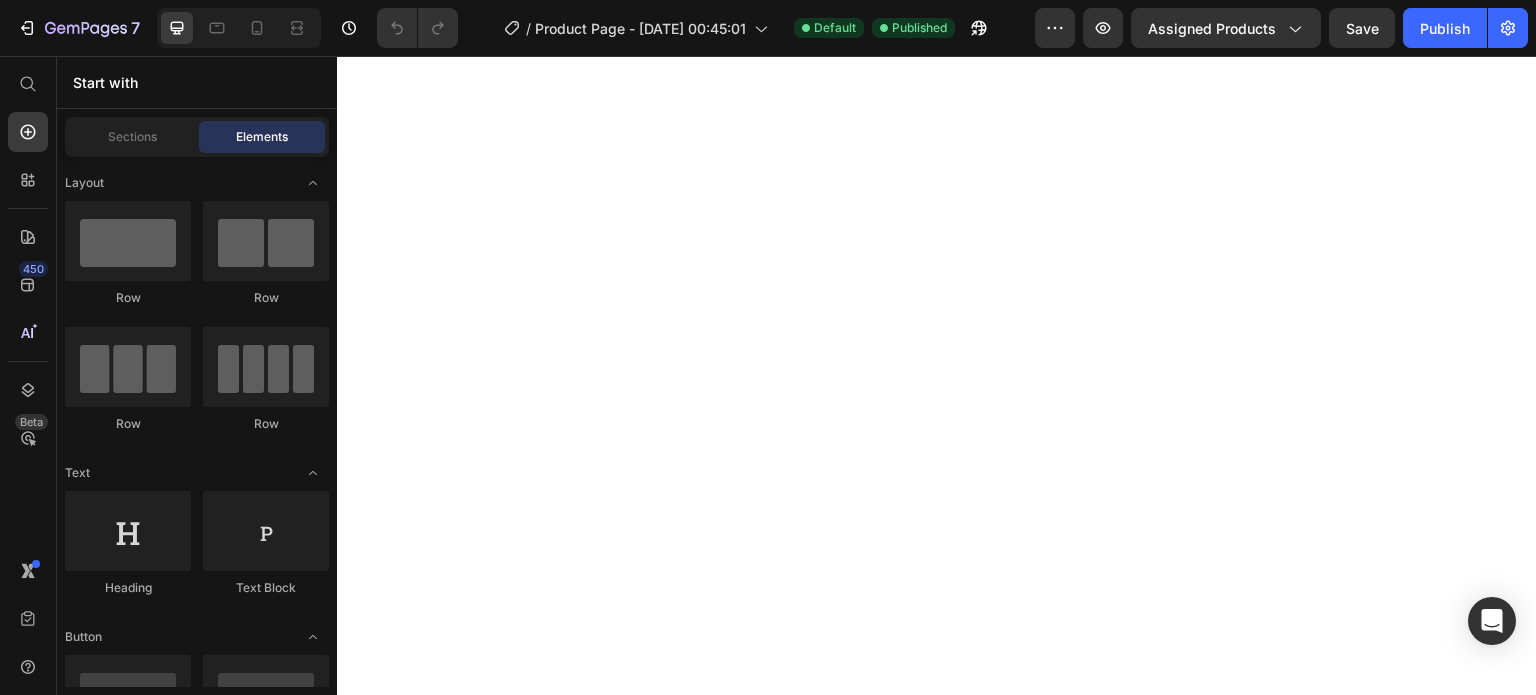 scroll, scrollTop: 0, scrollLeft: 0, axis: both 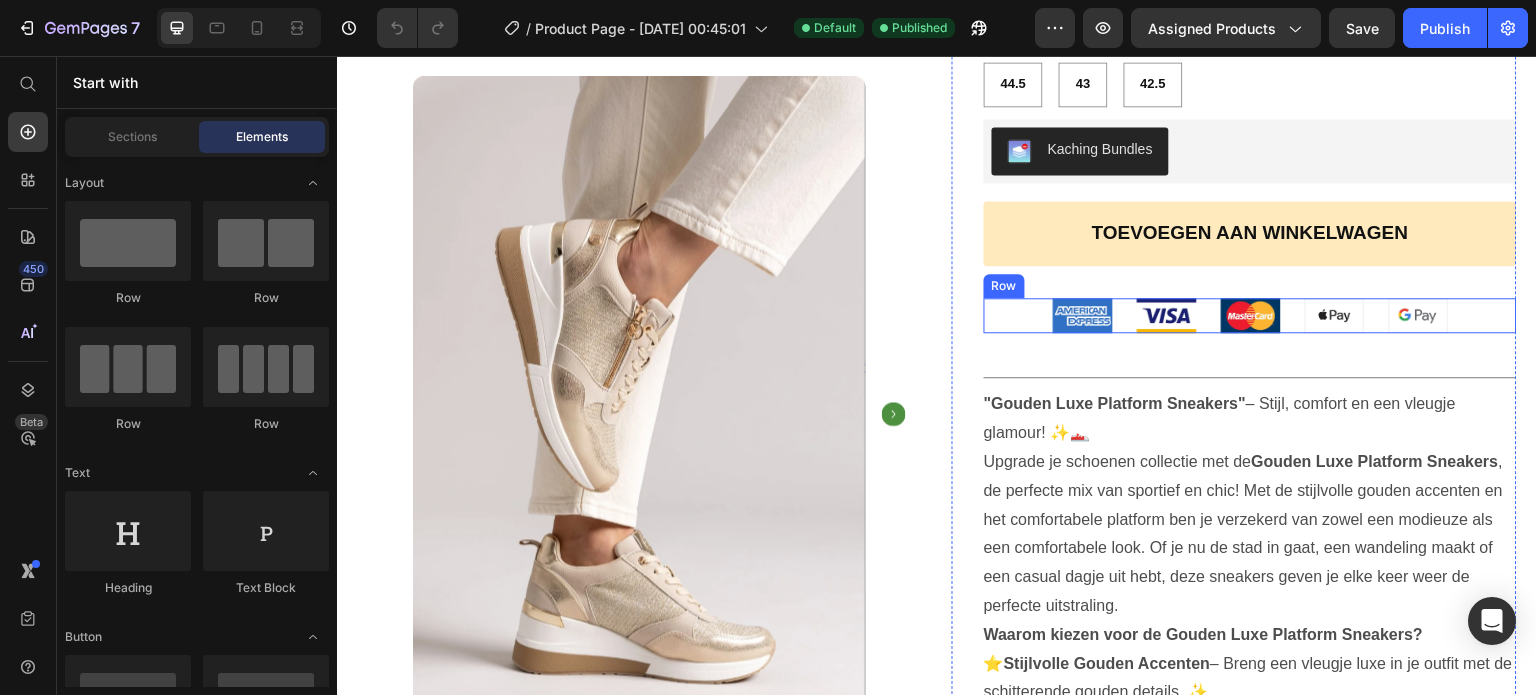 click on "Image Image Image Image Image Row" at bounding box center [1250, 315] 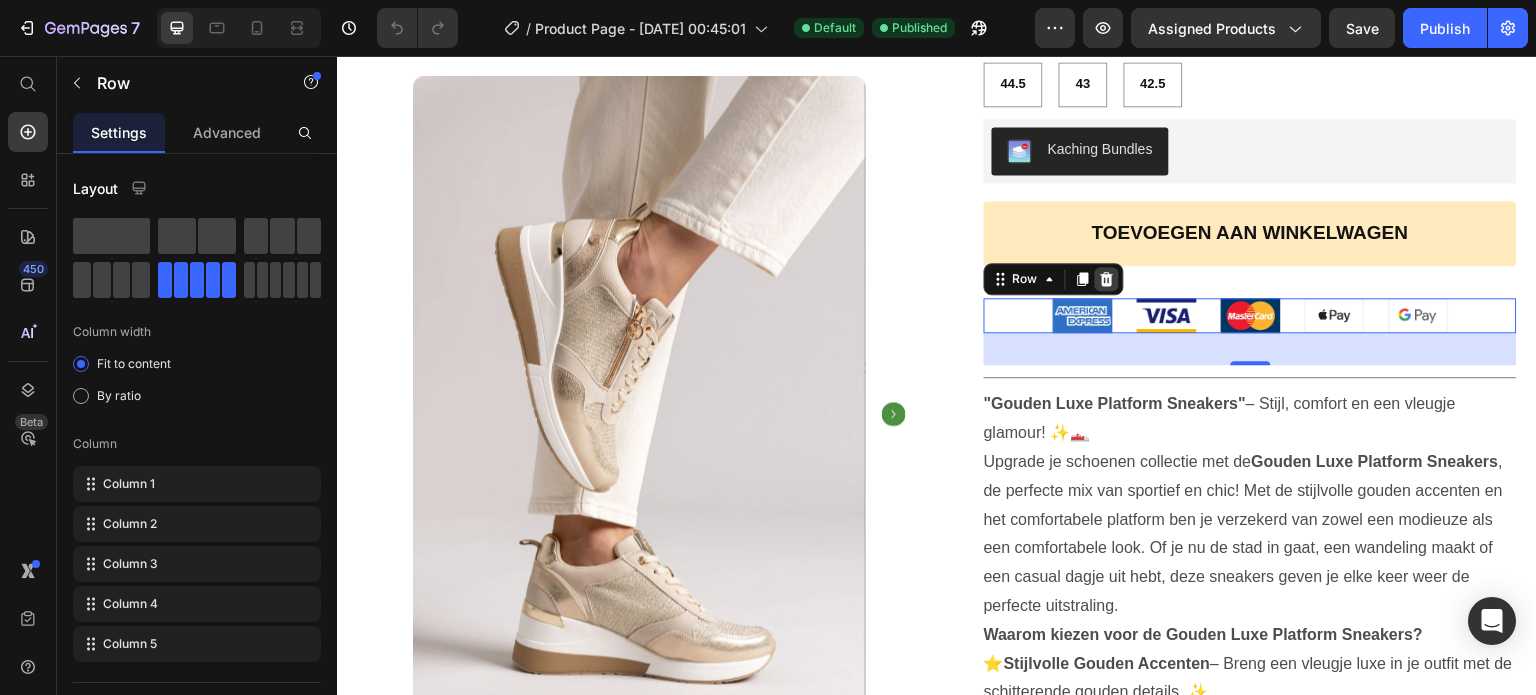 click 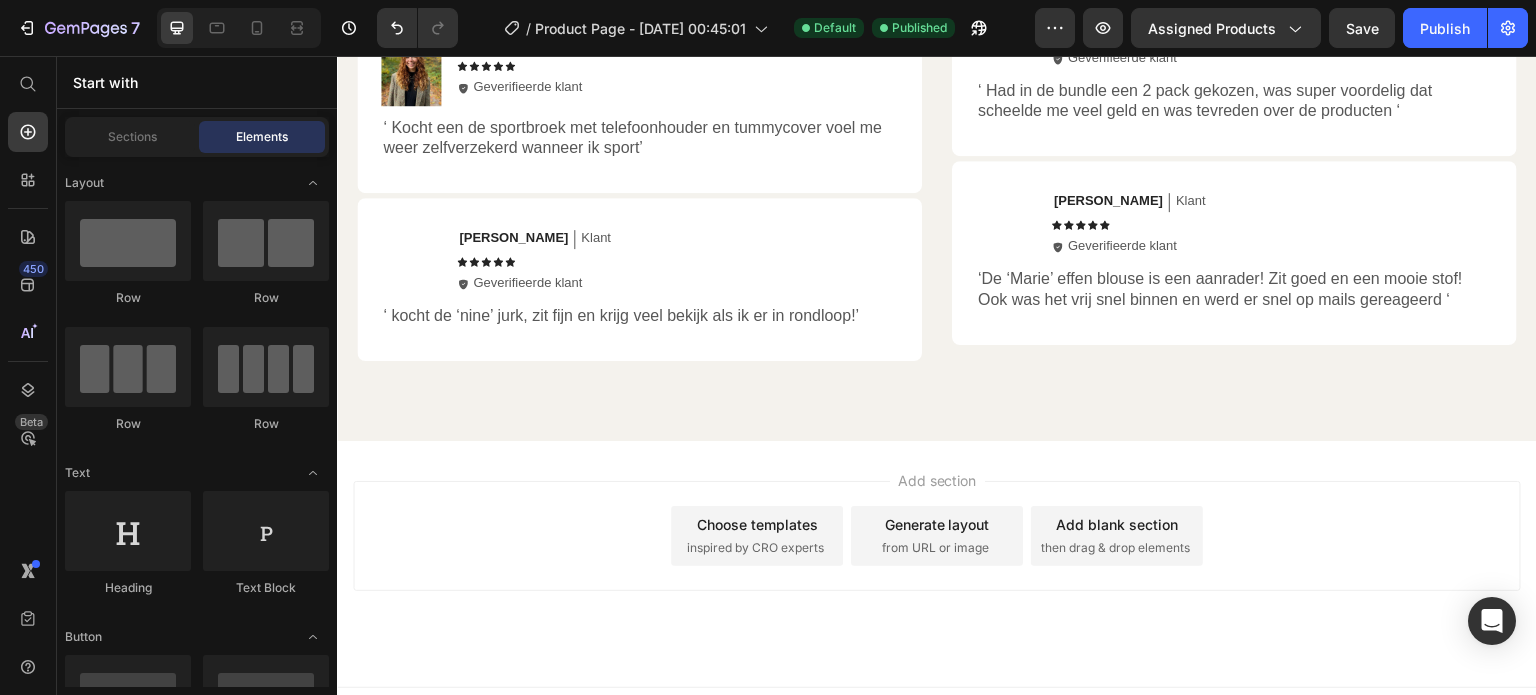 scroll, scrollTop: 2140, scrollLeft: 0, axis: vertical 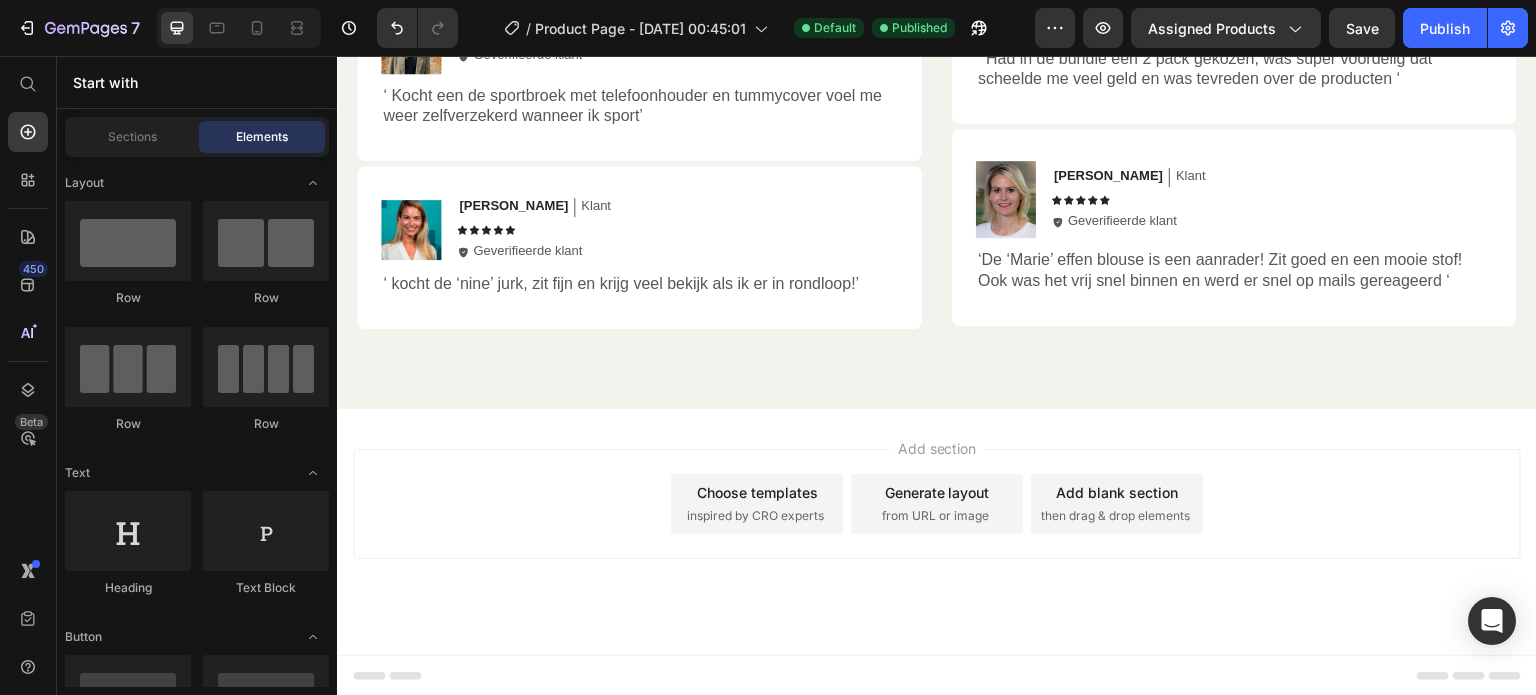 click on "Choose templates inspired by CRO experts" at bounding box center [757, 504] 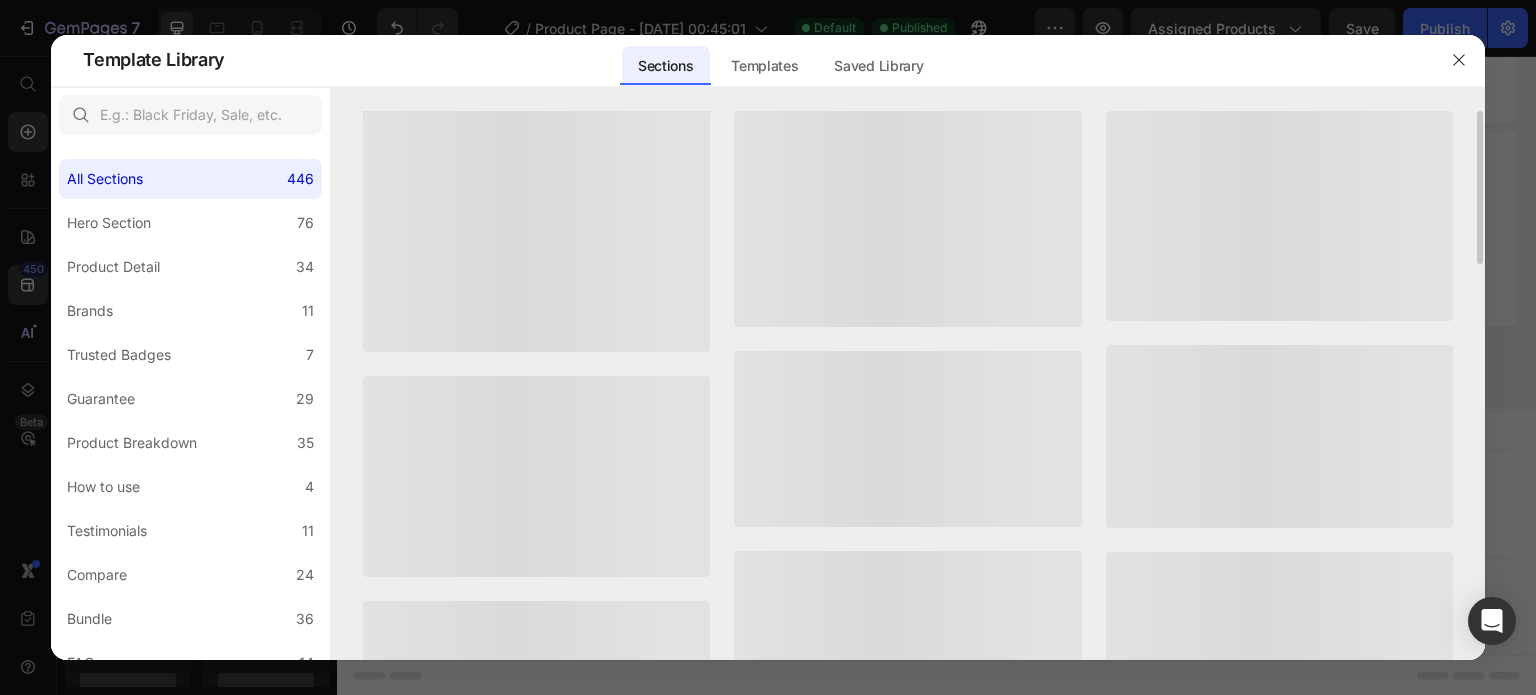 click at bounding box center (907, 439) 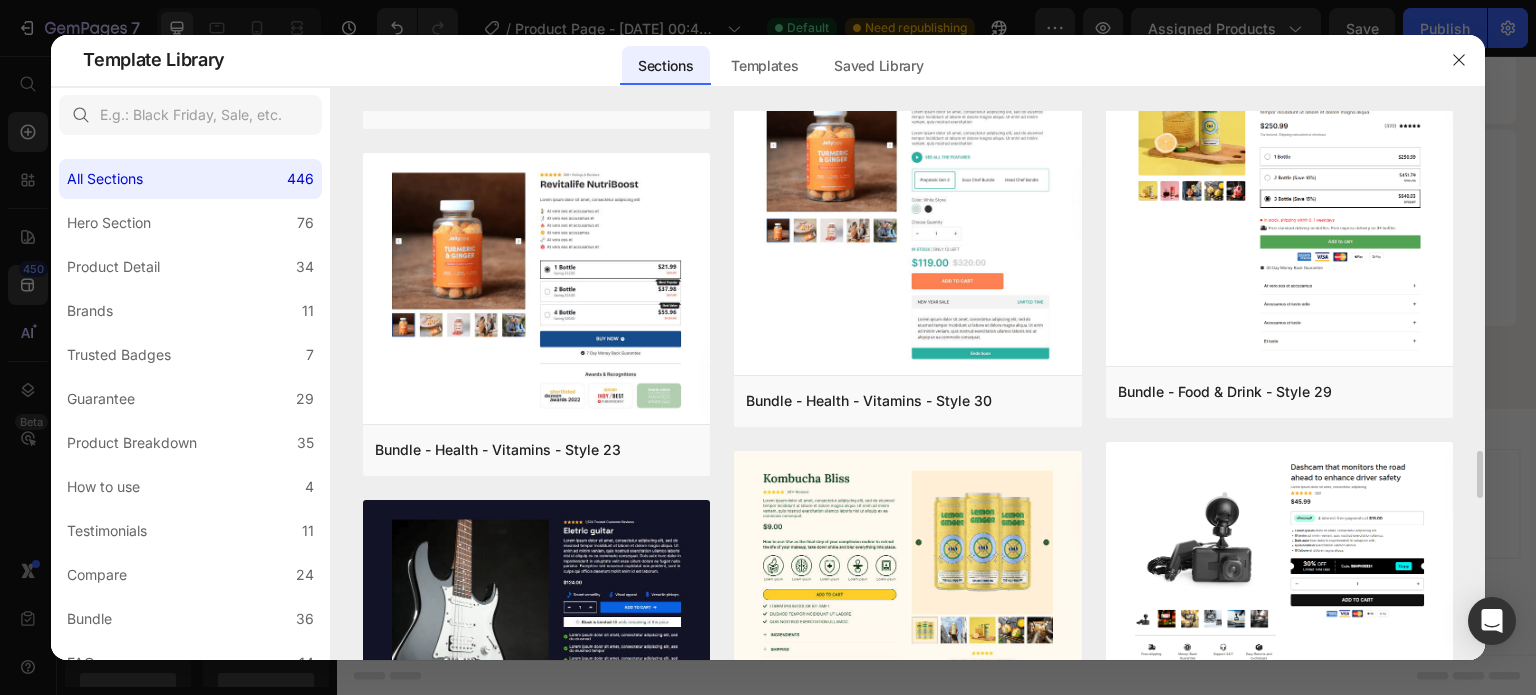 scroll, scrollTop: 3919, scrollLeft: 0, axis: vertical 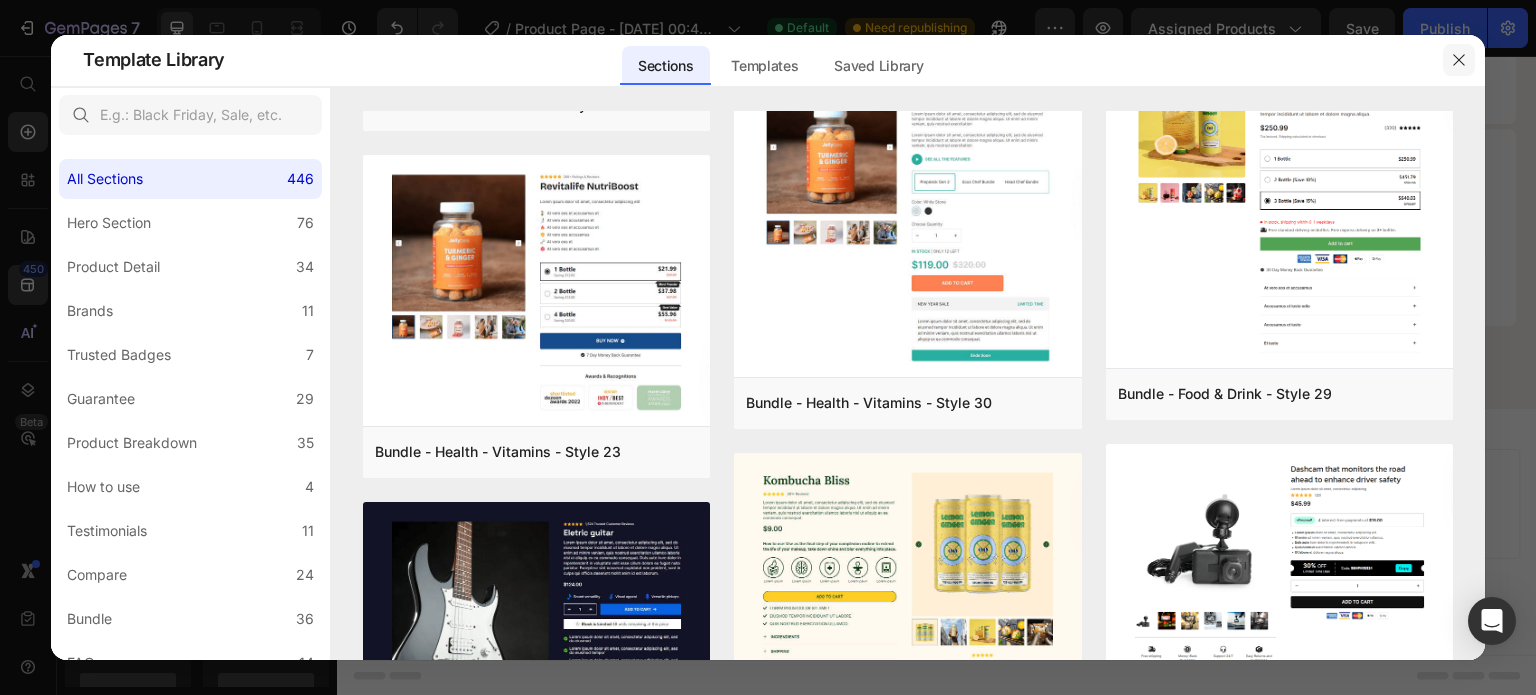 click at bounding box center [1459, 60] 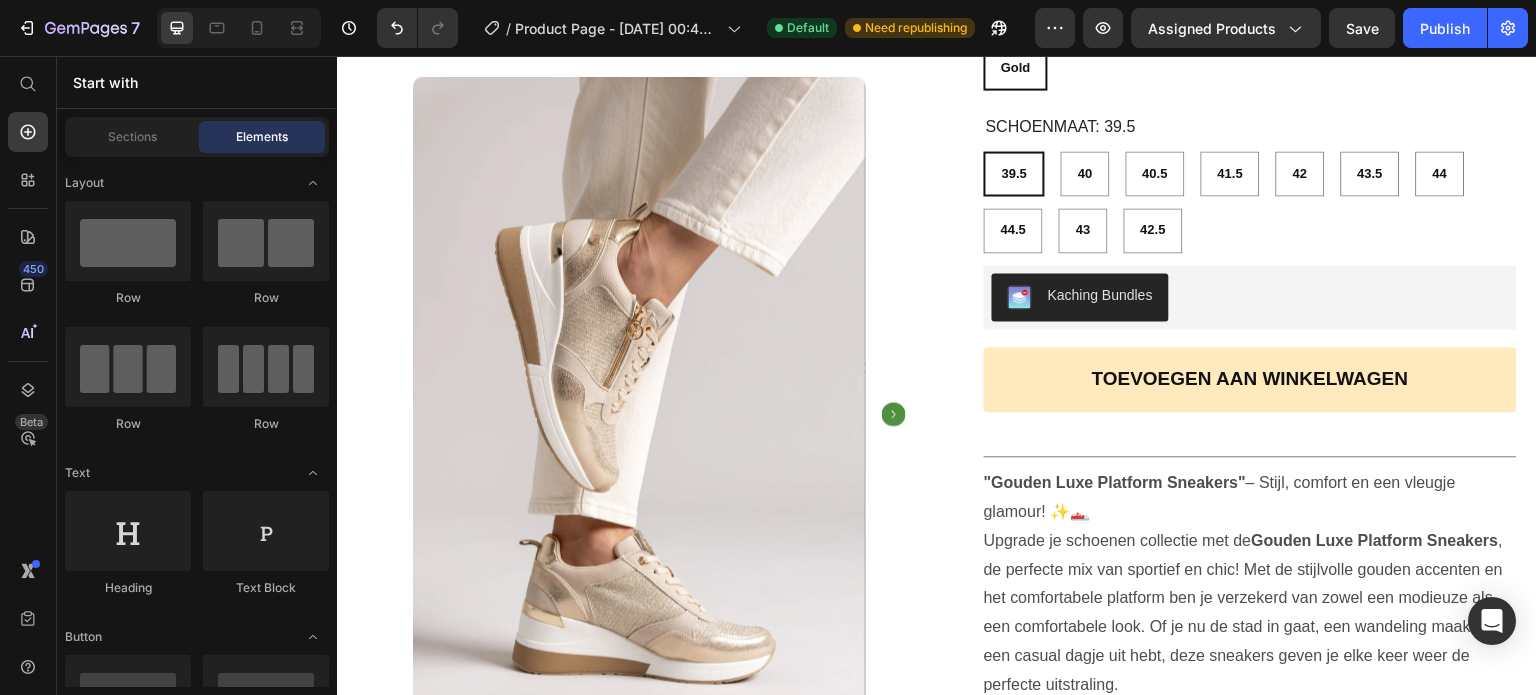 scroll, scrollTop: 580, scrollLeft: 0, axis: vertical 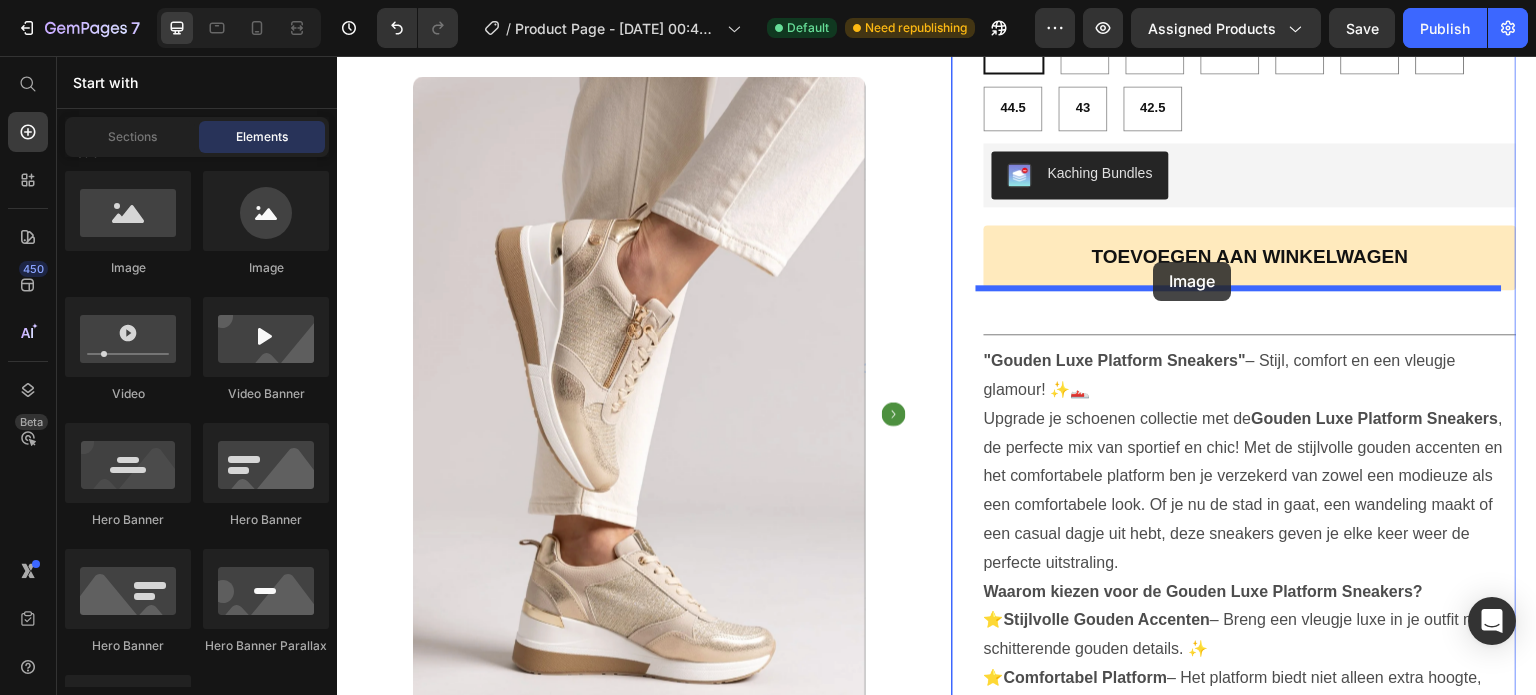 drag, startPoint x: 474, startPoint y: 262, endPoint x: 1155, endPoint y: 262, distance: 681 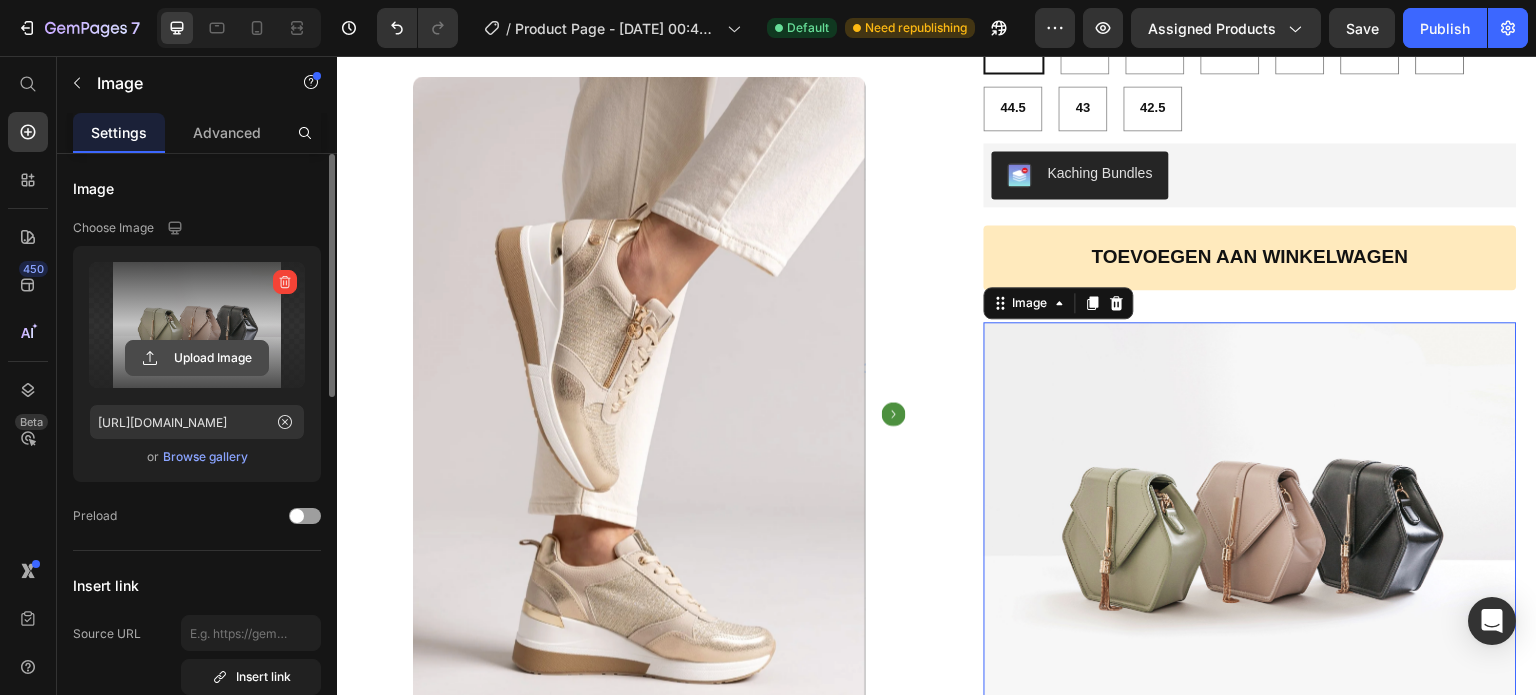 click 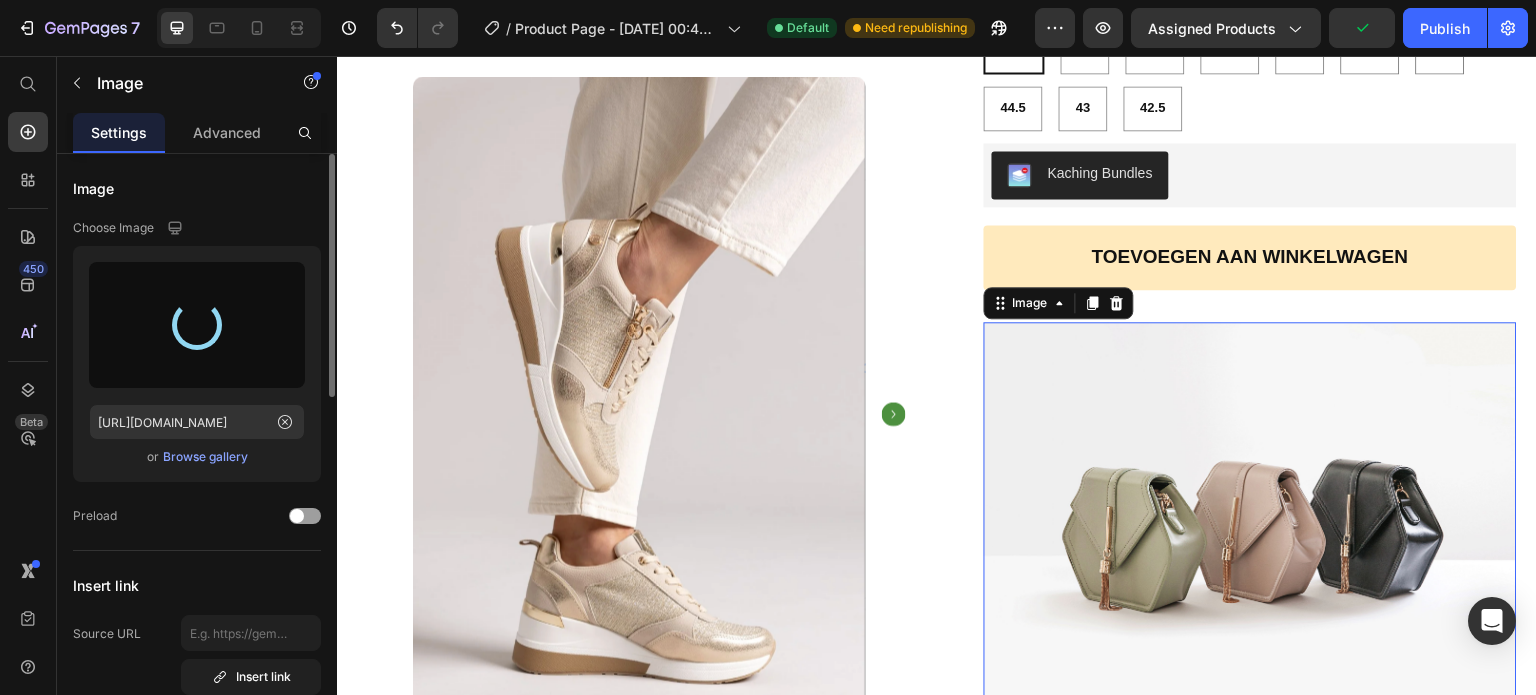 type on "https://cdn.shopify.com/s/files/1/0942/6416/4734/files/gempages_572975282625971091-ea6f8a79-bc06-4e9c-b234-cea85d64cc30.png" 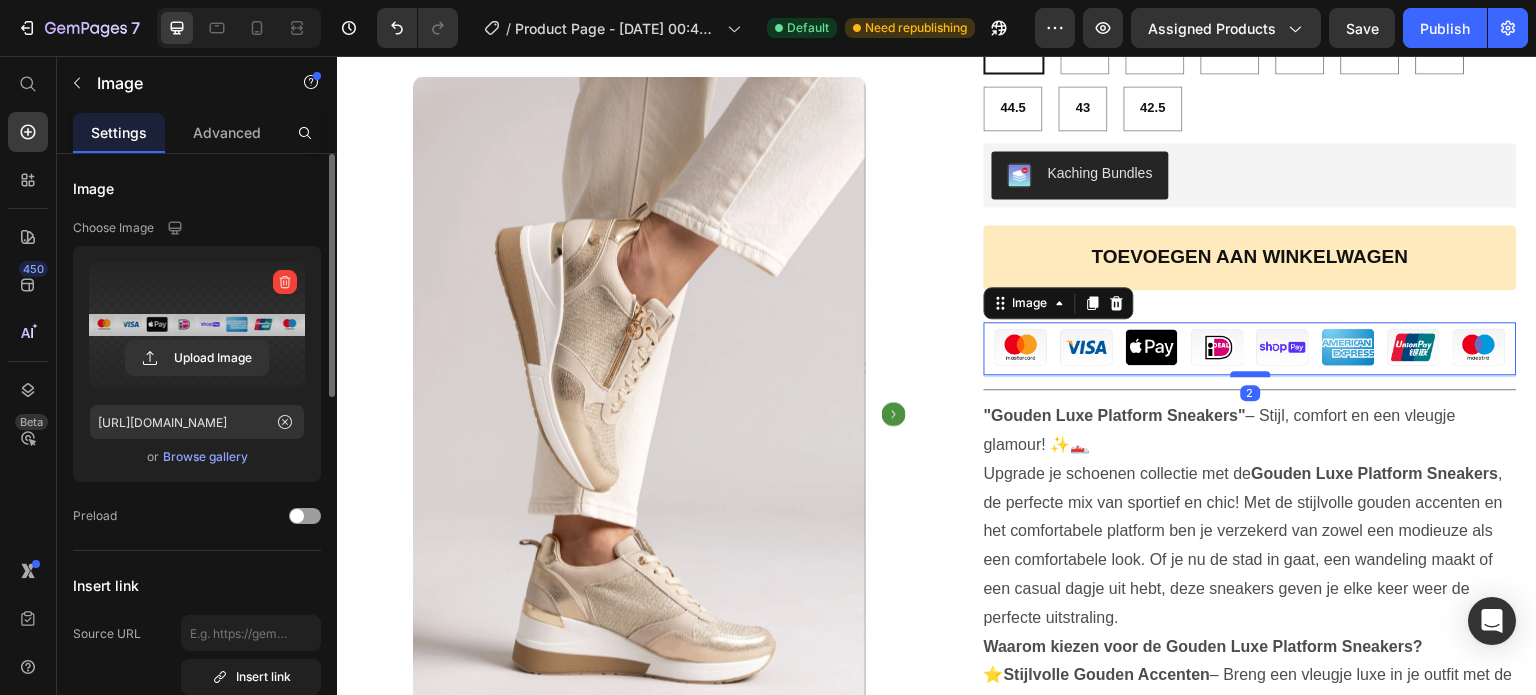drag, startPoint x: 1247, startPoint y: 368, endPoint x: 1249, endPoint y: 338, distance: 30.066593 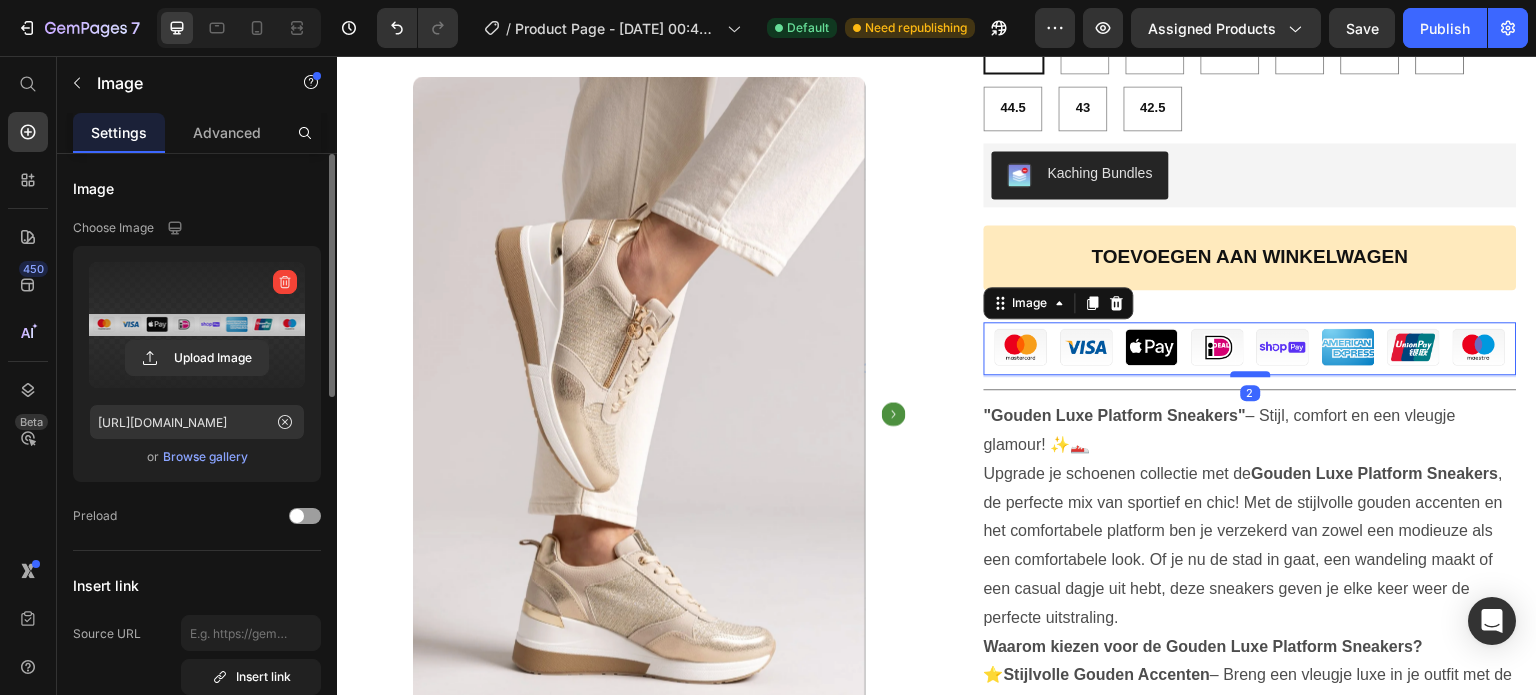 click at bounding box center [1251, 374] 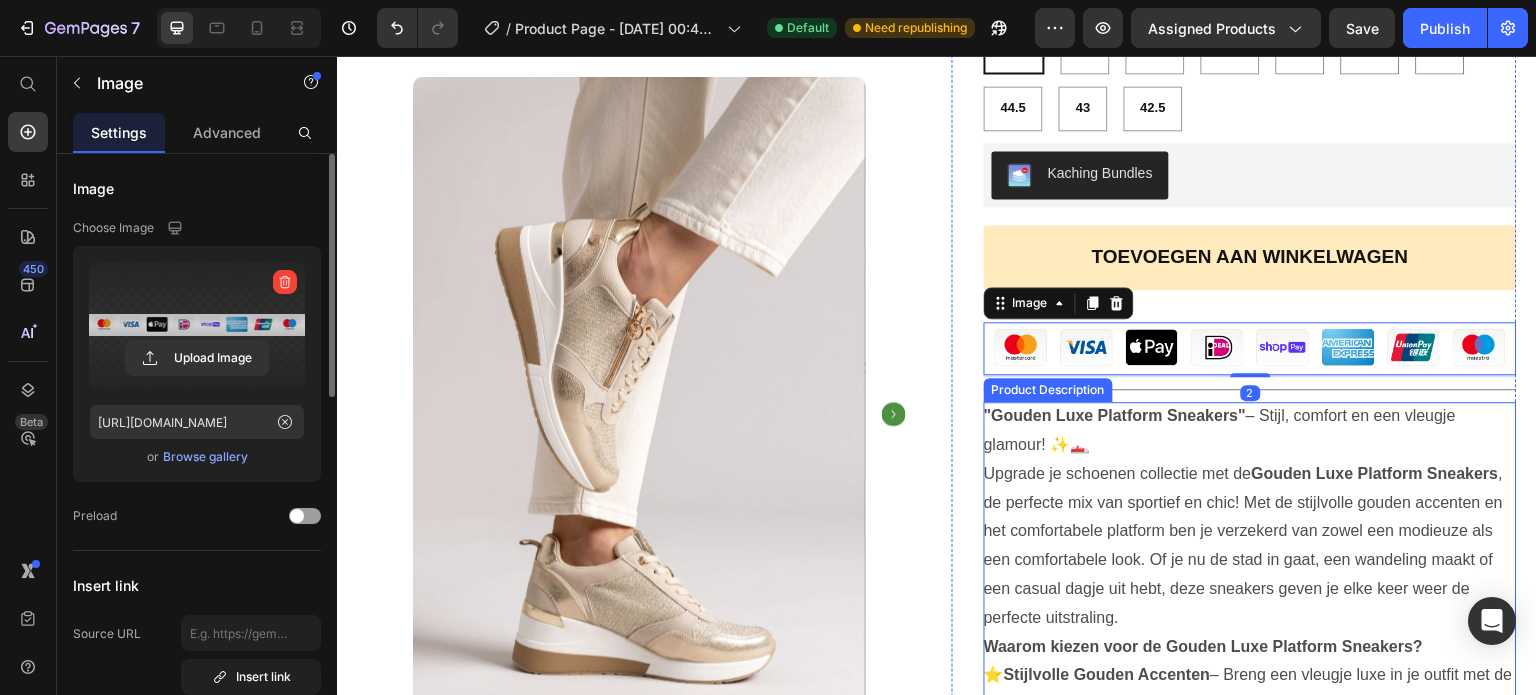 click on "Upgrade je schoenen collectie met de  Gouden Luxe Platform Sneakers , de perfecte mix van sportief en chic! Met de stijlvolle gouden accenten en het comfortabele platform ben je verzekerd van zowel een modieuze als een comfortabele look. Of je nu de stad in gaat, een wandeling maakt of een casual dagje uit hebt, deze sneakers geven je elke keer weer de perfecte uitstraling." at bounding box center (1243, 545) 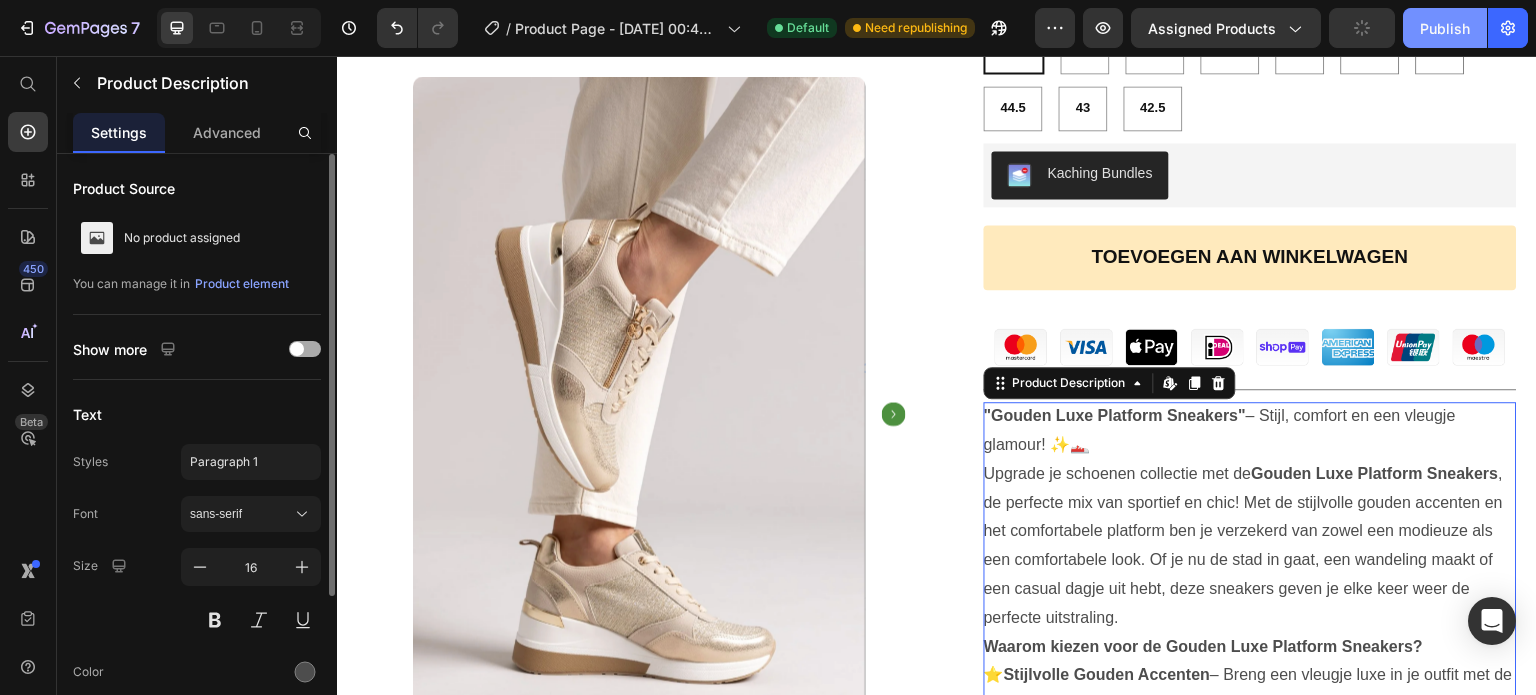 click on "Publish" at bounding box center (1445, 28) 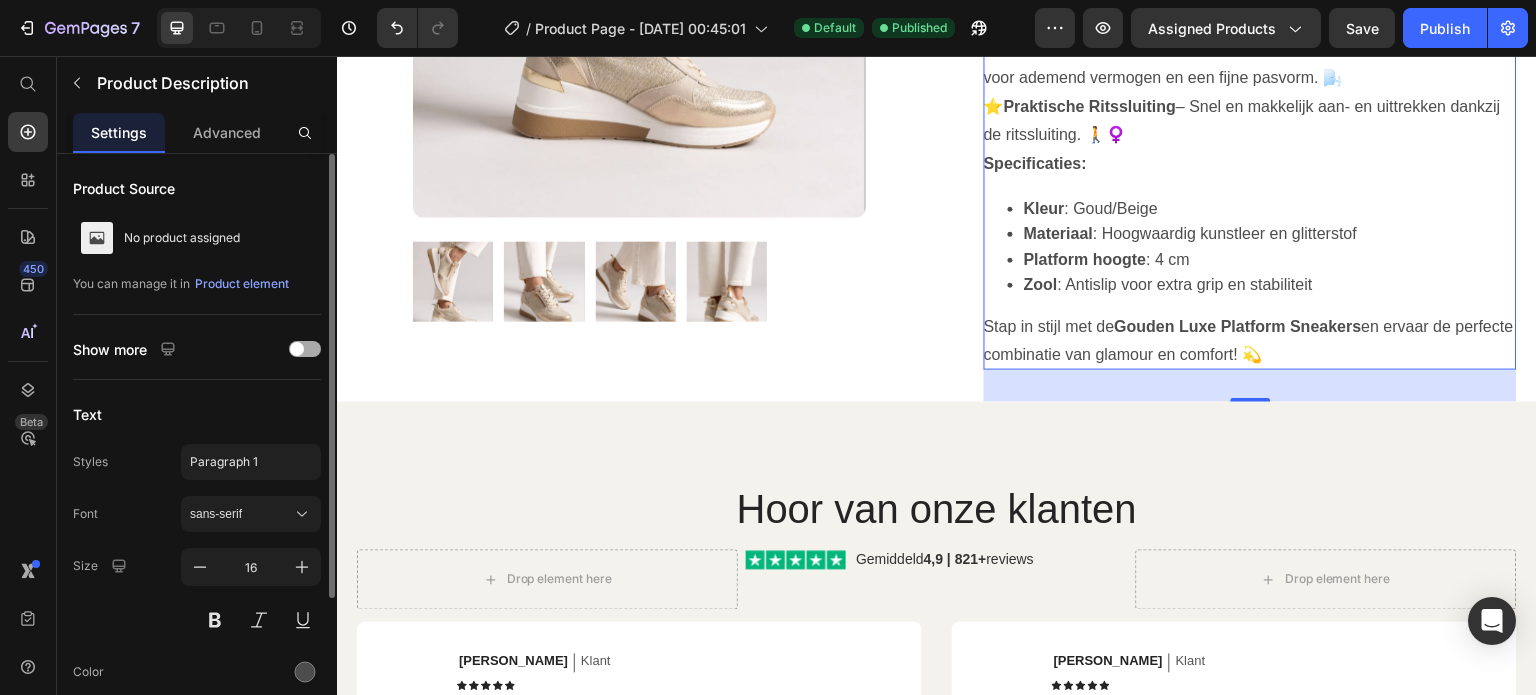 scroll, scrollTop: 1374, scrollLeft: 0, axis: vertical 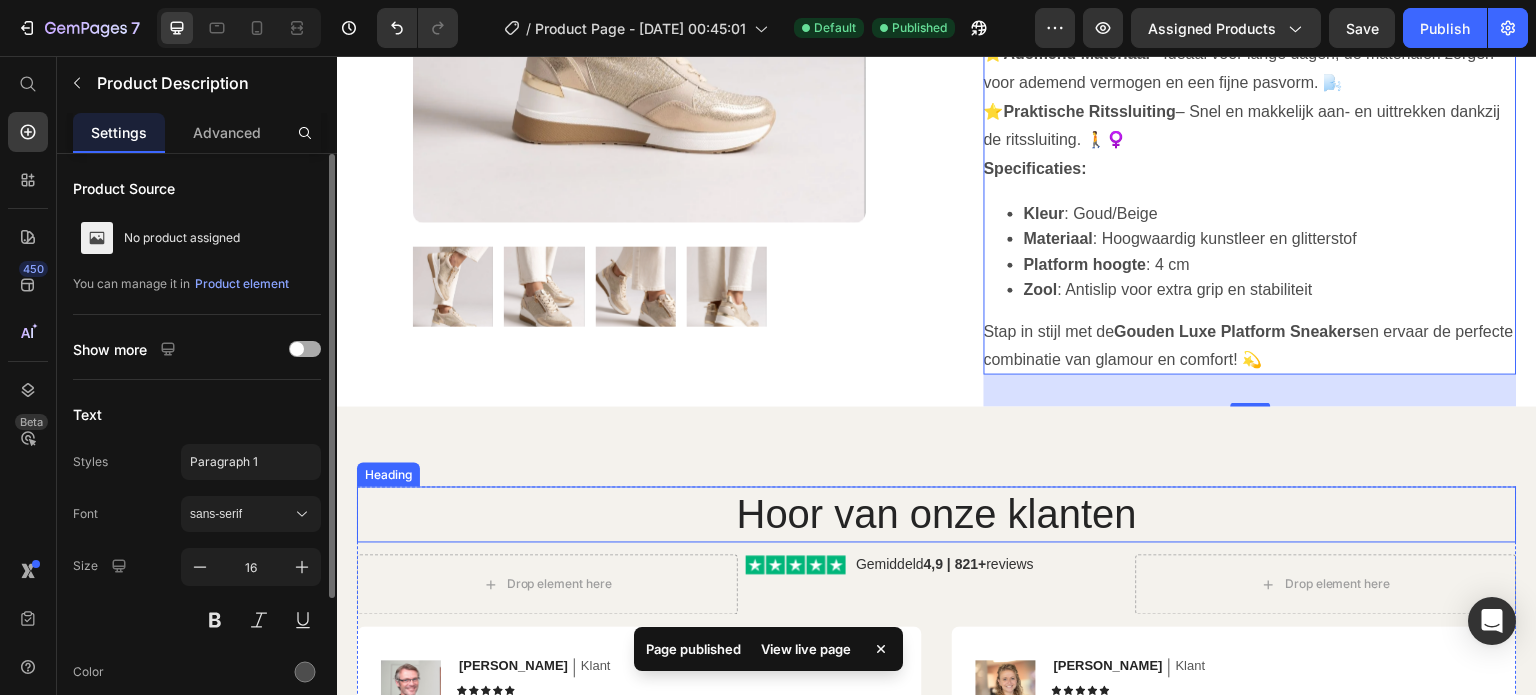 click on "Hoor van onze klanten" at bounding box center [937, 515] 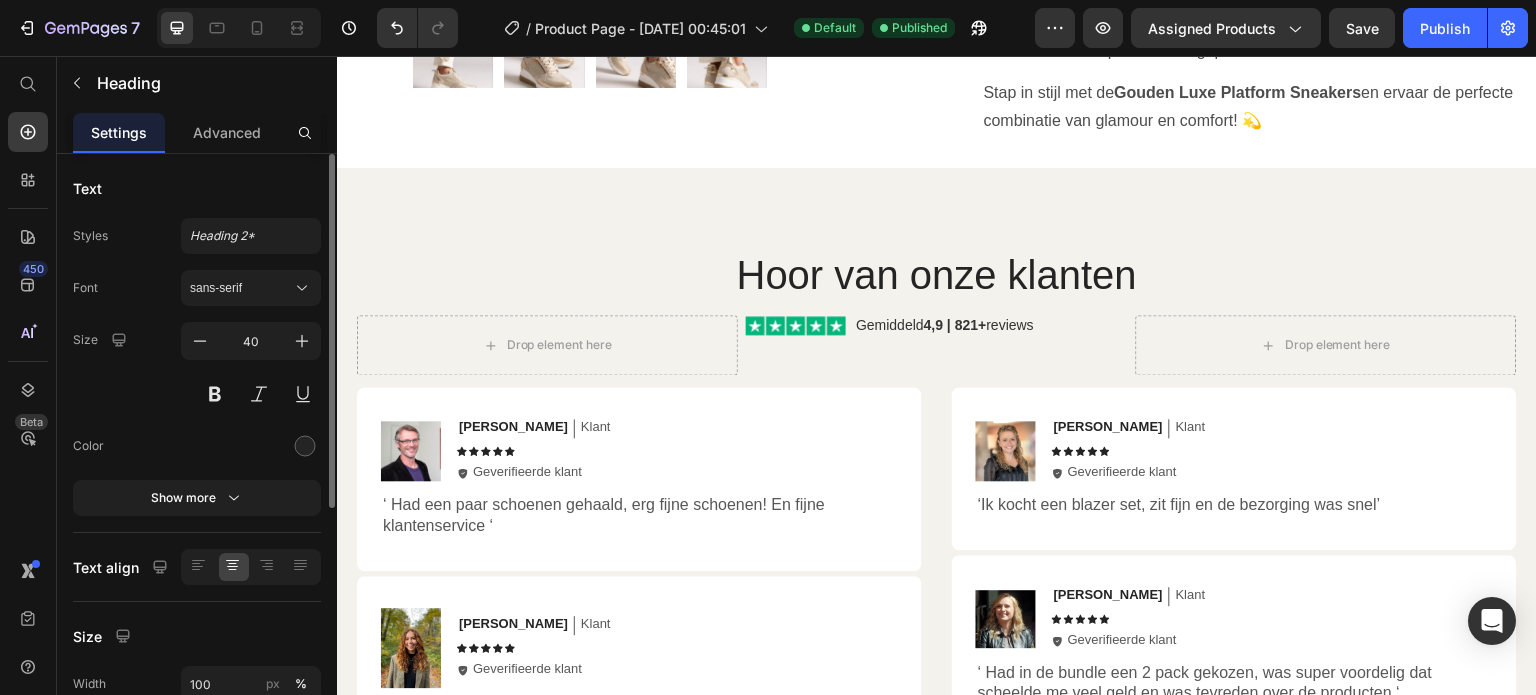 scroll, scrollTop: 1616, scrollLeft: 0, axis: vertical 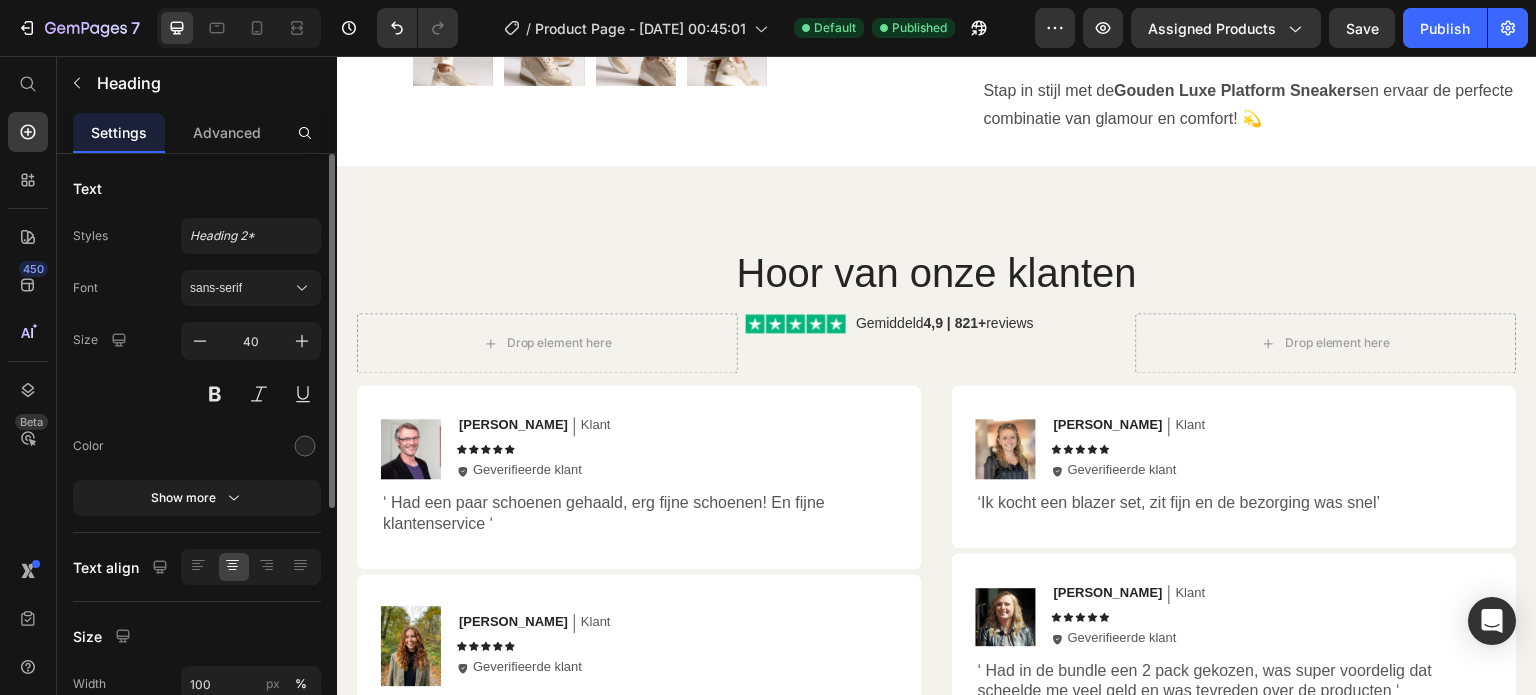 click on "Hoor van onze klanten" at bounding box center (937, 273) 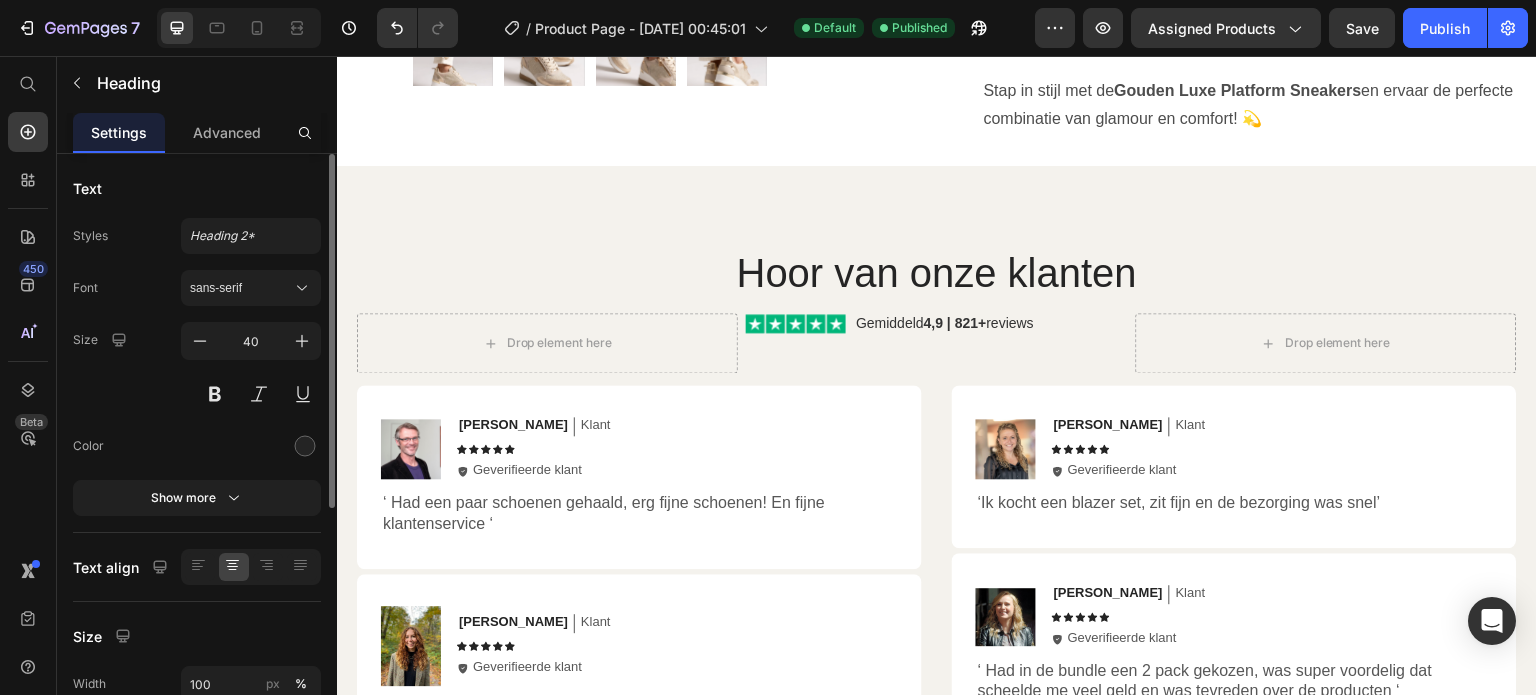 click on "Hoor van onze klanten" at bounding box center [937, 273] 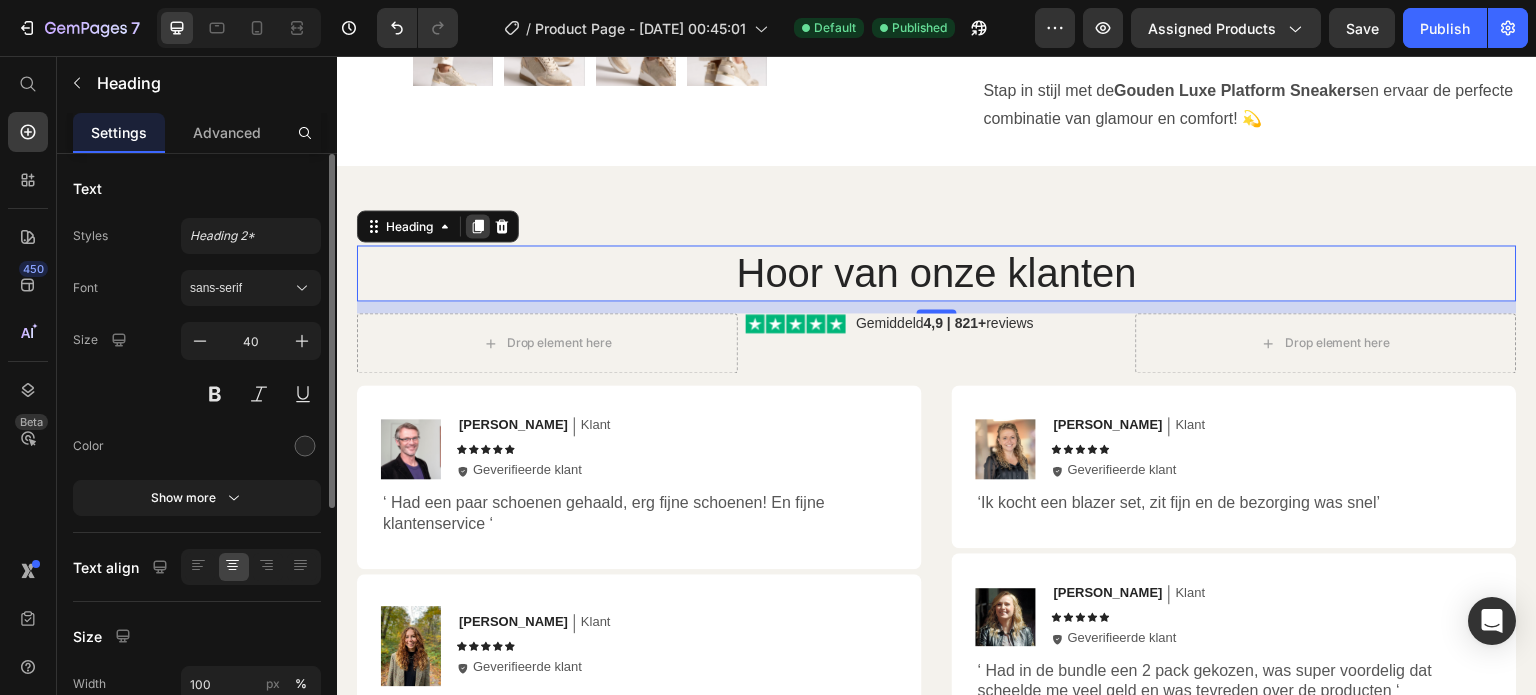 click 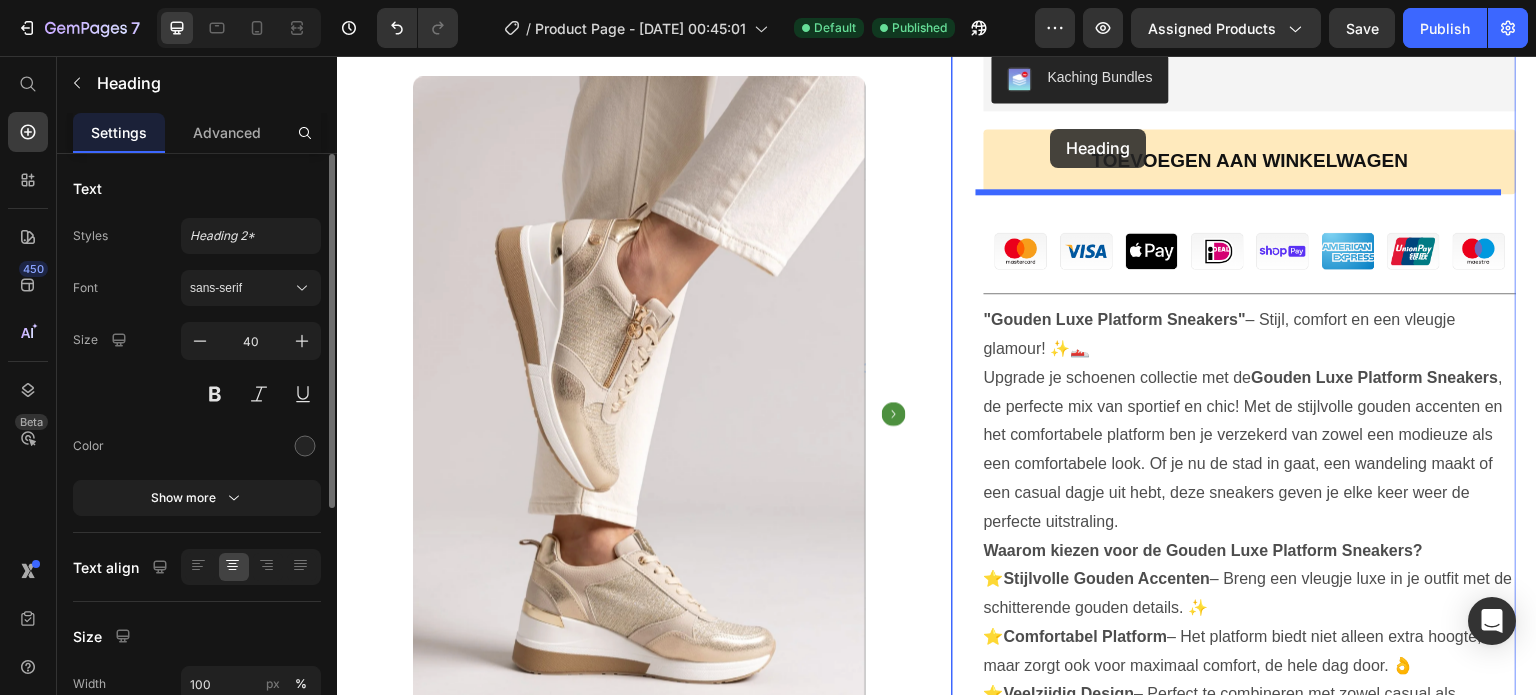 scroll, scrollTop: 669, scrollLeft: 0, axis: vertical 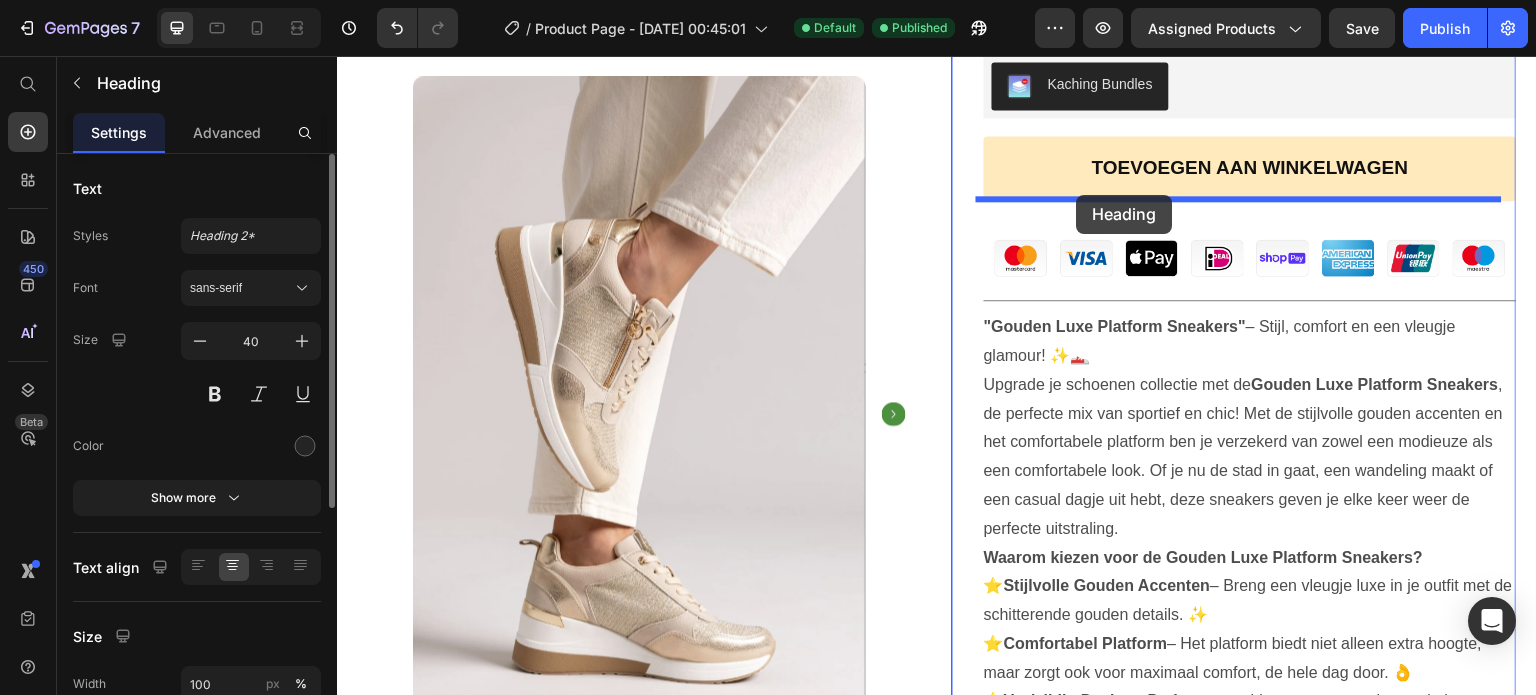 drag, startPoint x: 410, startPoint y: 257, endPoint x: 1076, endPoint y: 195, distance: 668.87964 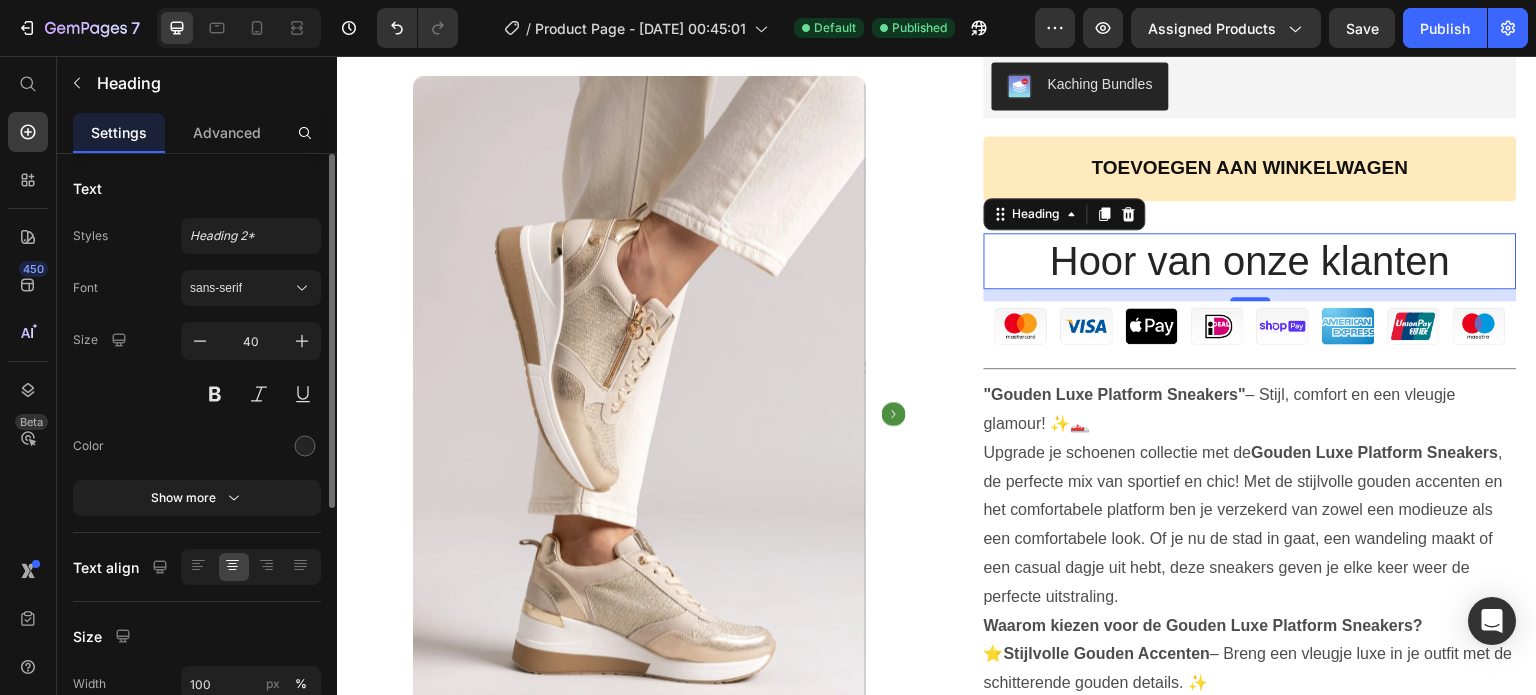 click on "Hoor van onze klanten" at bounding box center [1250, 261] 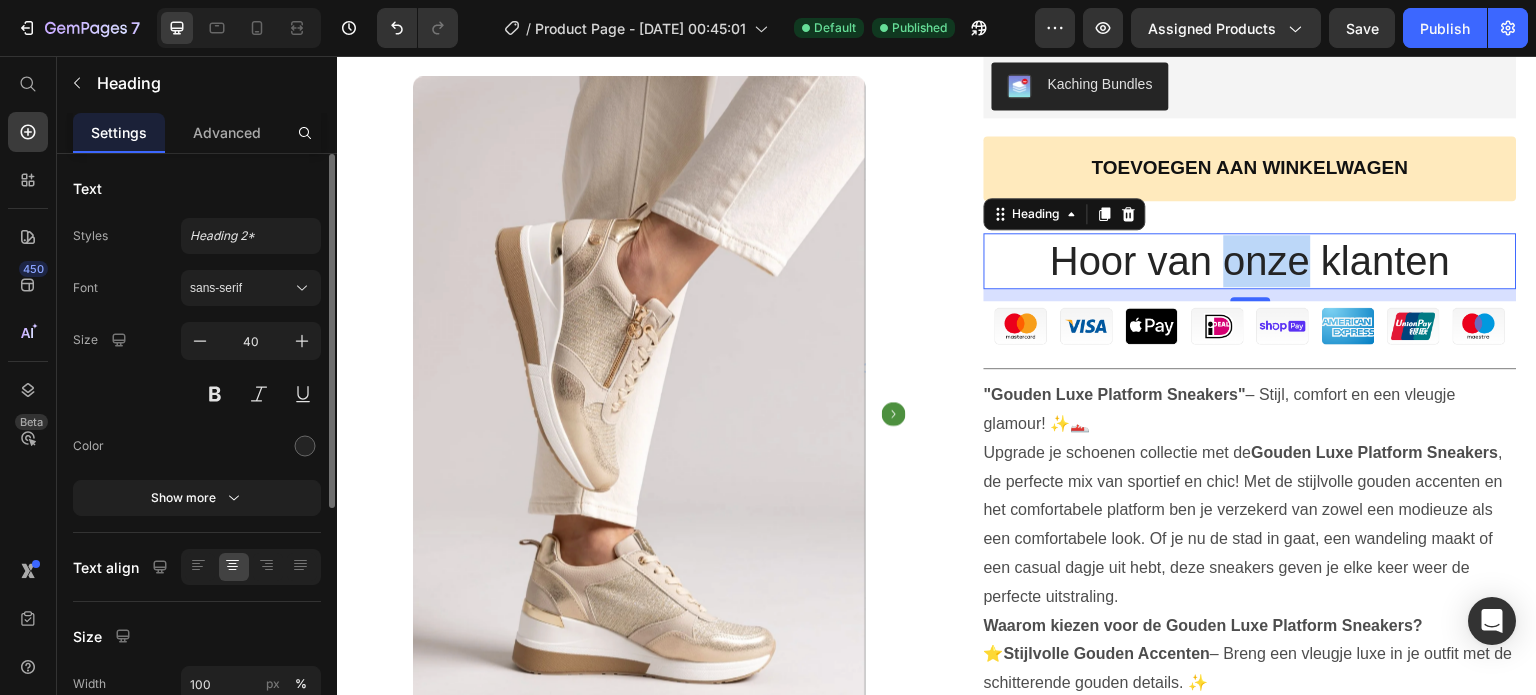 click on "Hoor van onze klanten" at bounding box center (1250, 261) 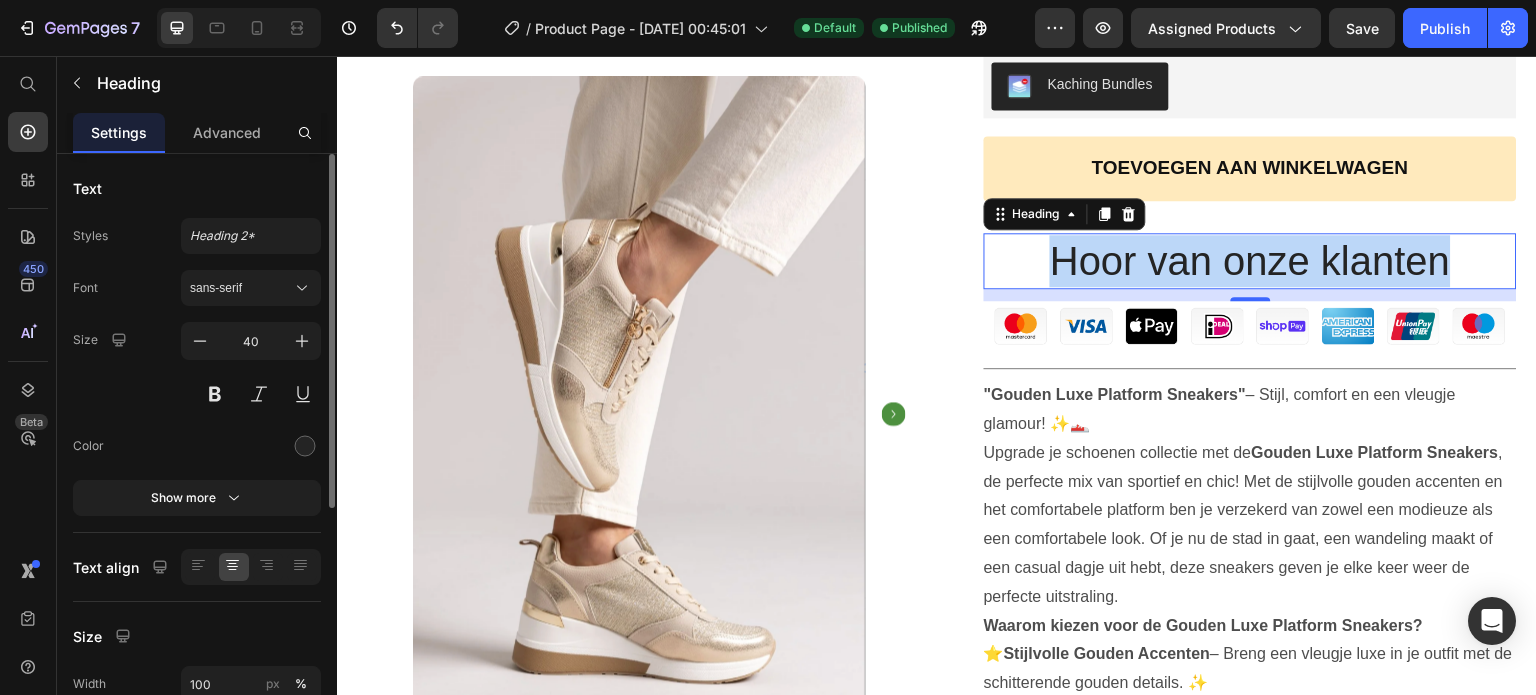 click on "Hoor van onze klanten" at bounding box center (1250, 261) 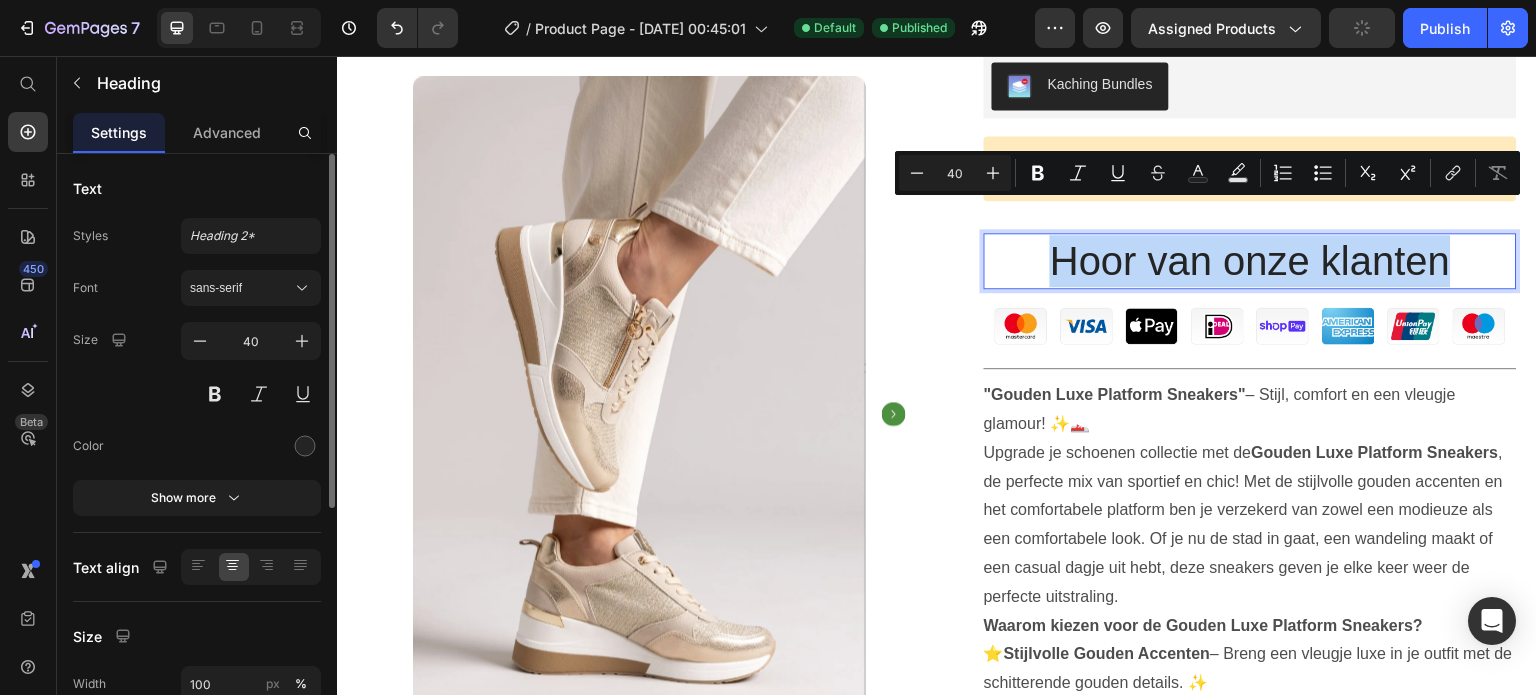 type on "18" 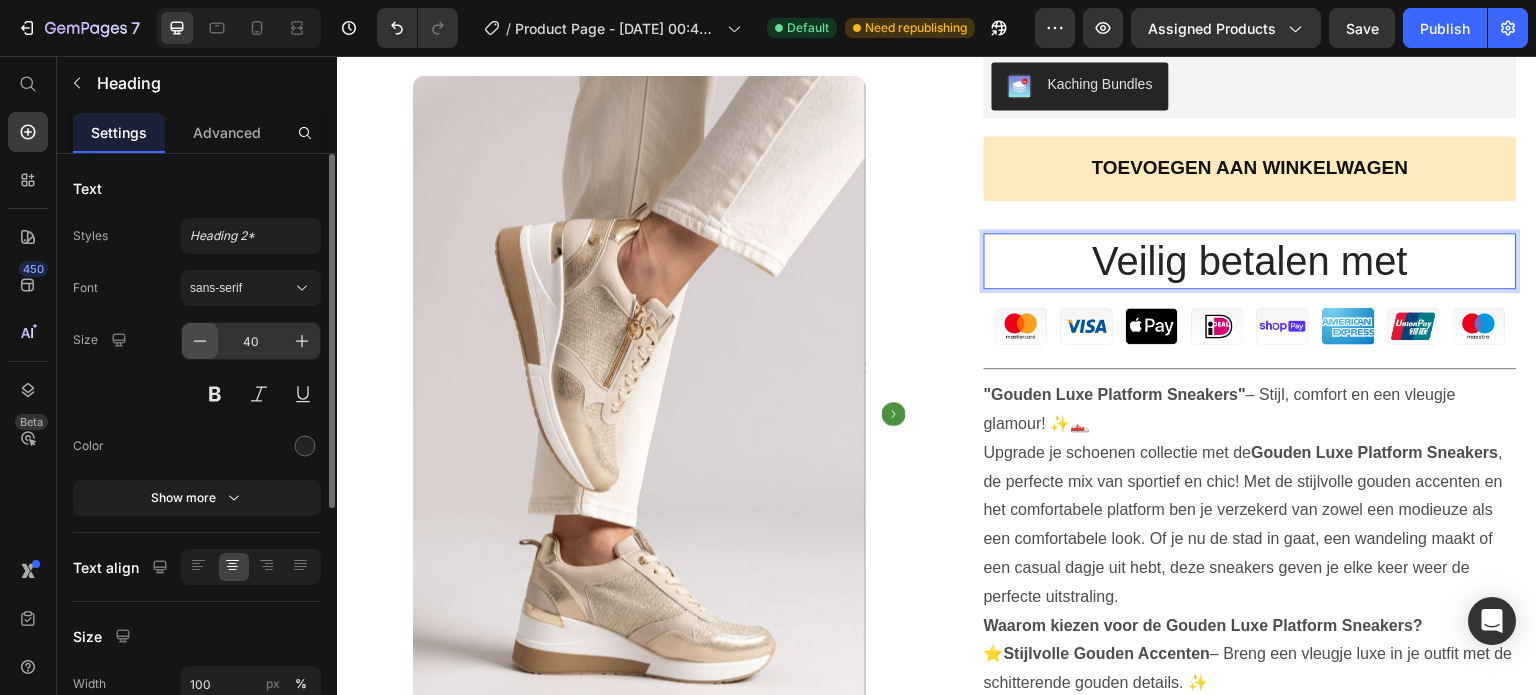 click 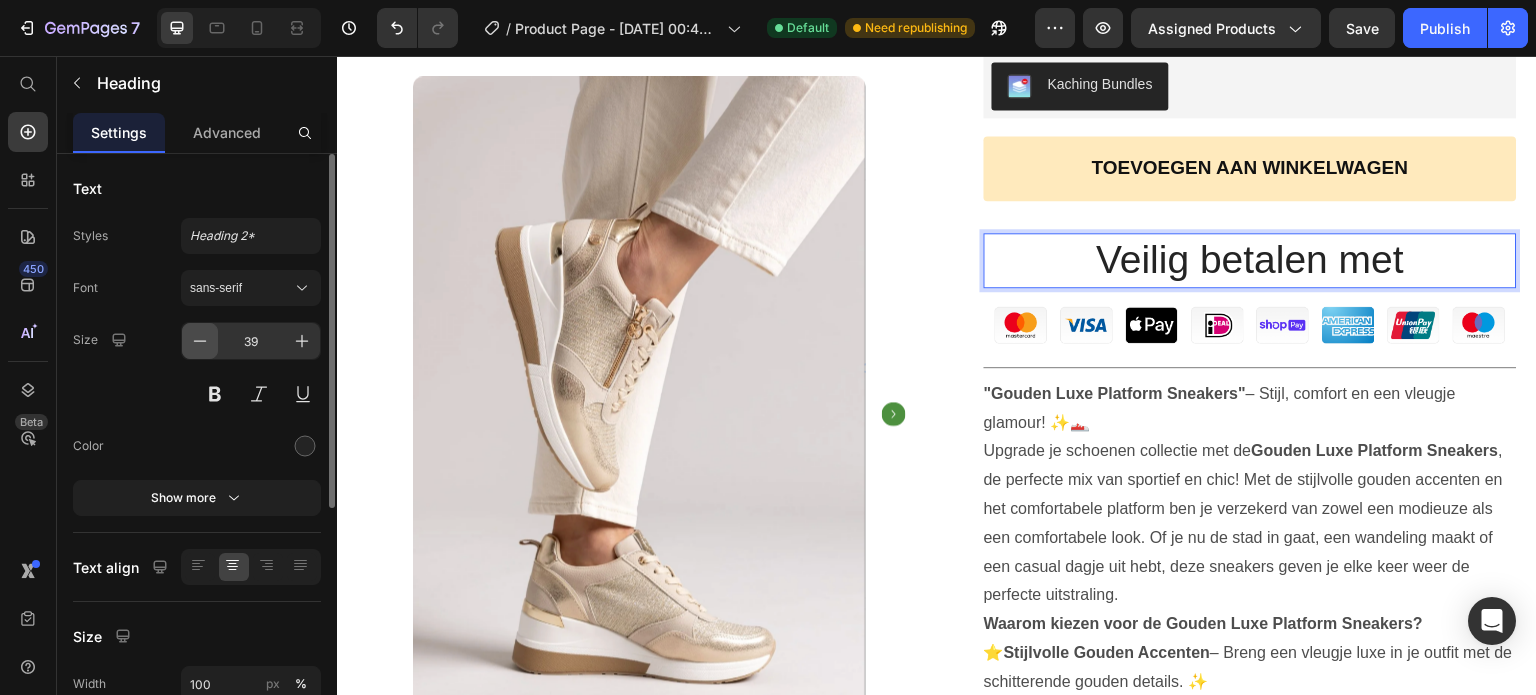 click 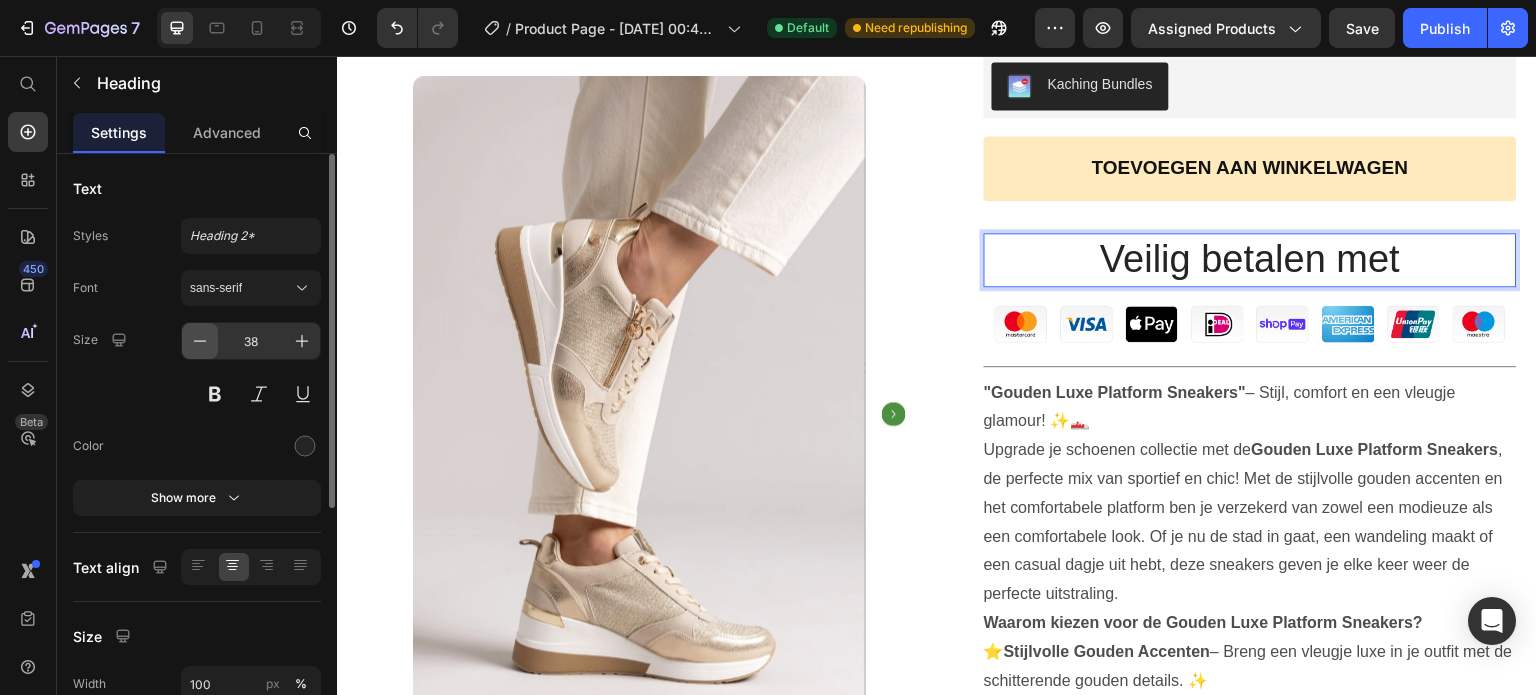 click 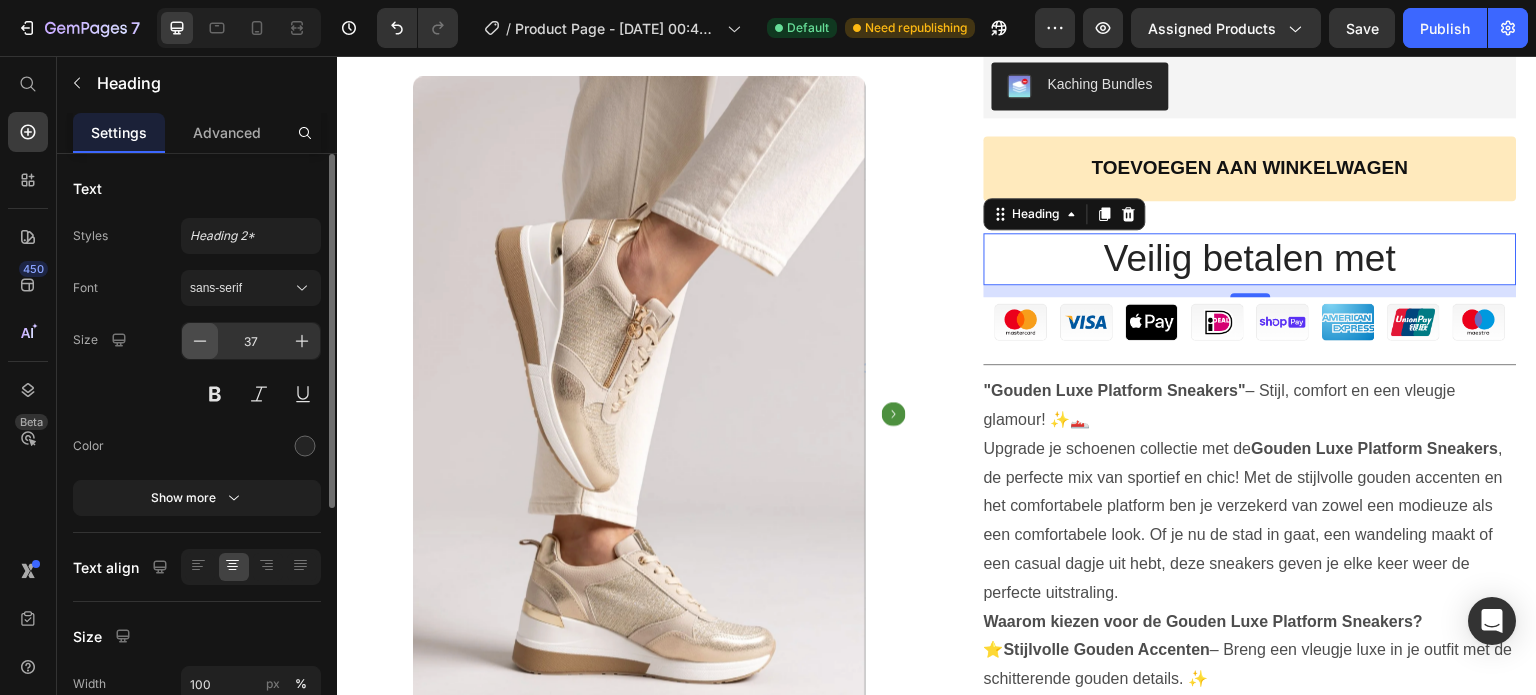 click 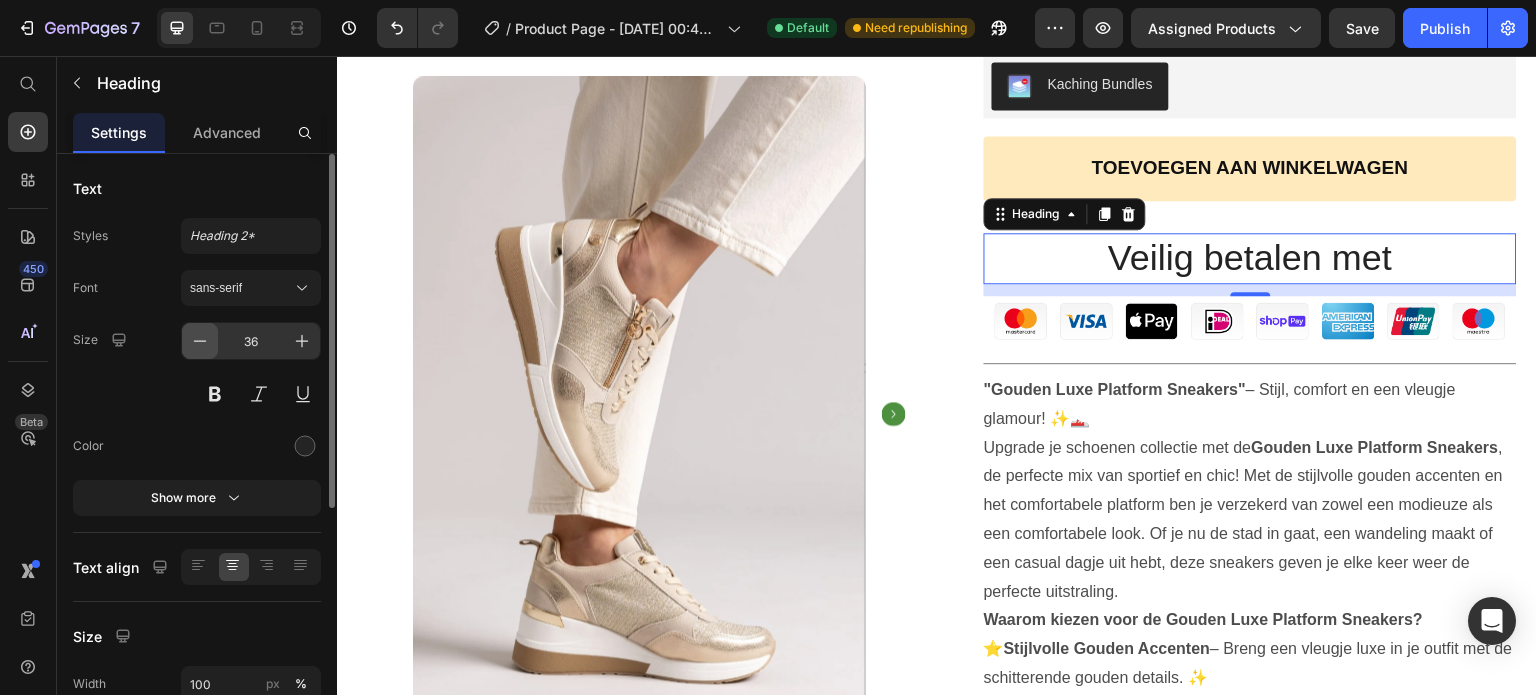 click 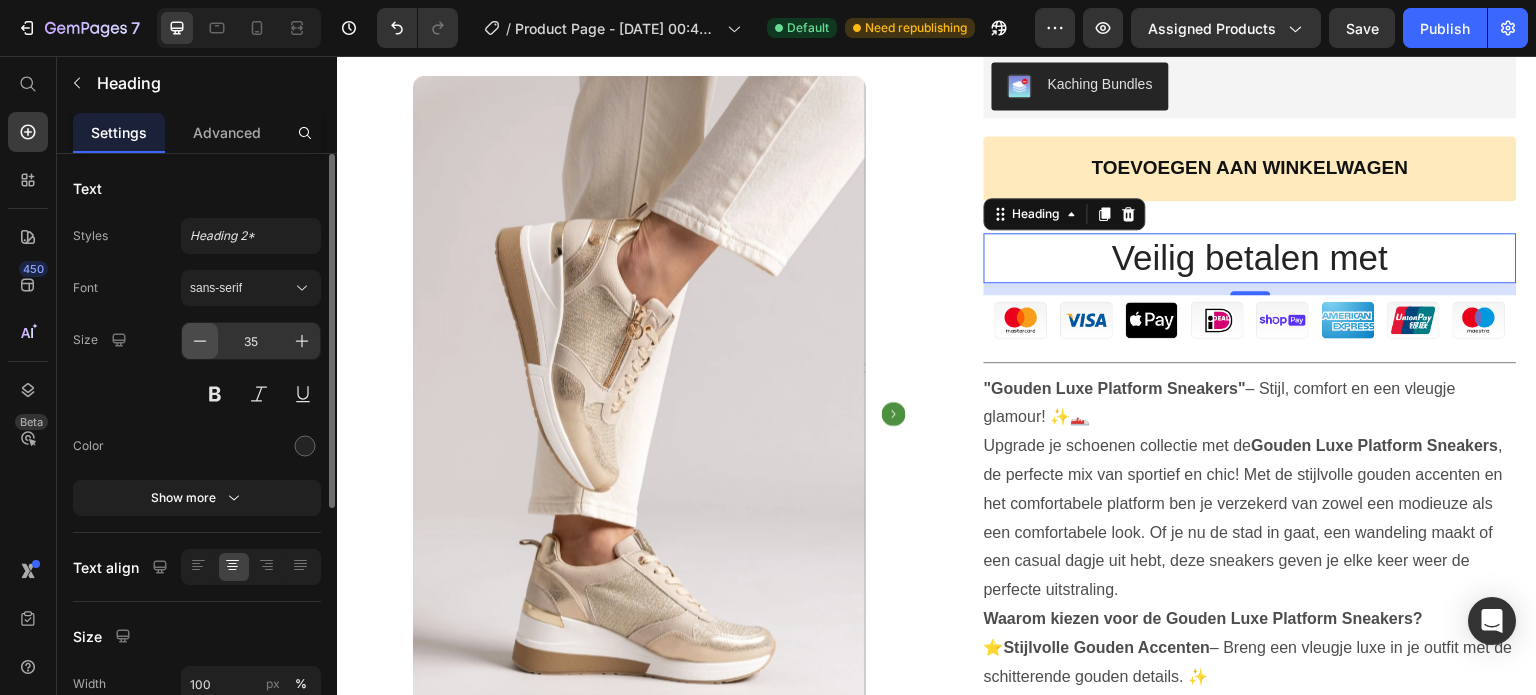 click 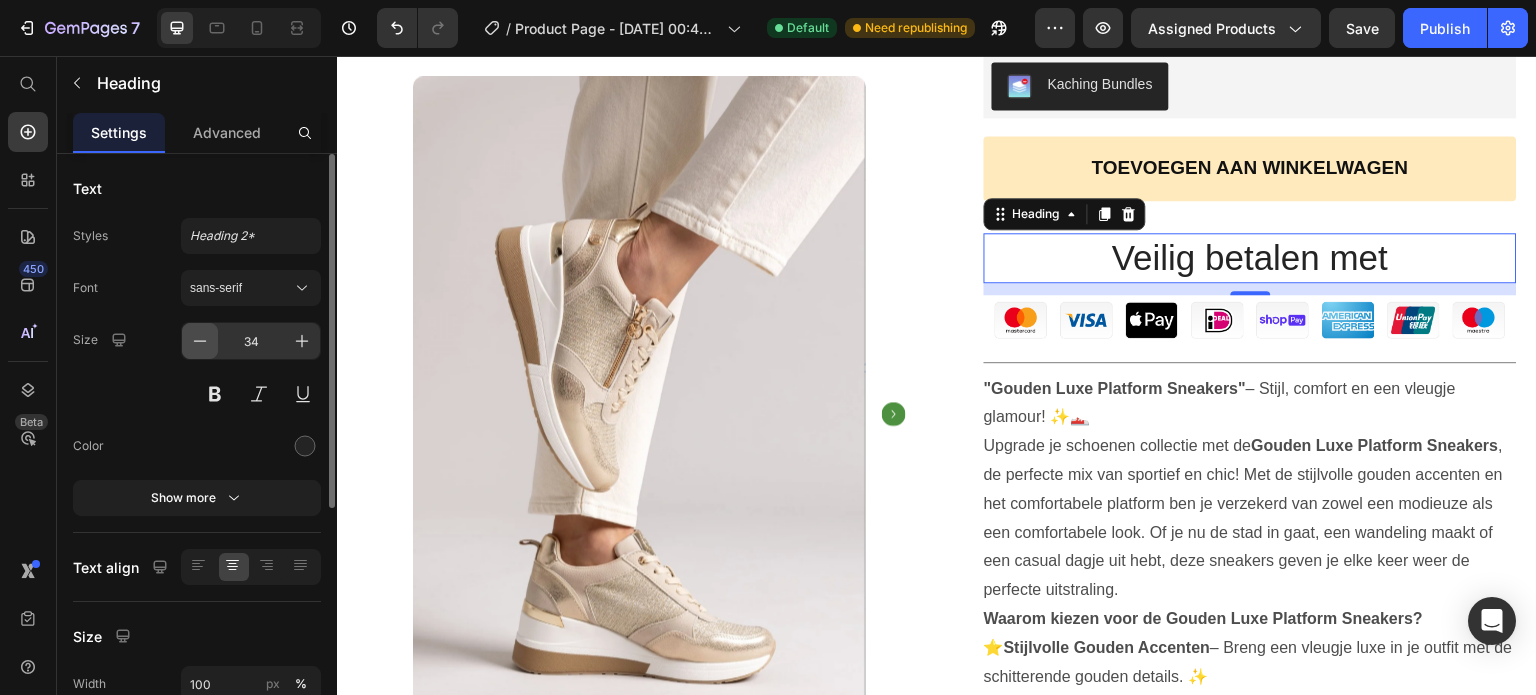 click 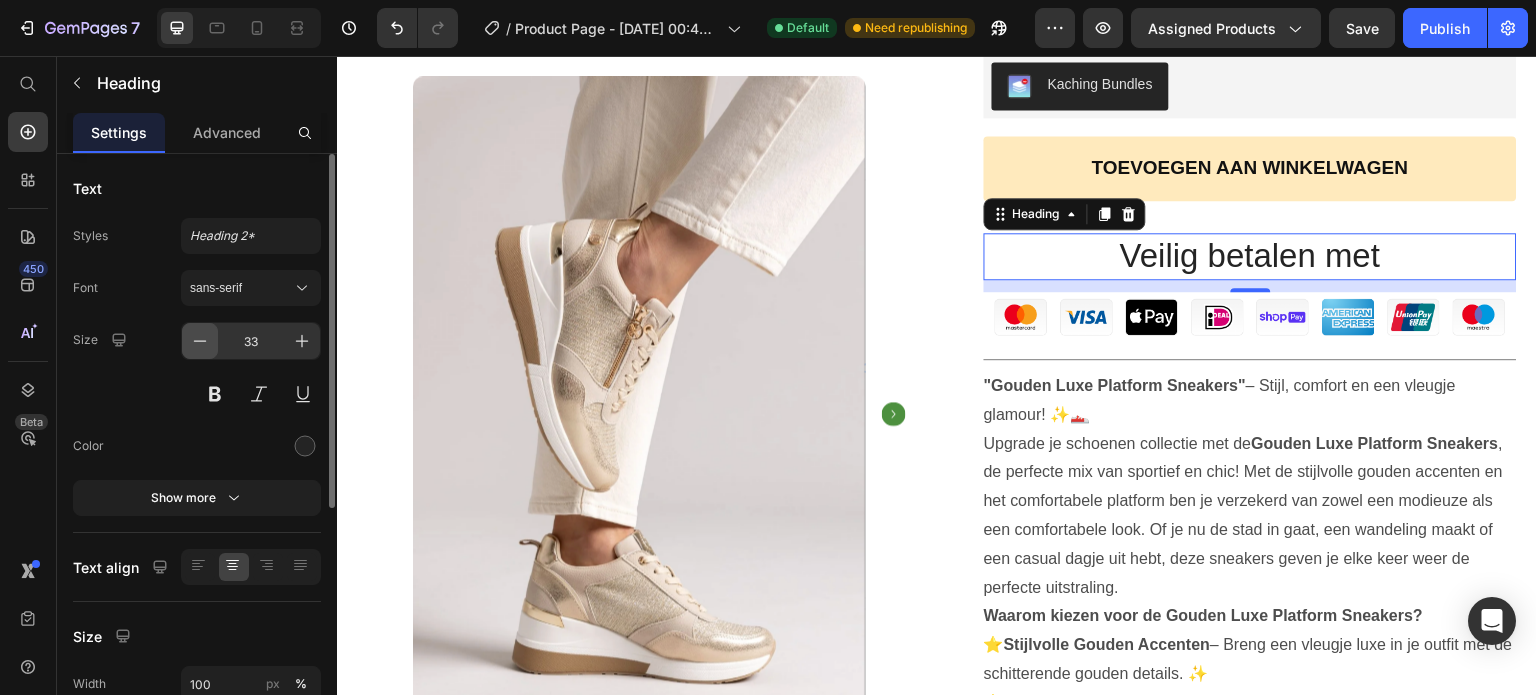 click 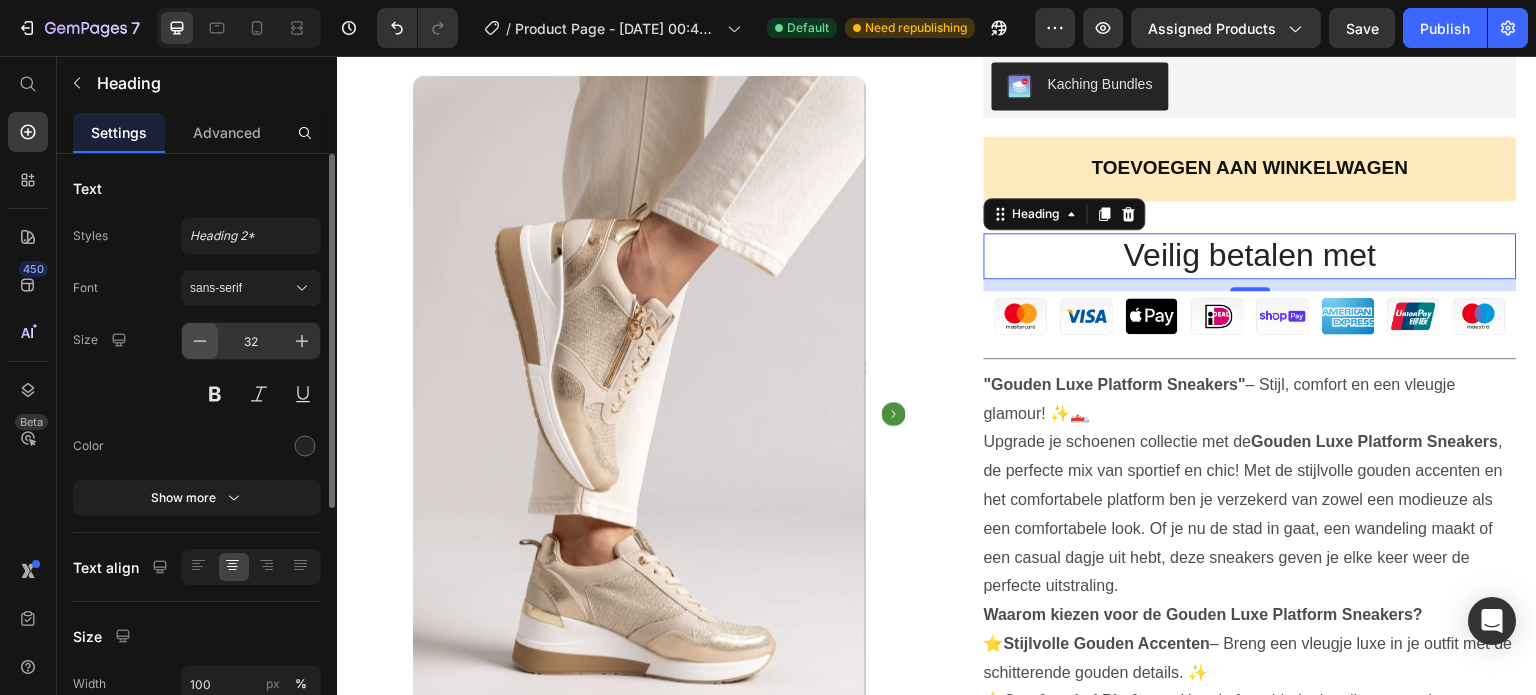click 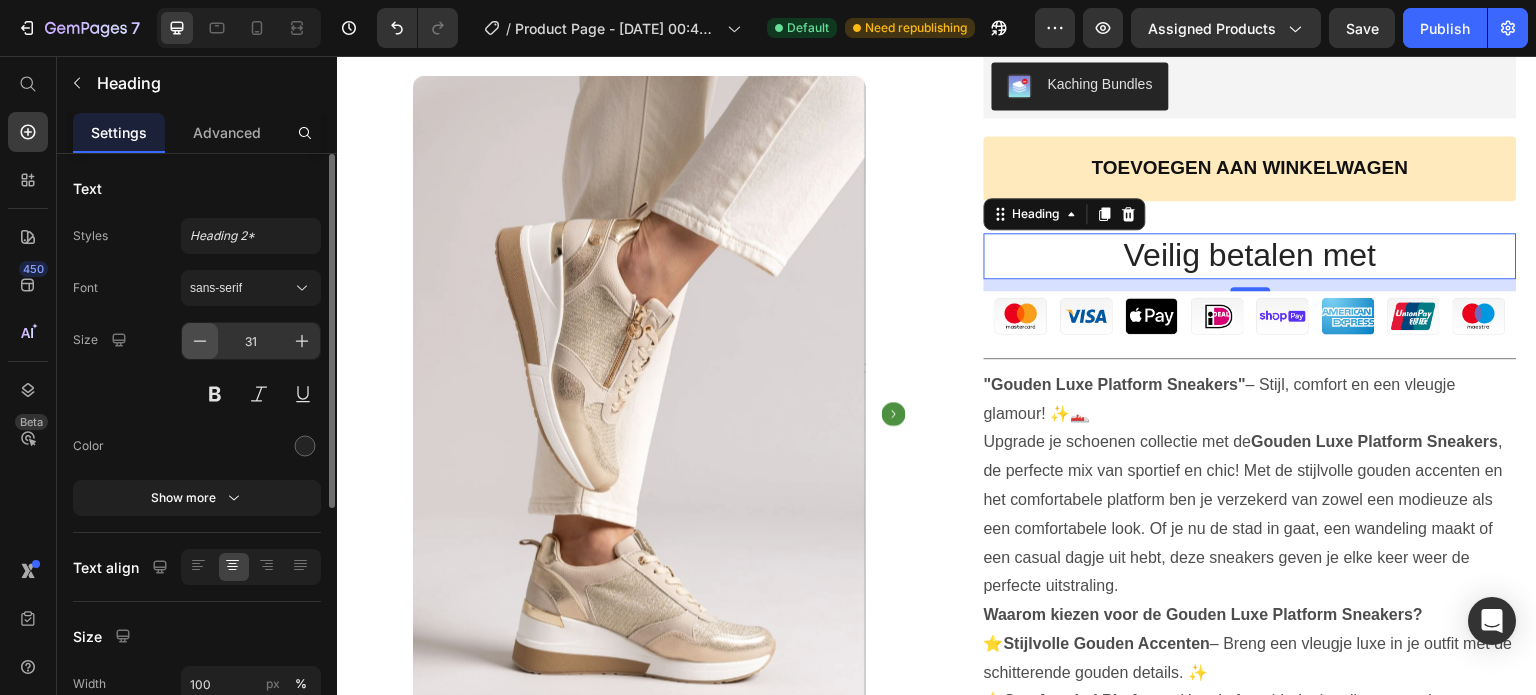 click 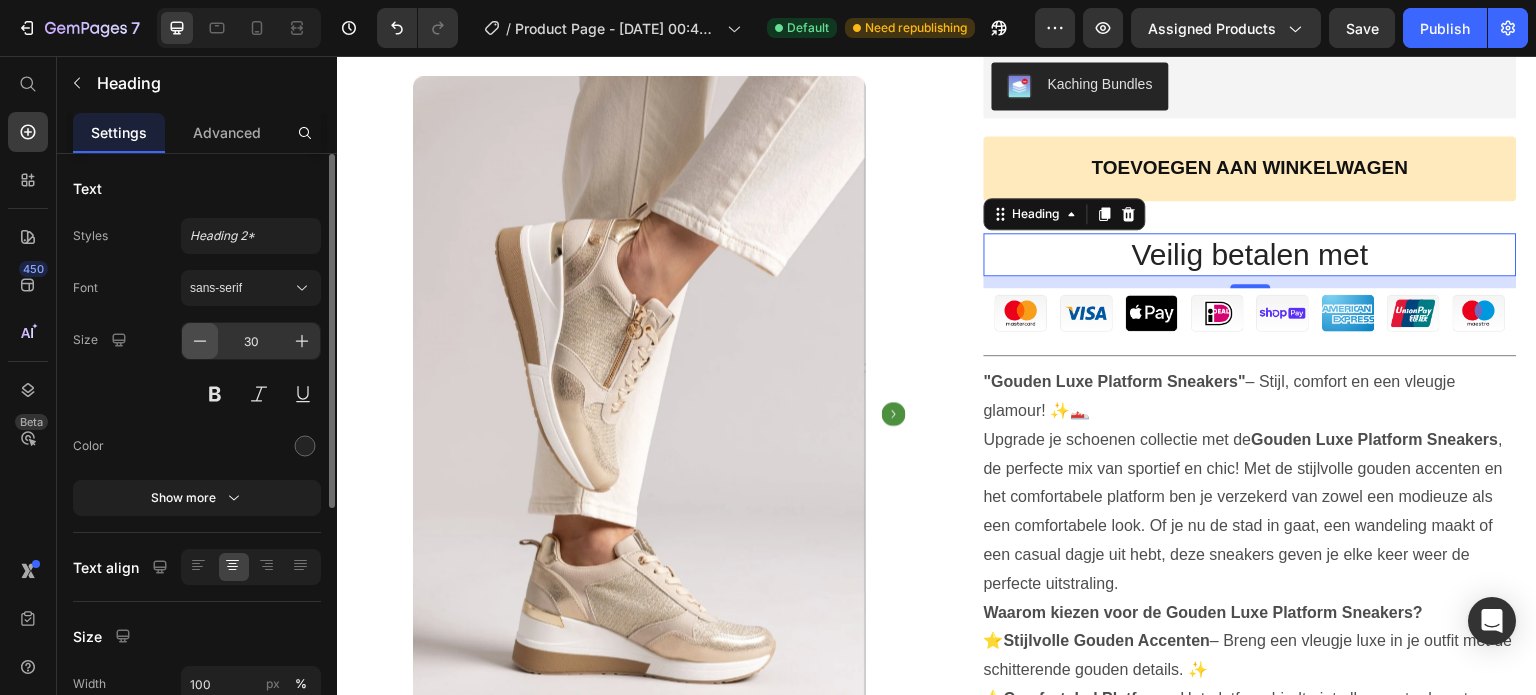 click 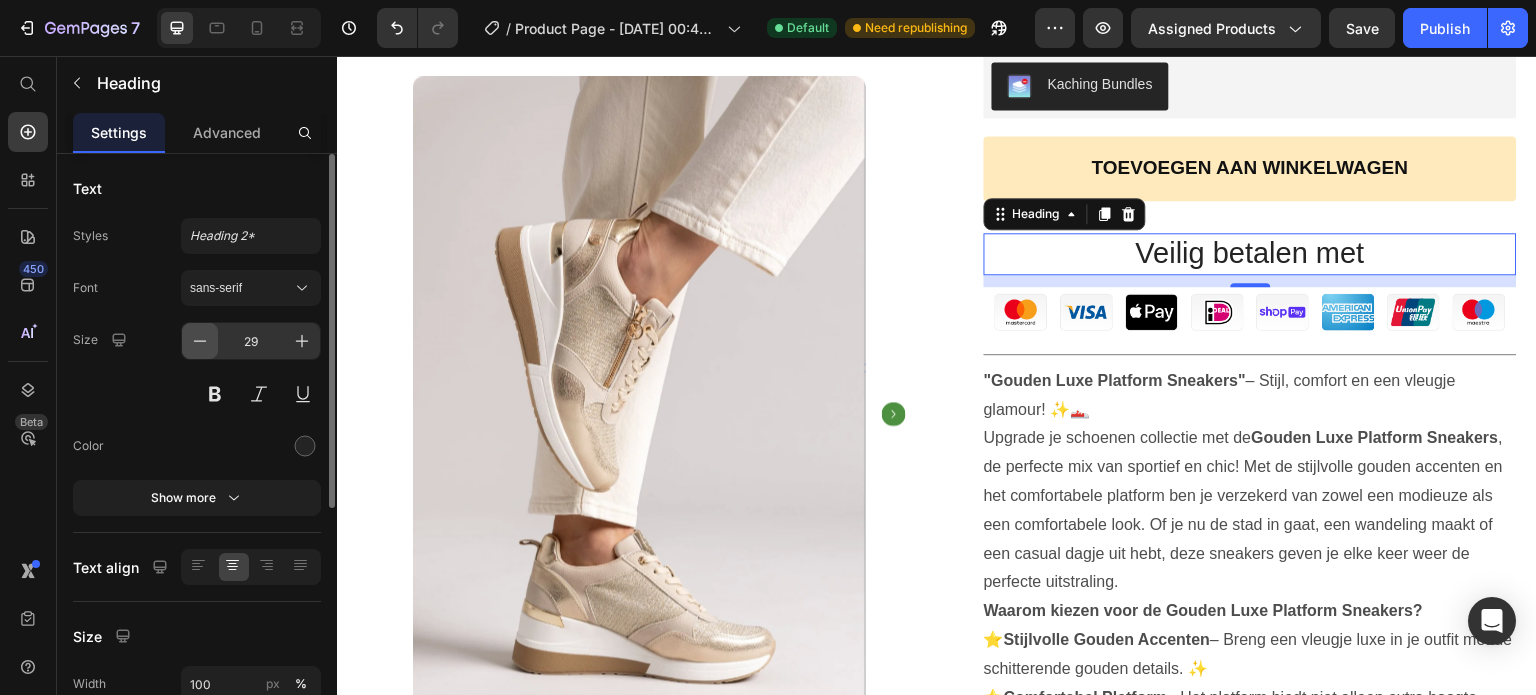 click 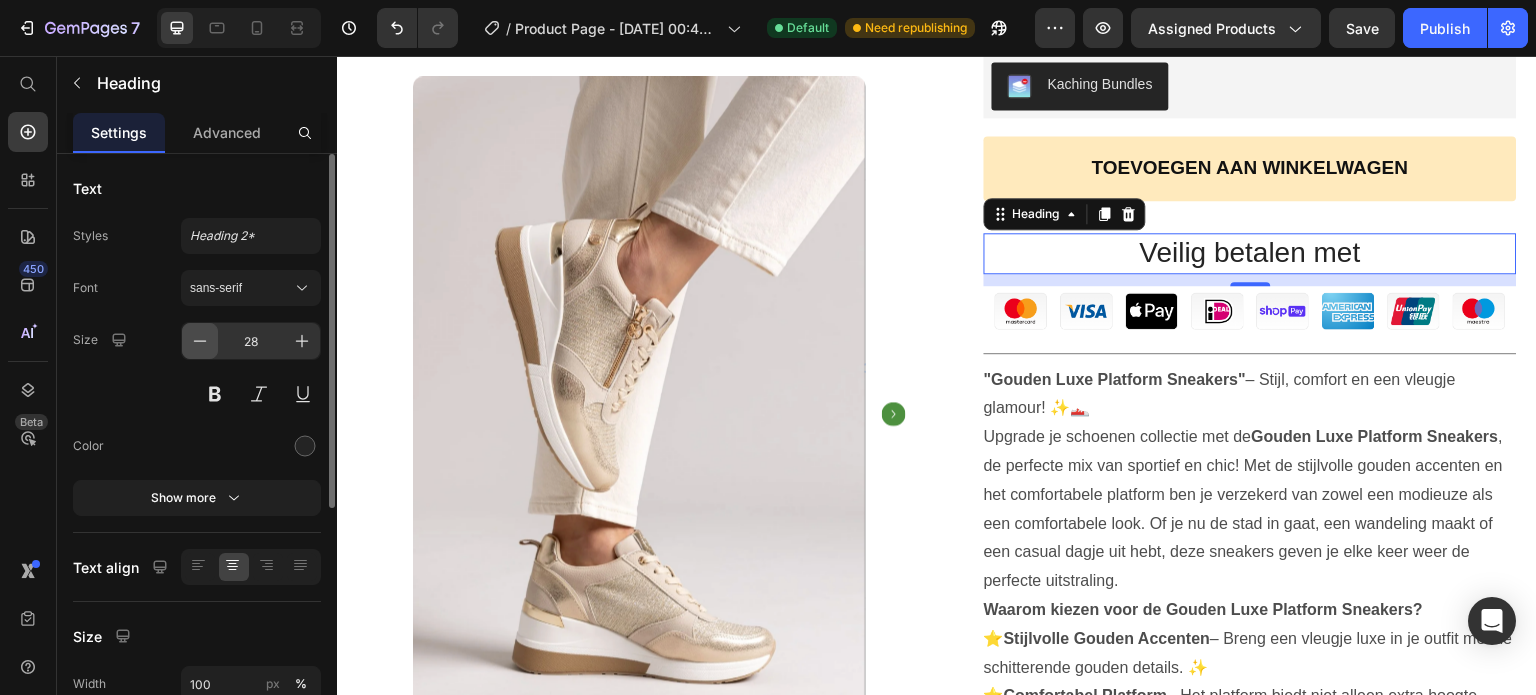 click 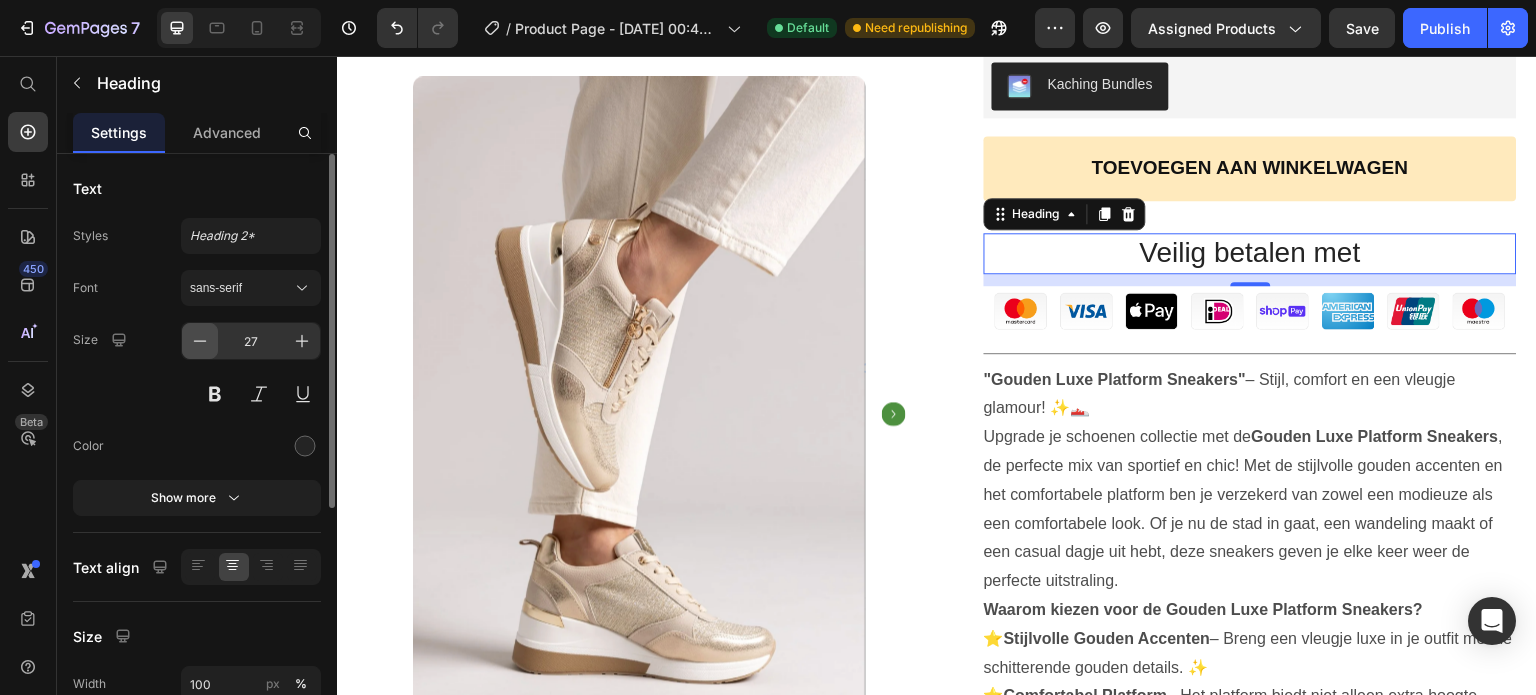 click 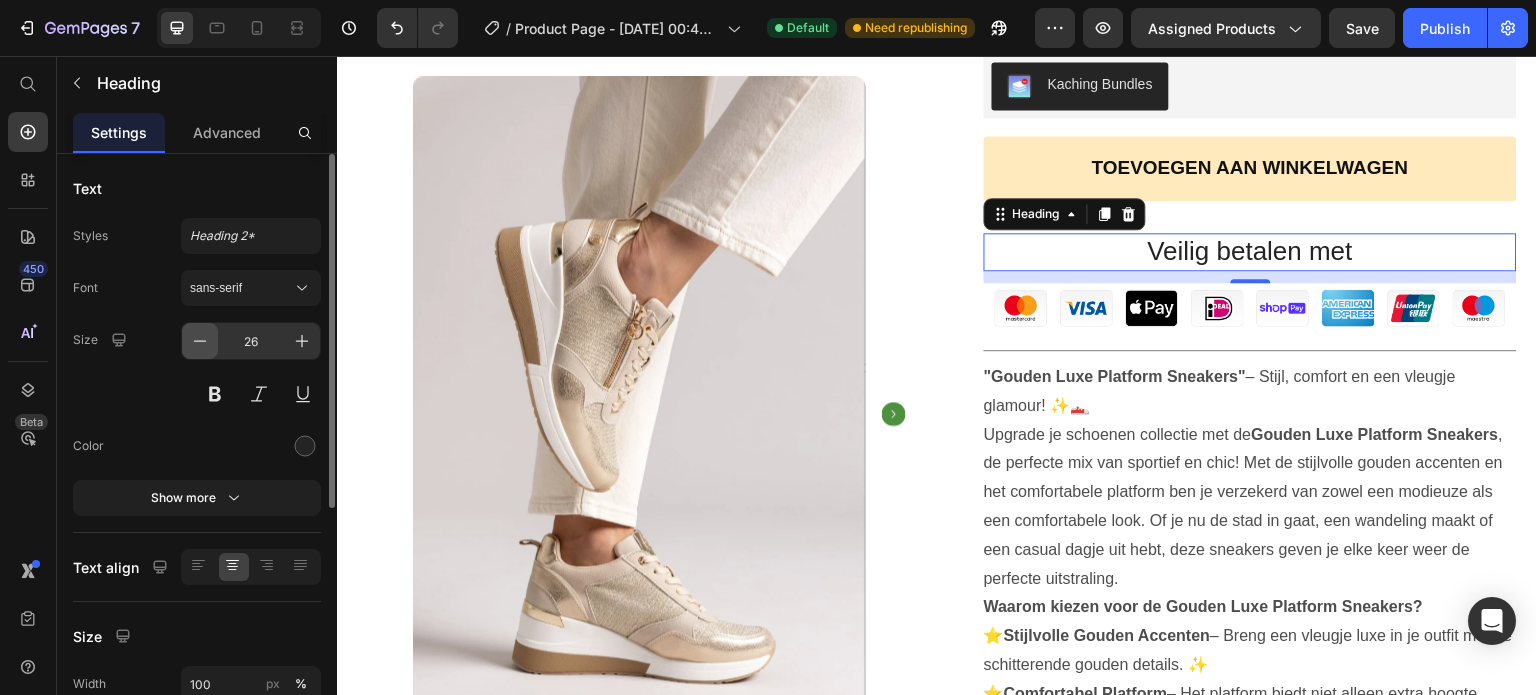 click 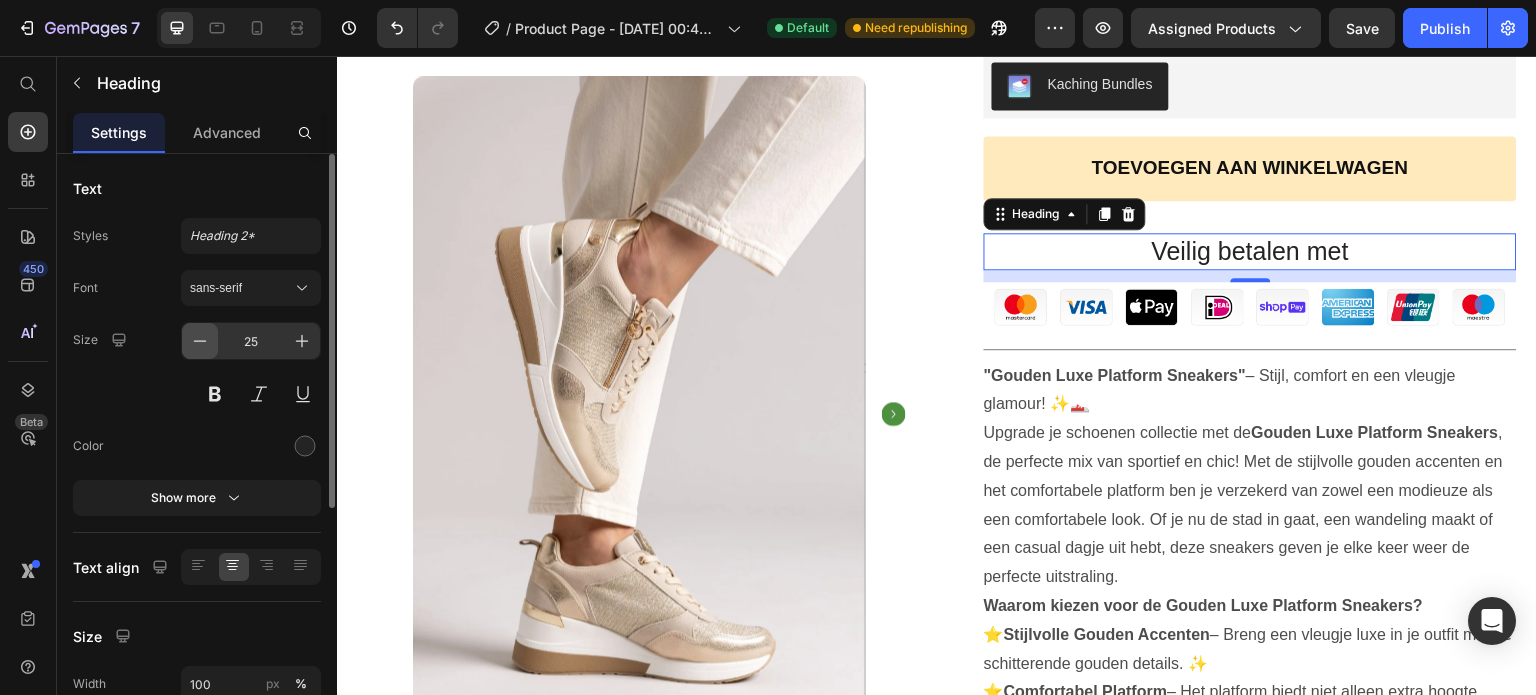 click 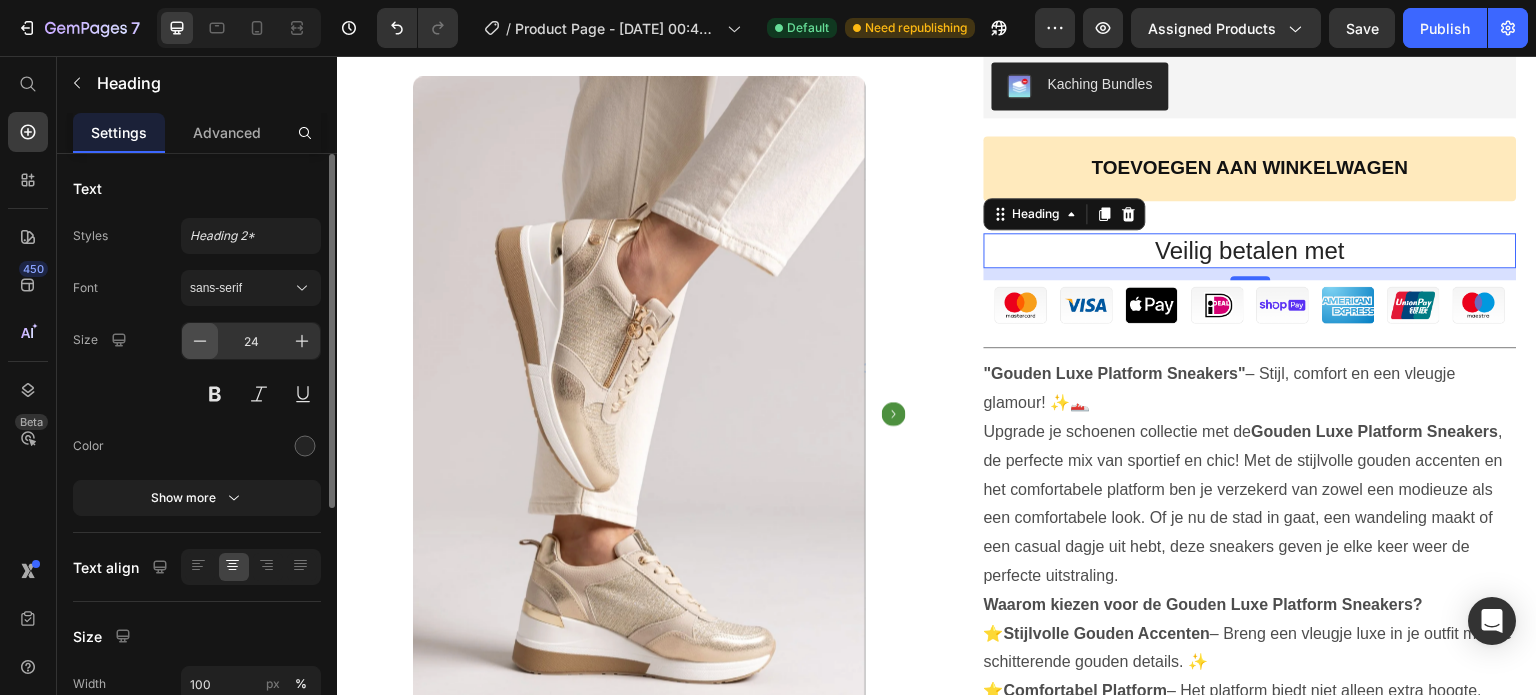 click 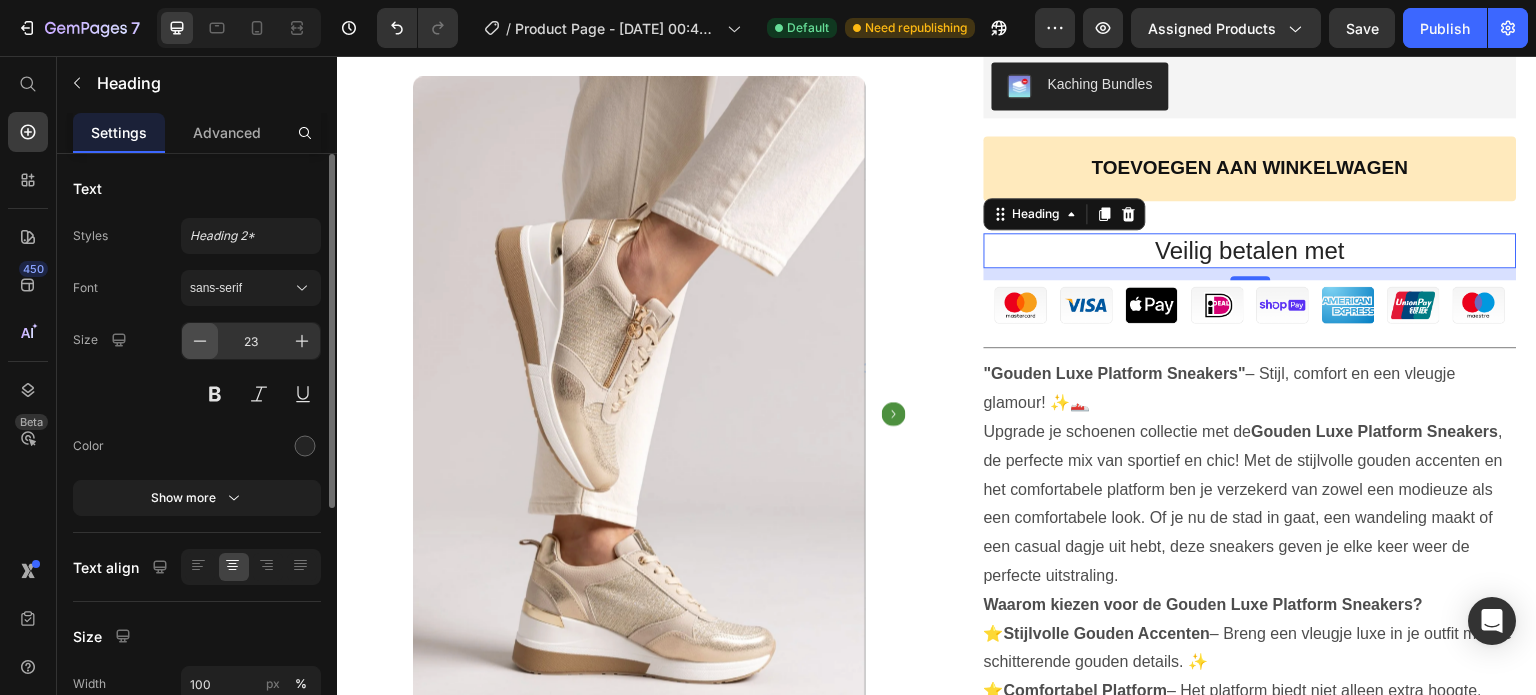 click 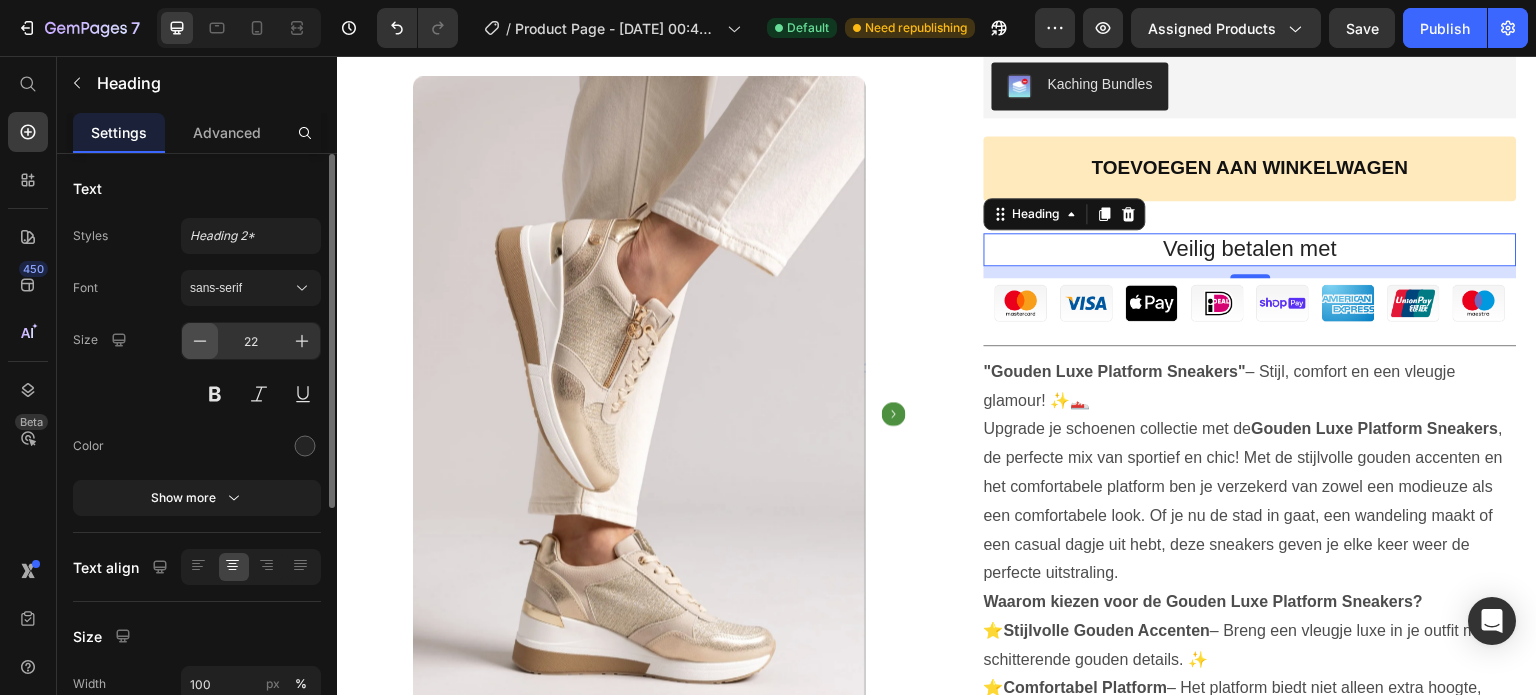 click 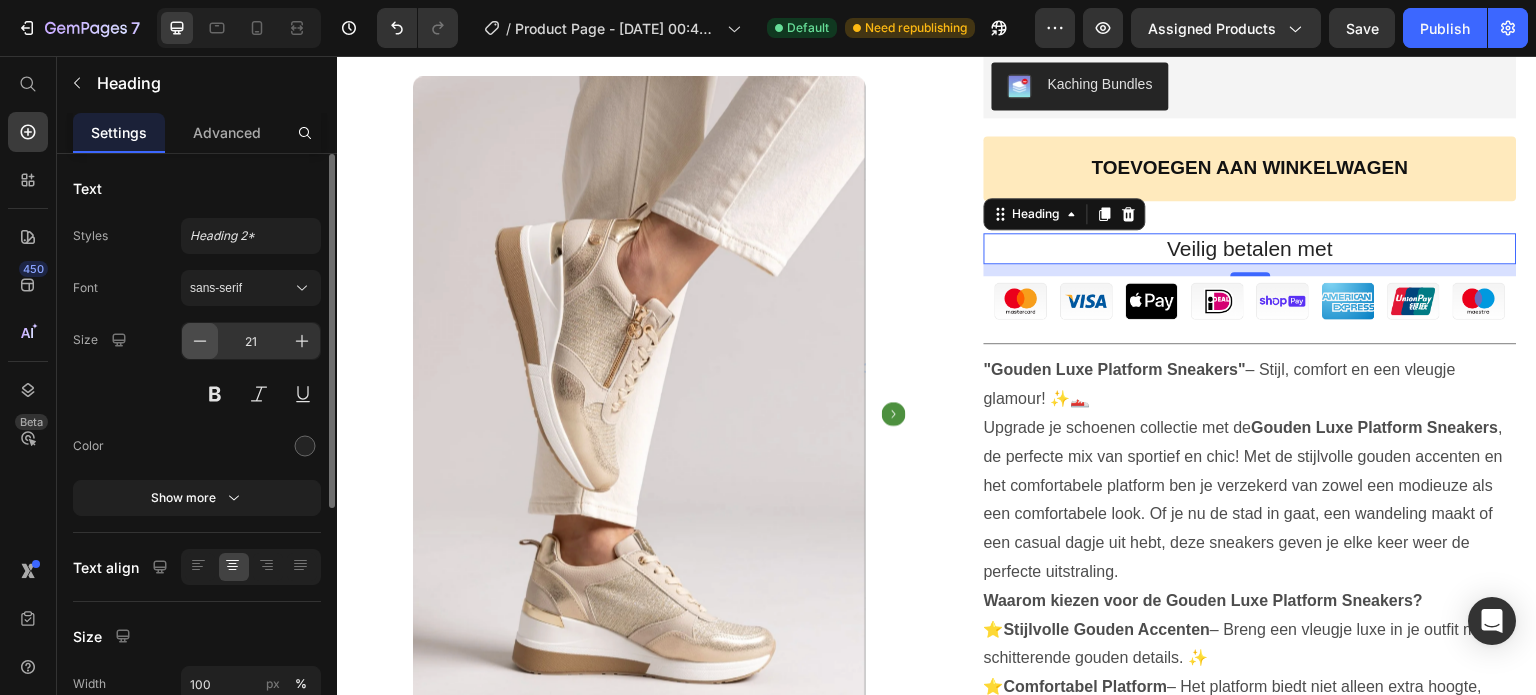 click 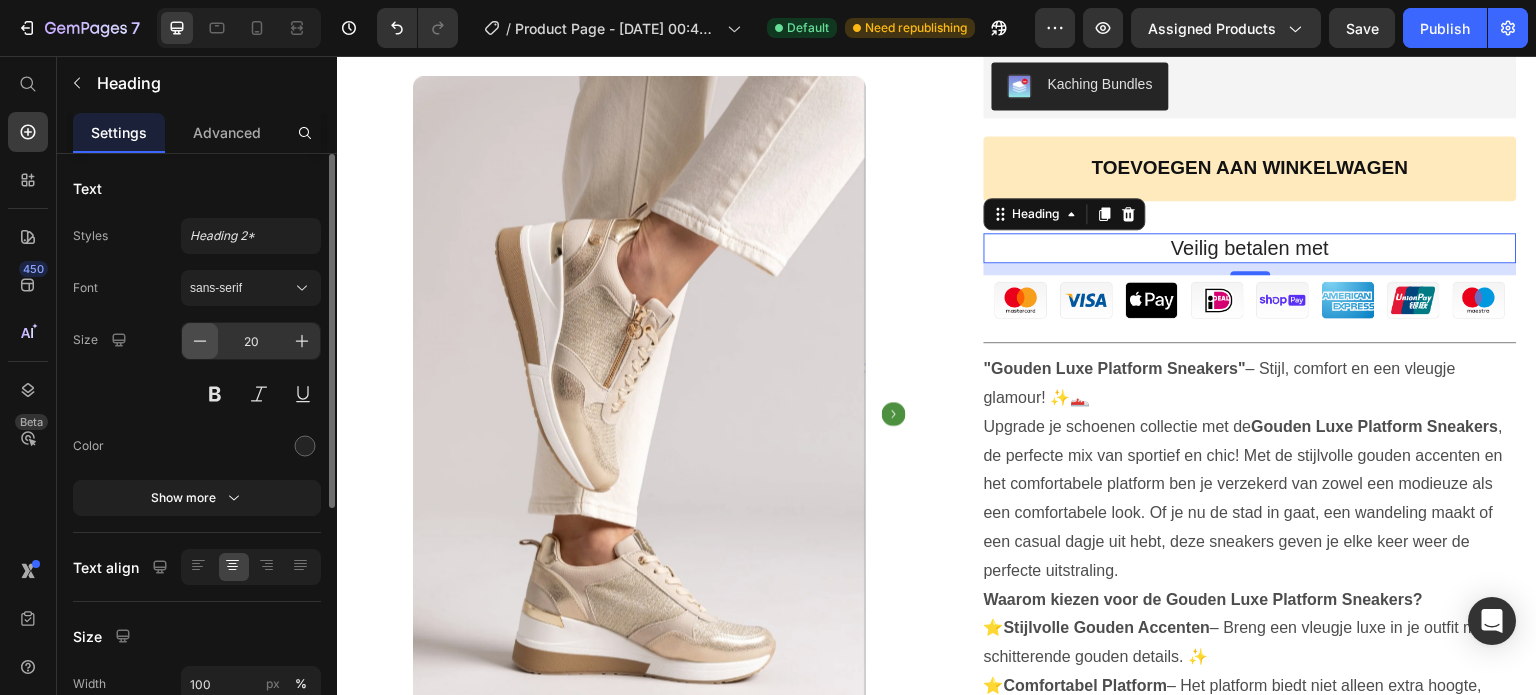 click 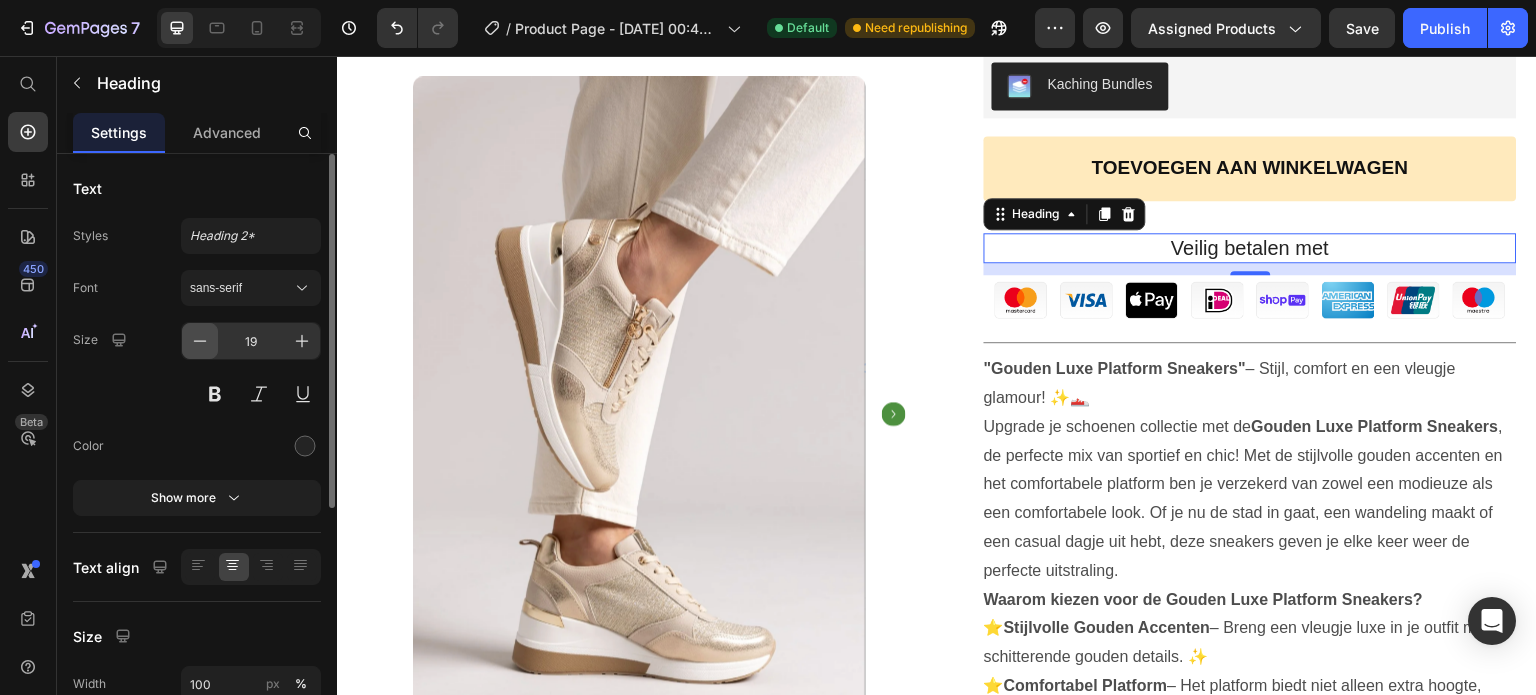 click 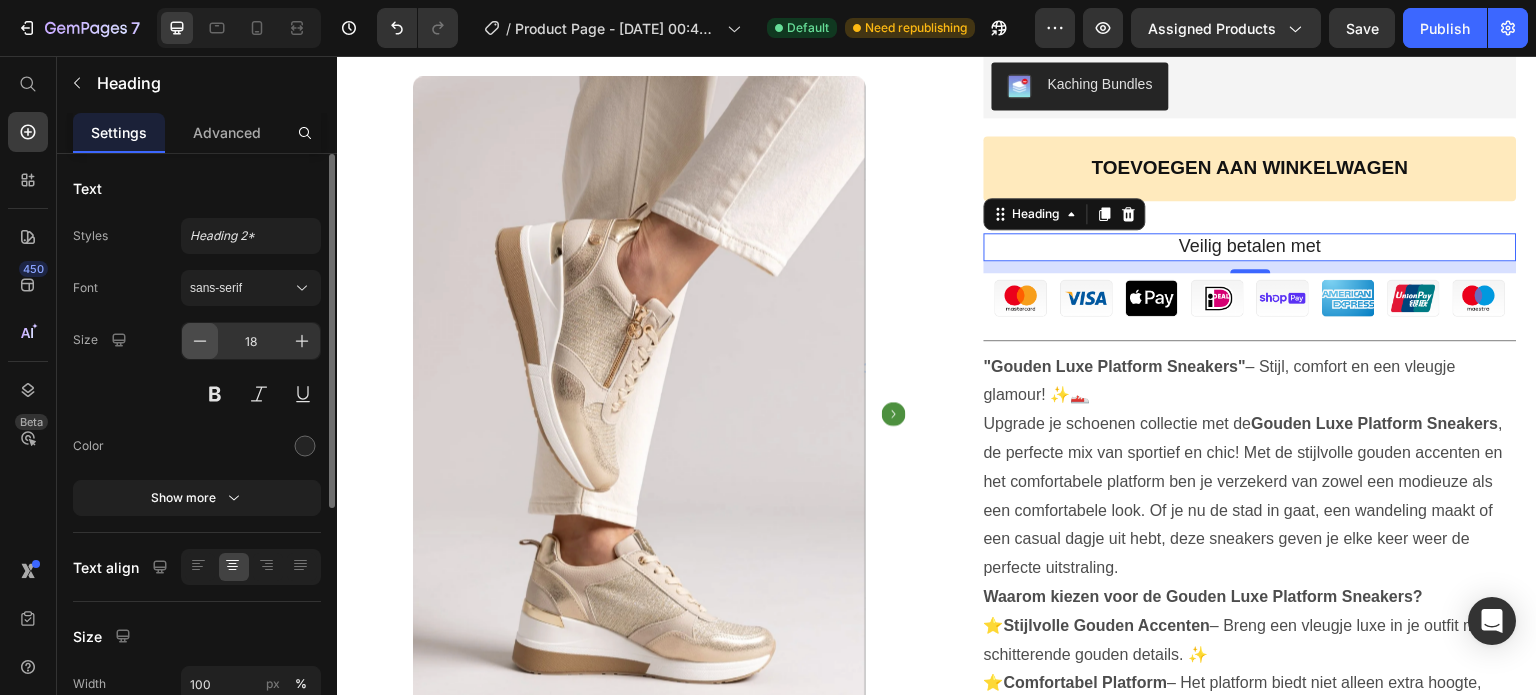 click 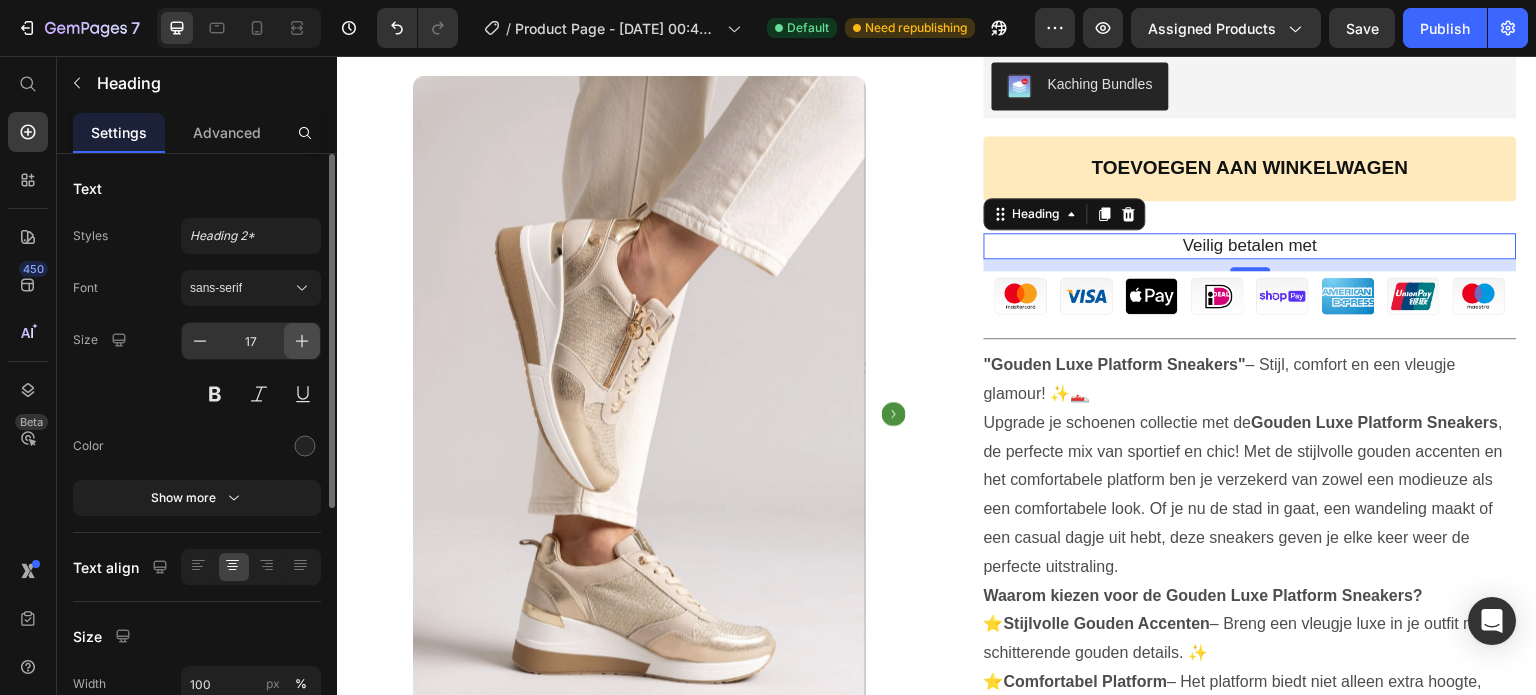 click 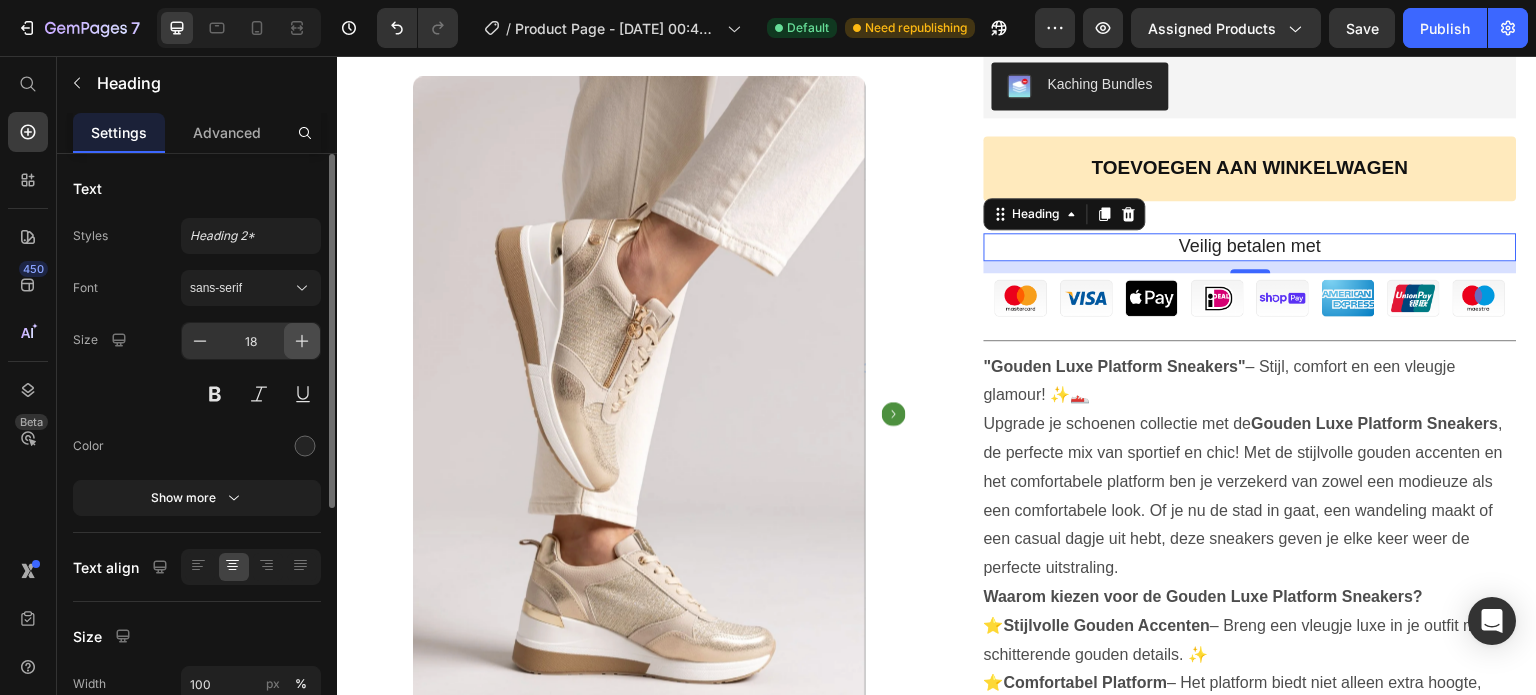 click 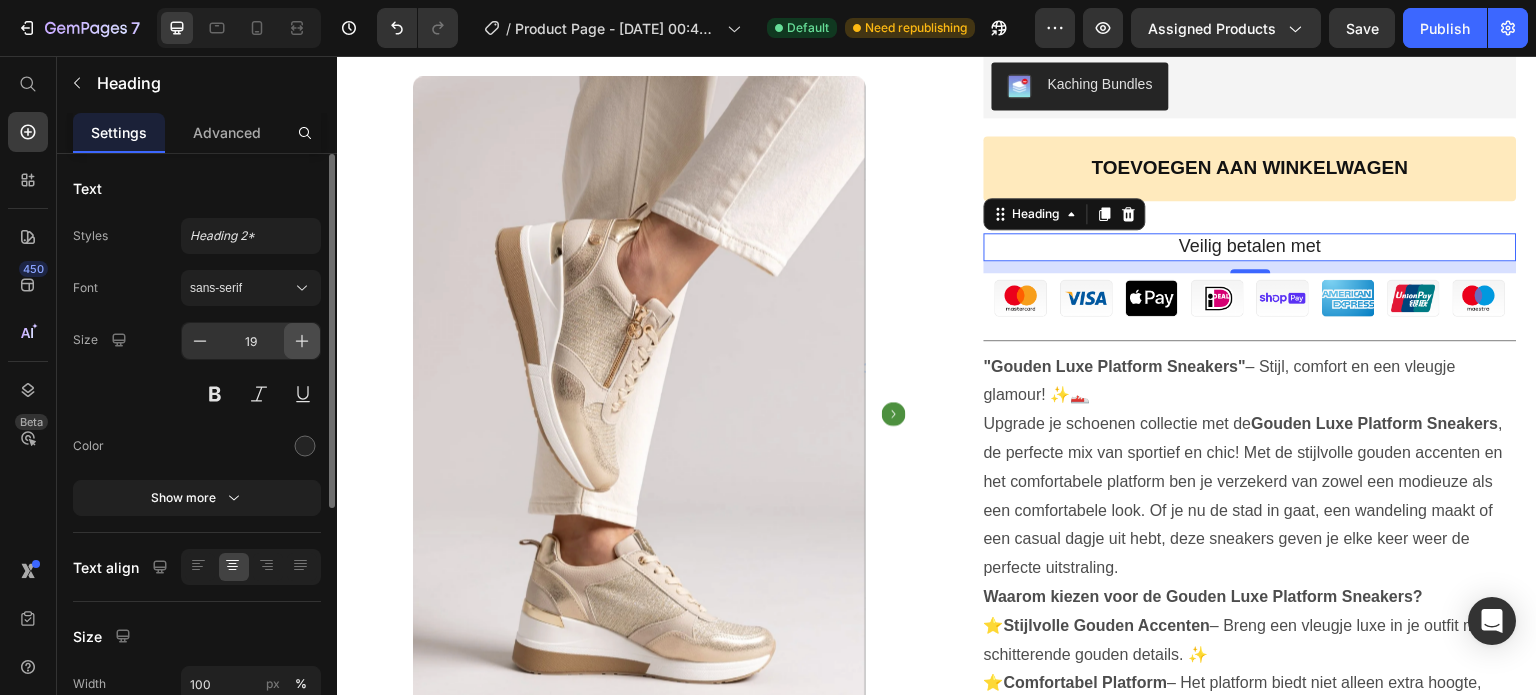 click 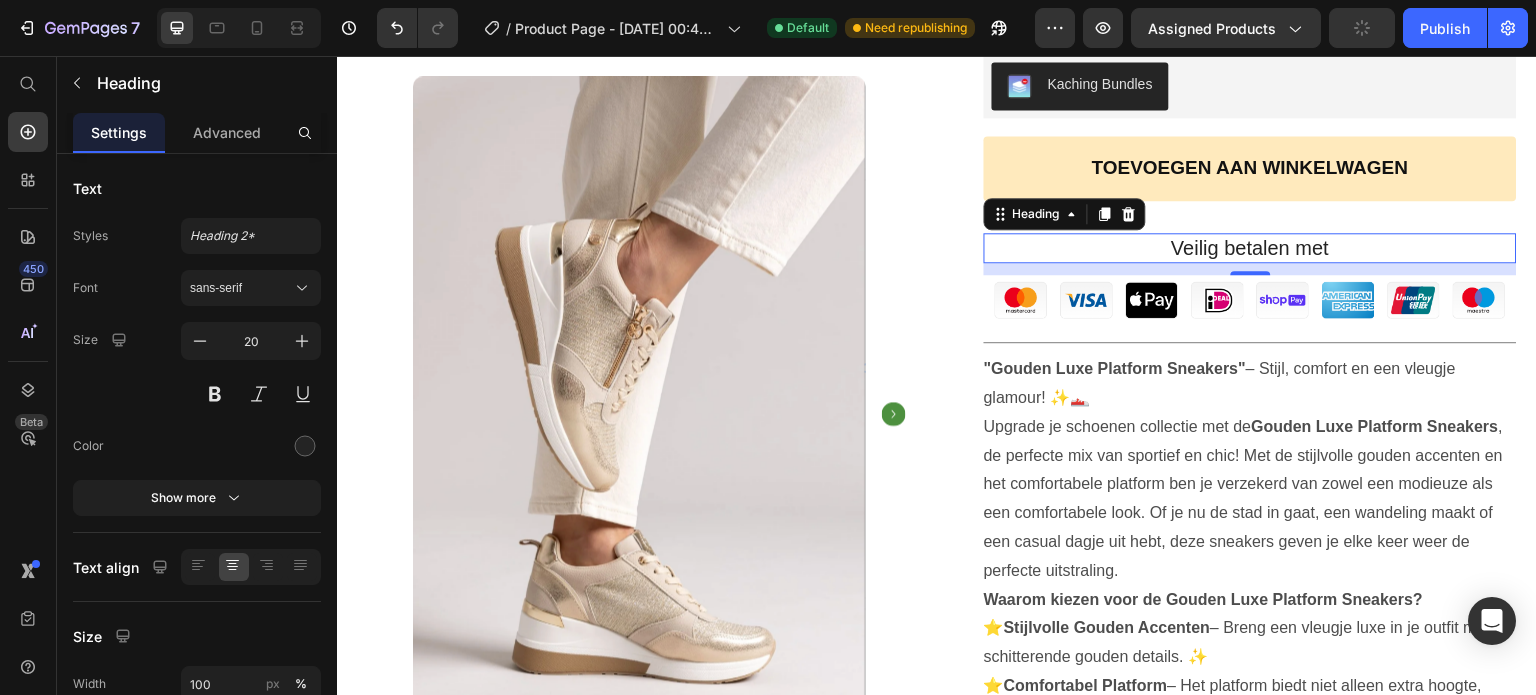 drag, startPoint x: 1239, startPoint y: 234, endPoint x: 1237, endPoint y: 219, distance: 15.132746 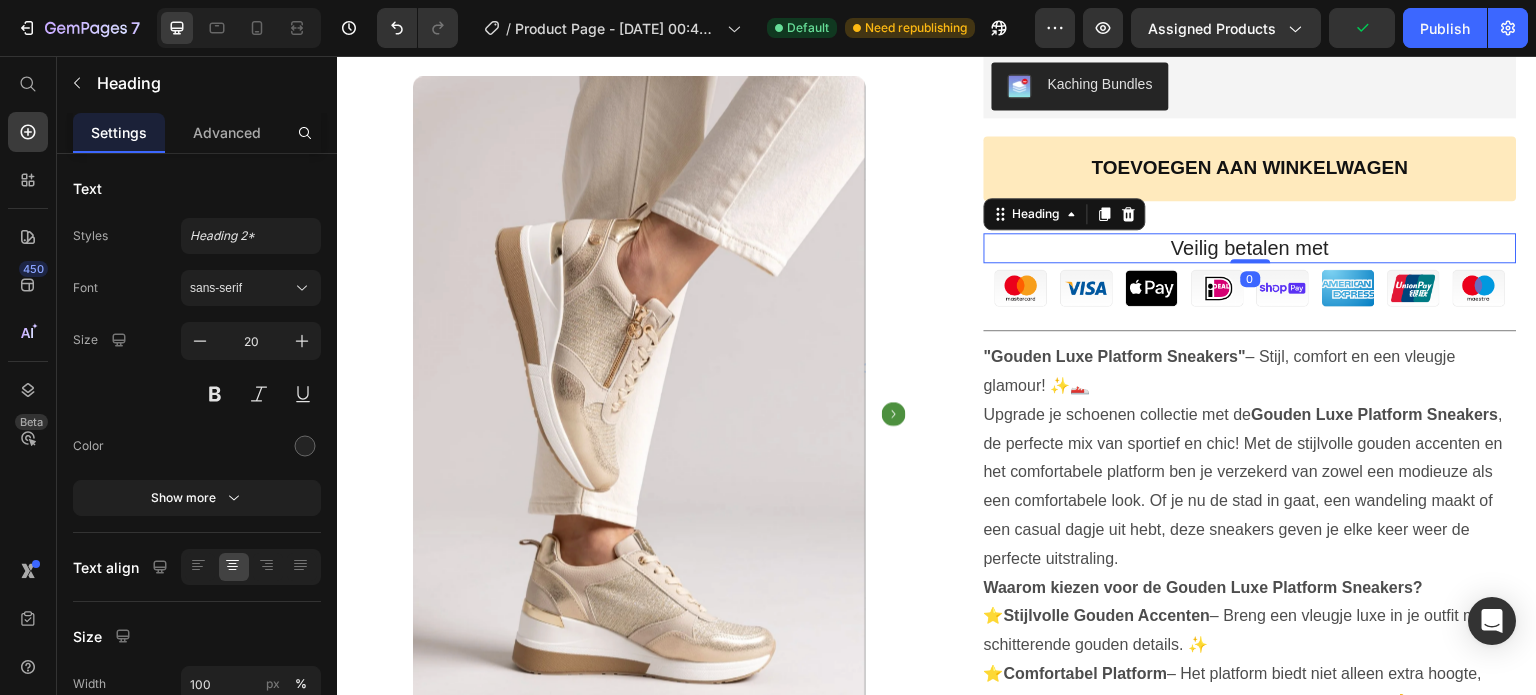 drag, startPoint x: 1235, startPoint y: 237, endPoint x: 1238, endPoint y: 207, distance: 30.149628 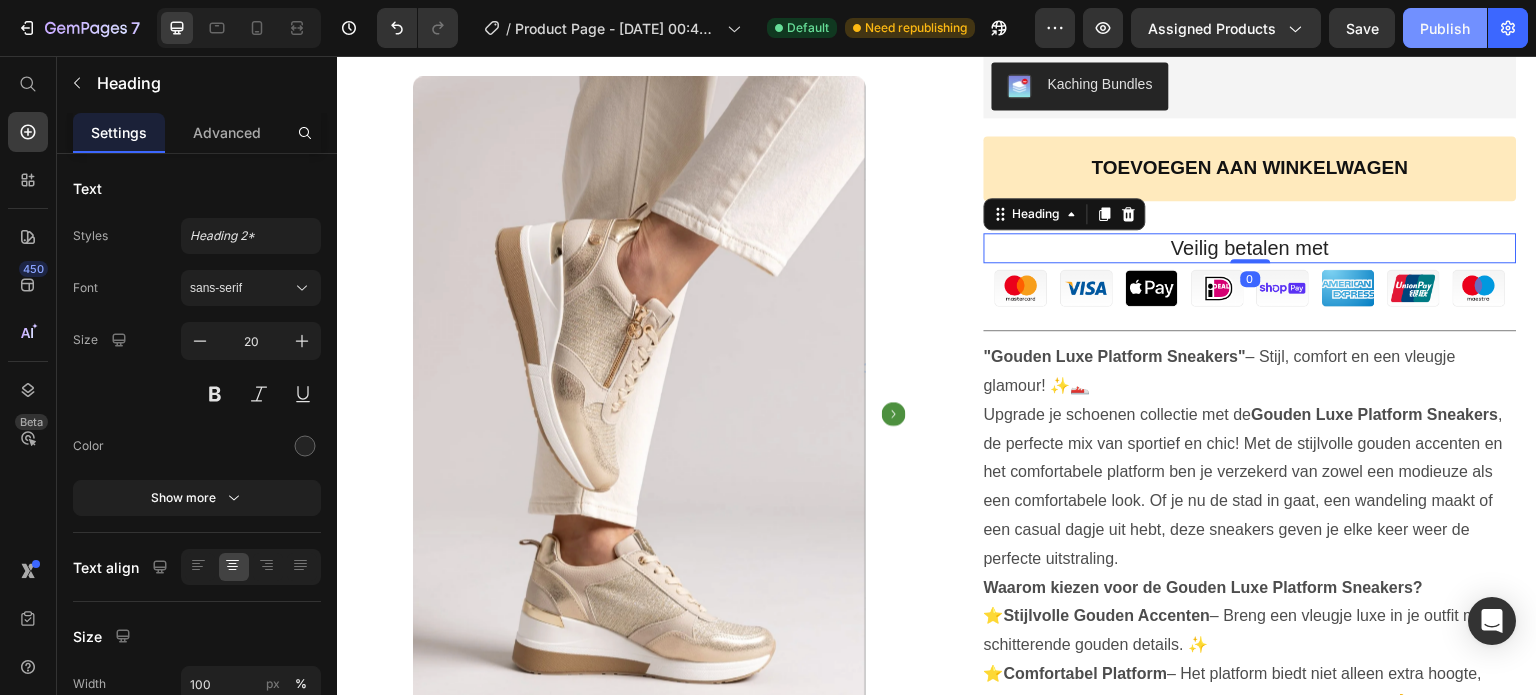 click on "Publish" at bounding box center [1445, 28] 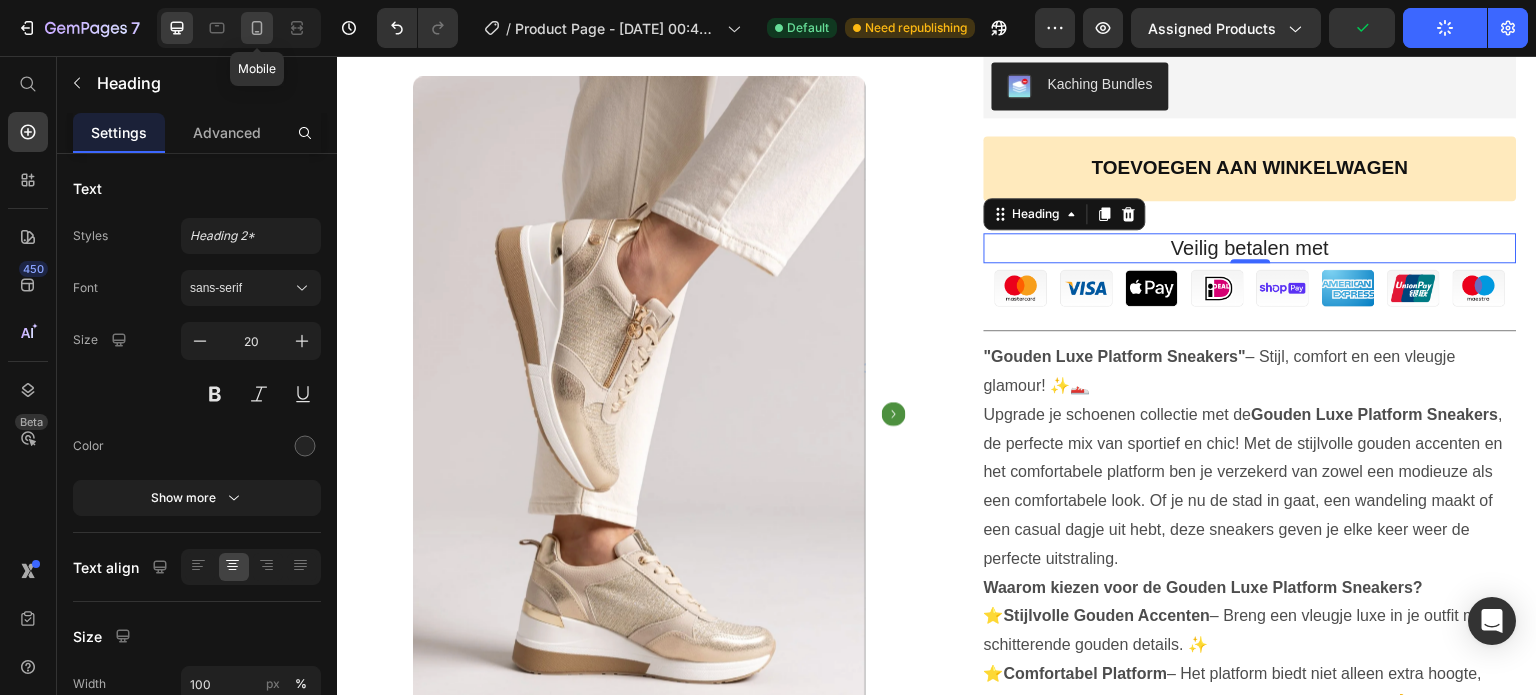 click 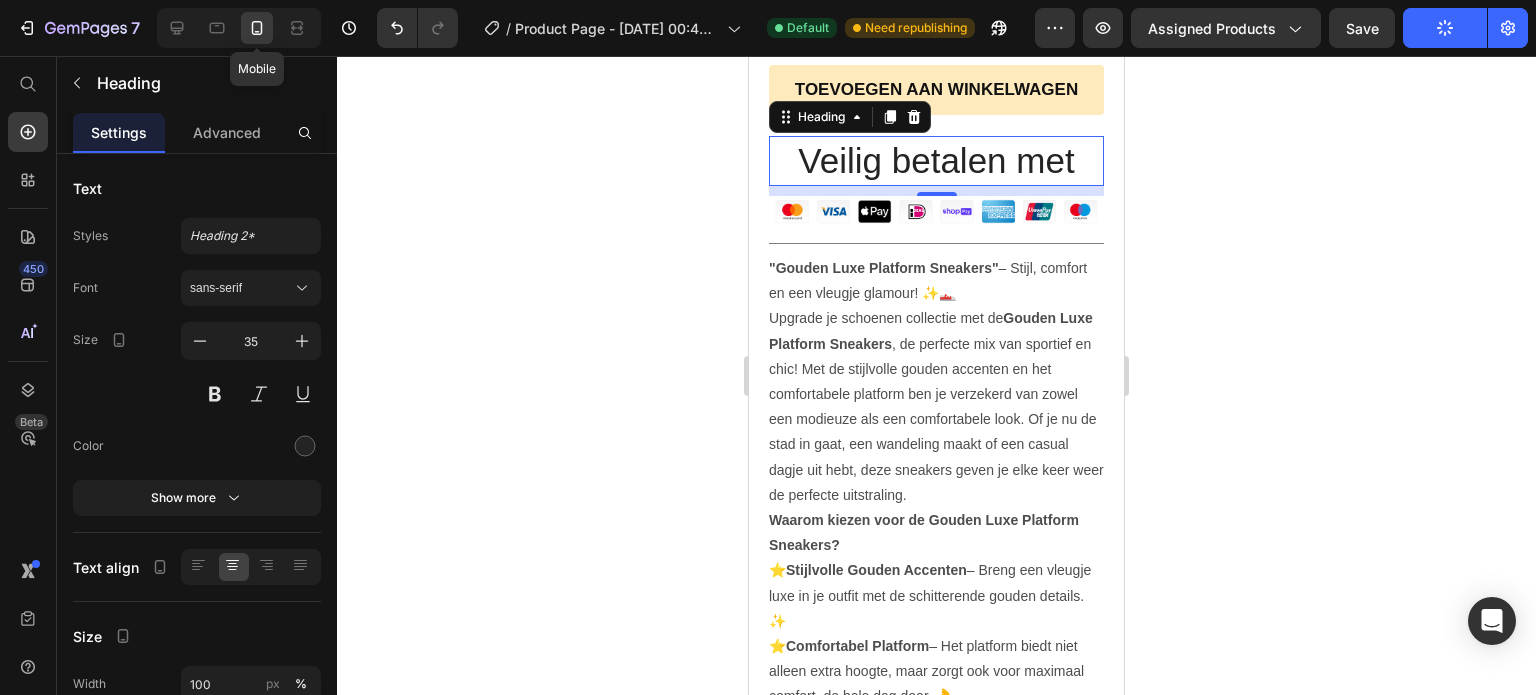 scroll, scrollTop: 1308, scrollLeft: 0, axis: vertical 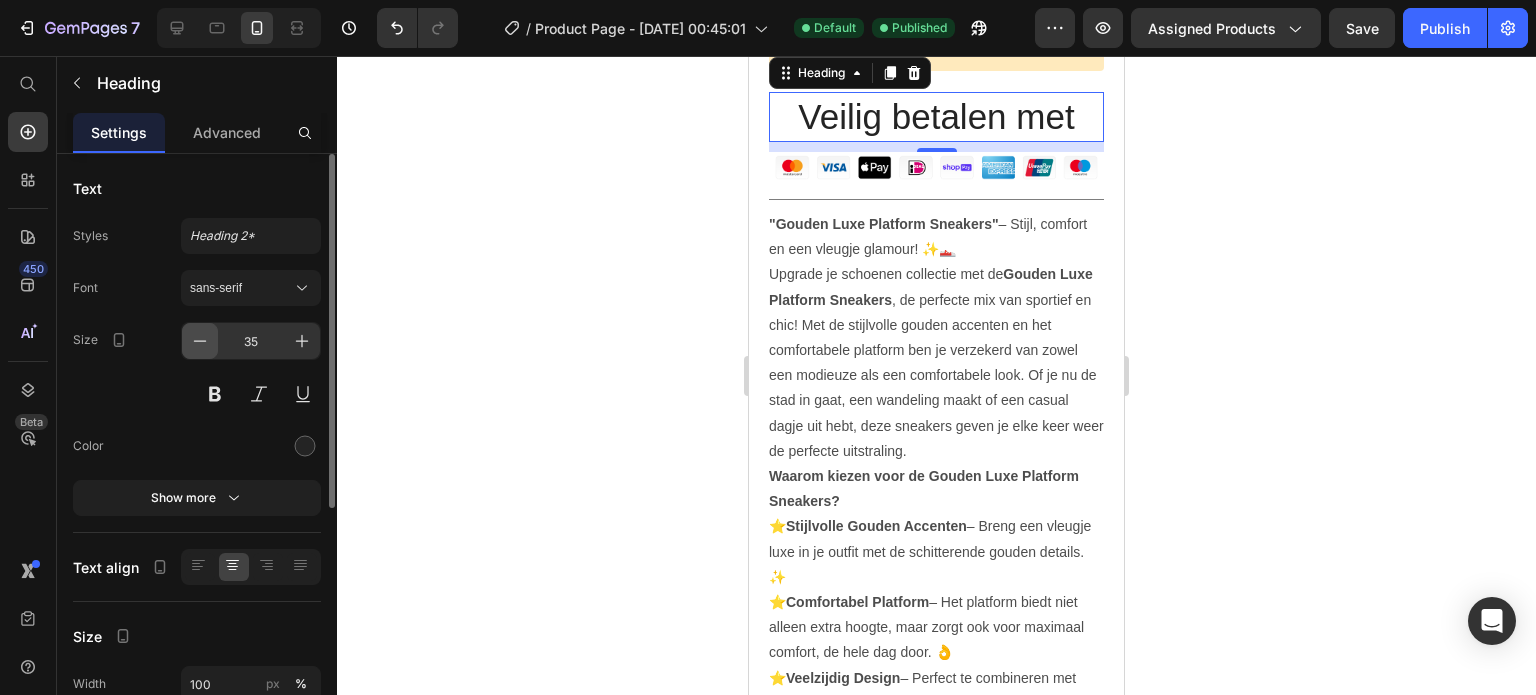 click 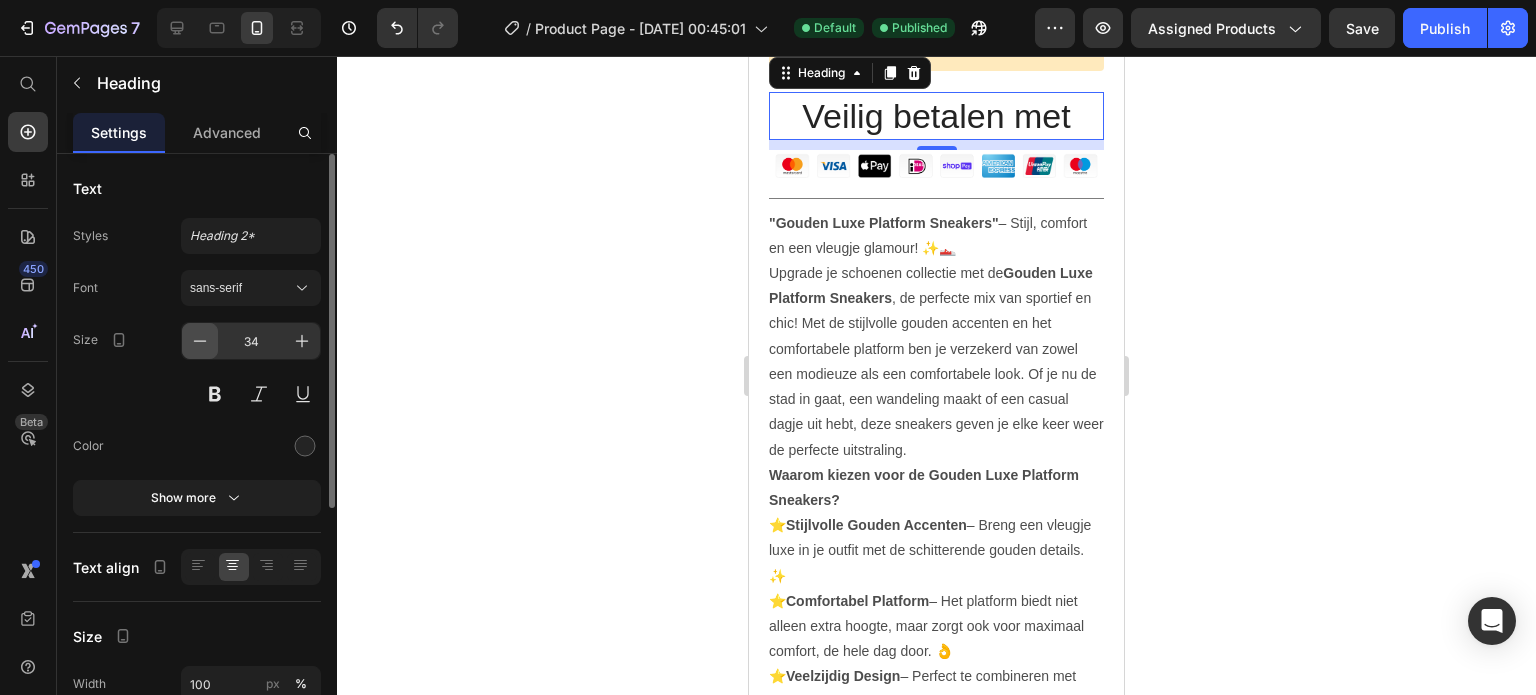 click 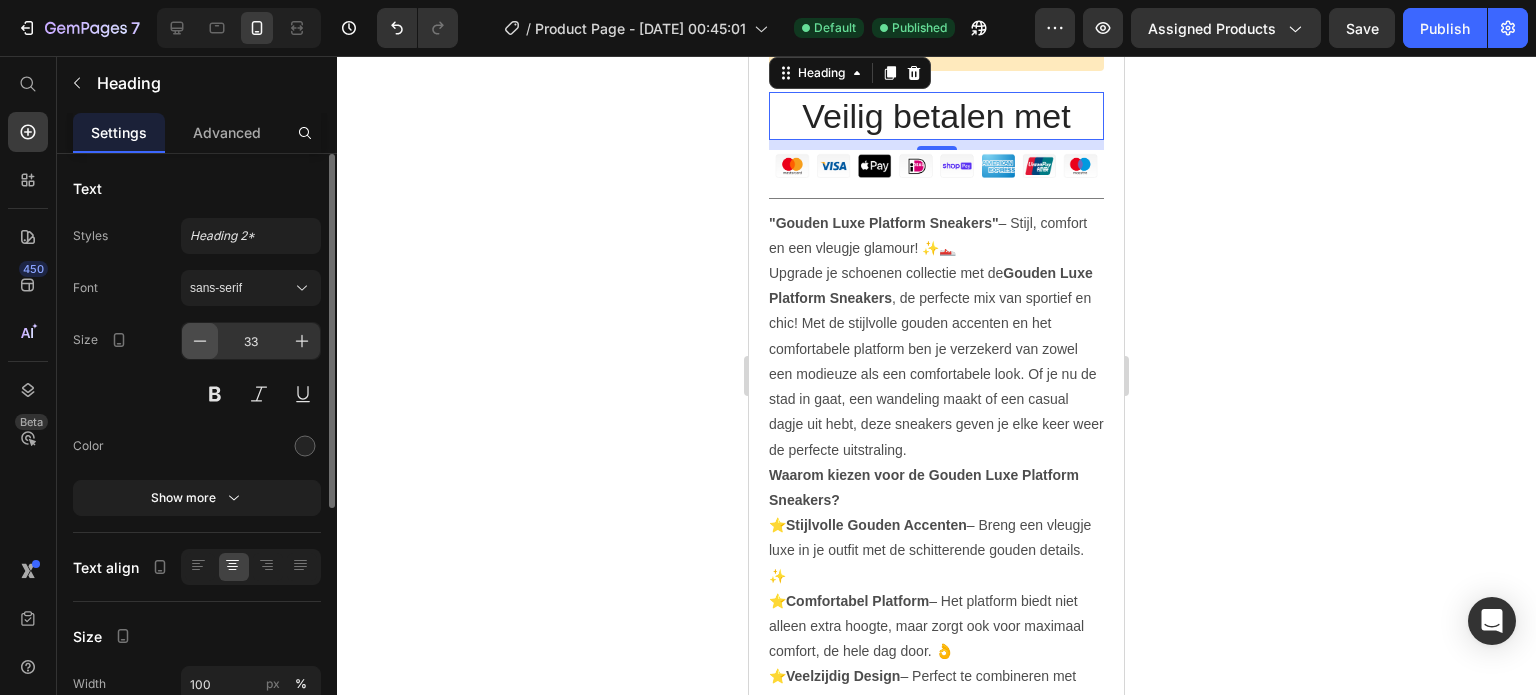 click 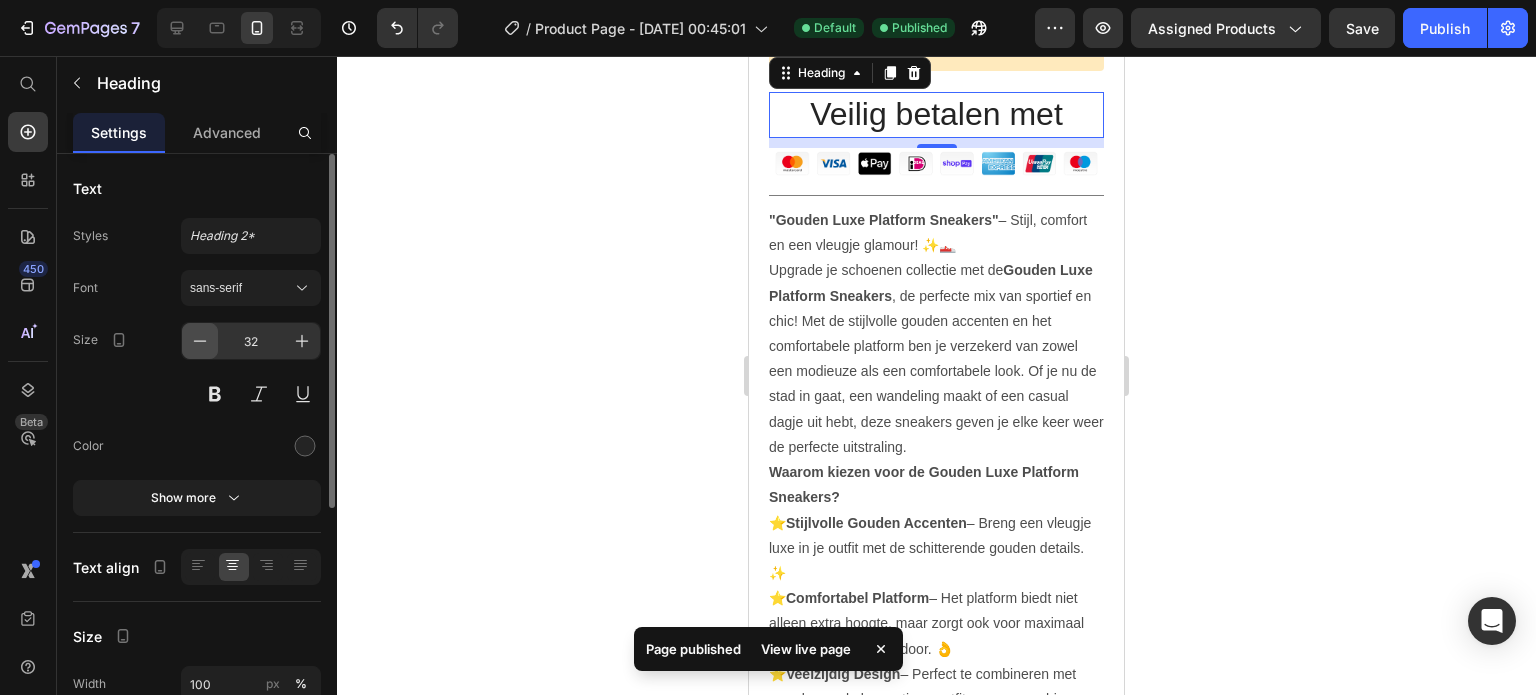 click 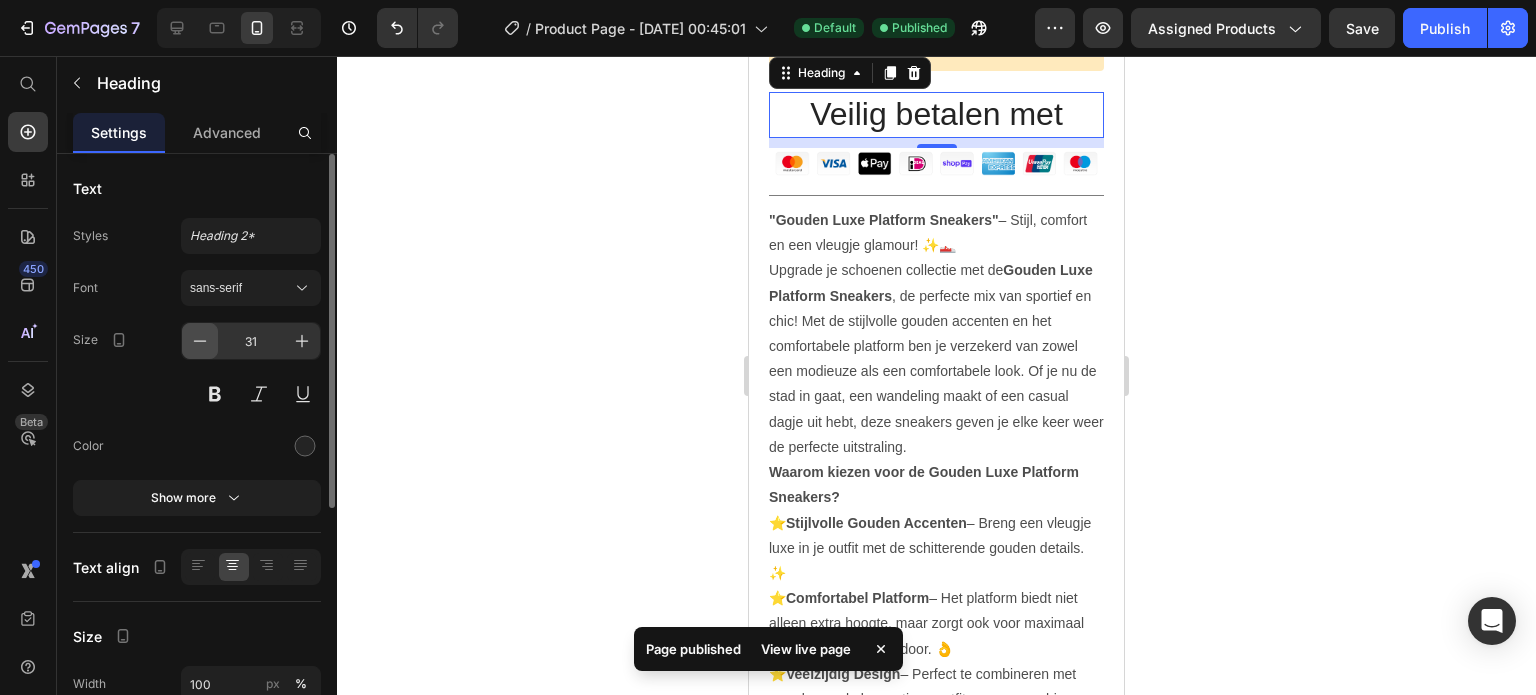 click 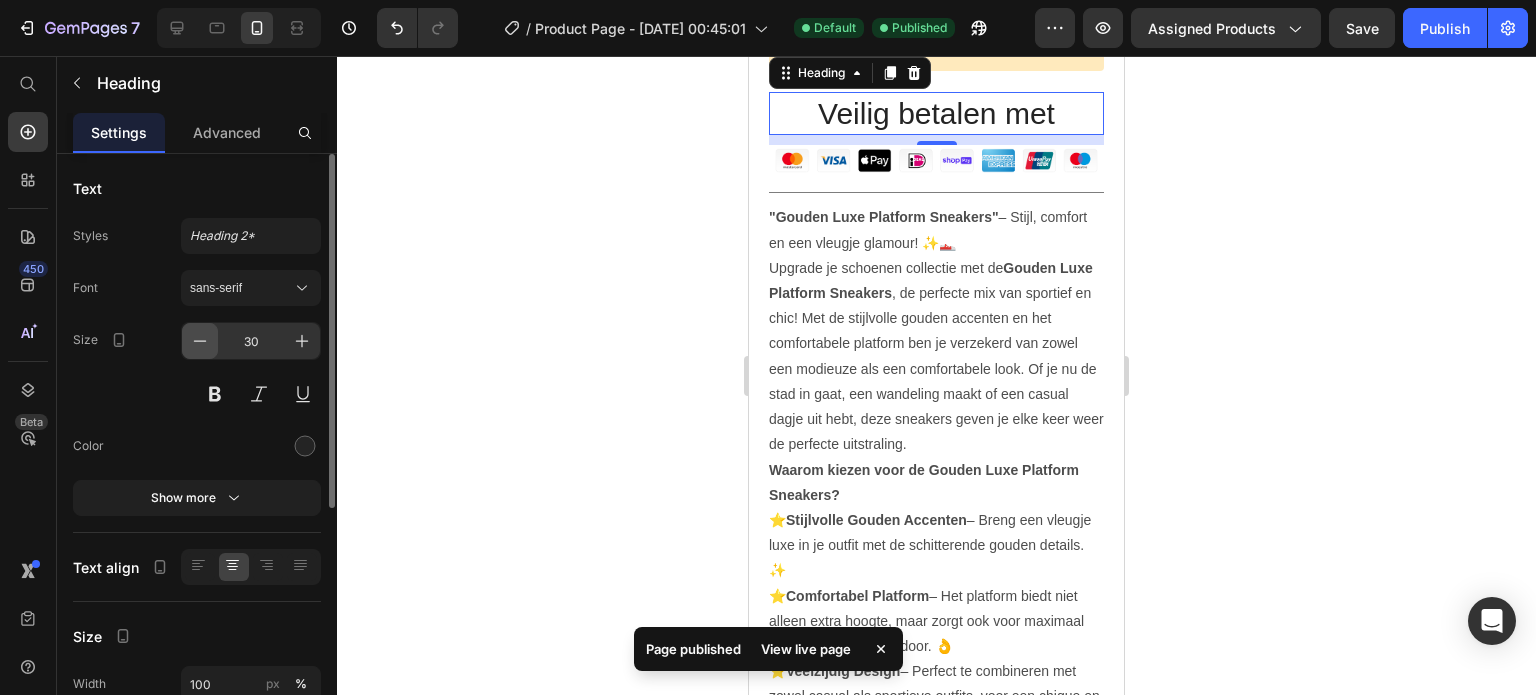 click 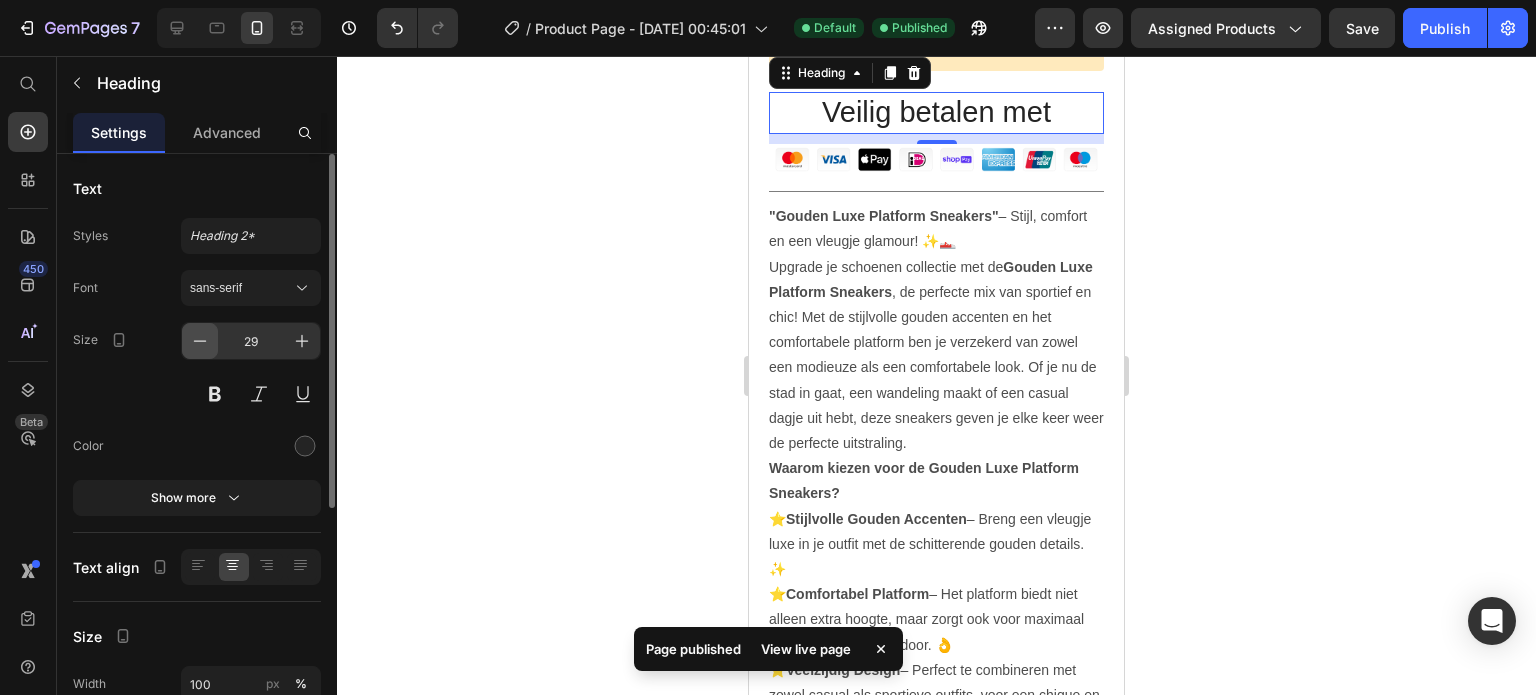 click 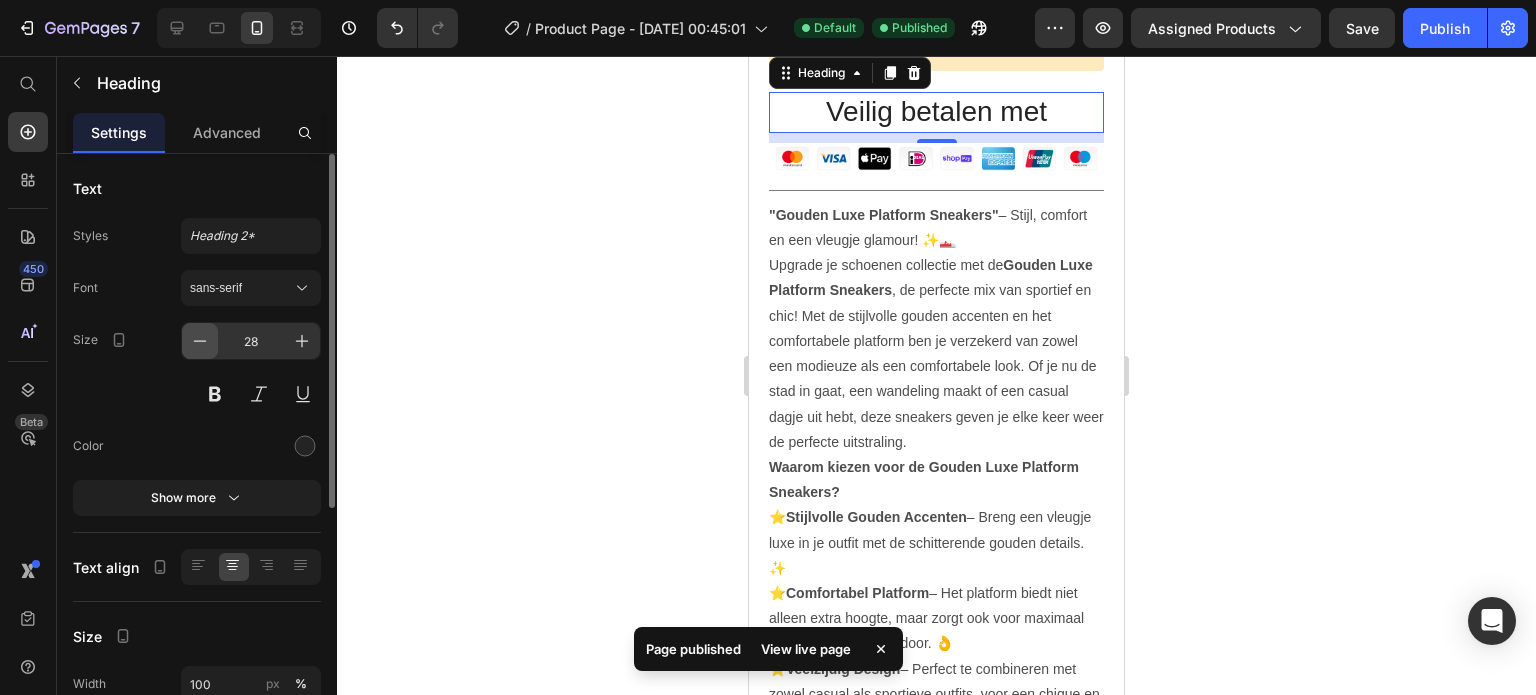 click 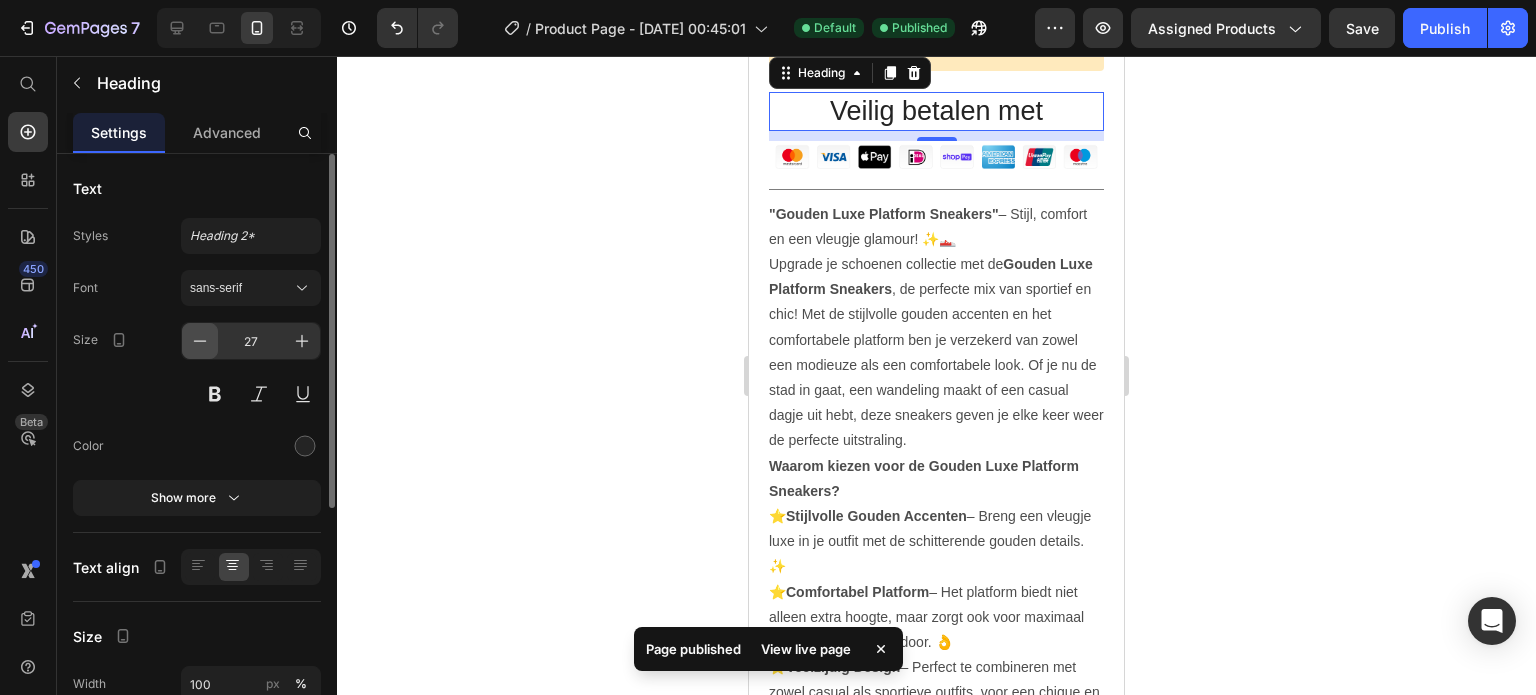 click 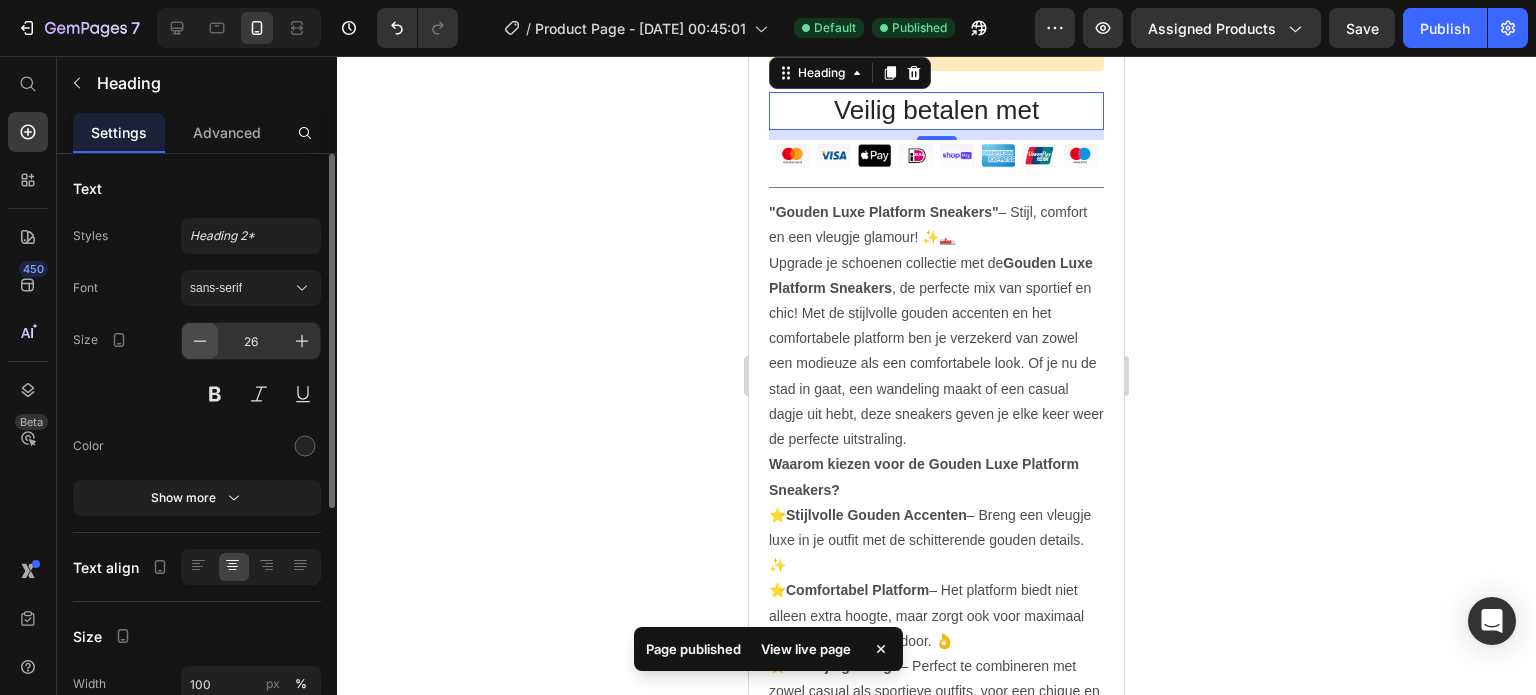 click 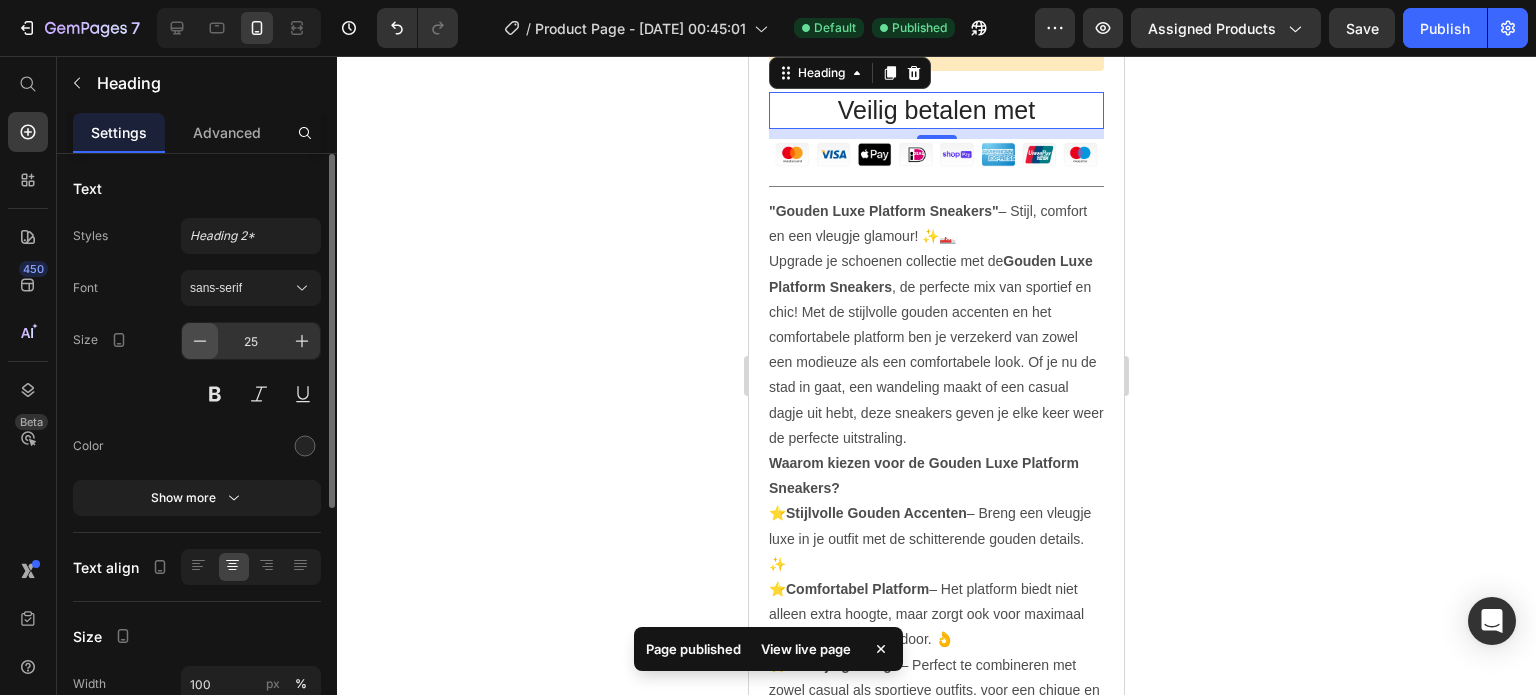 click 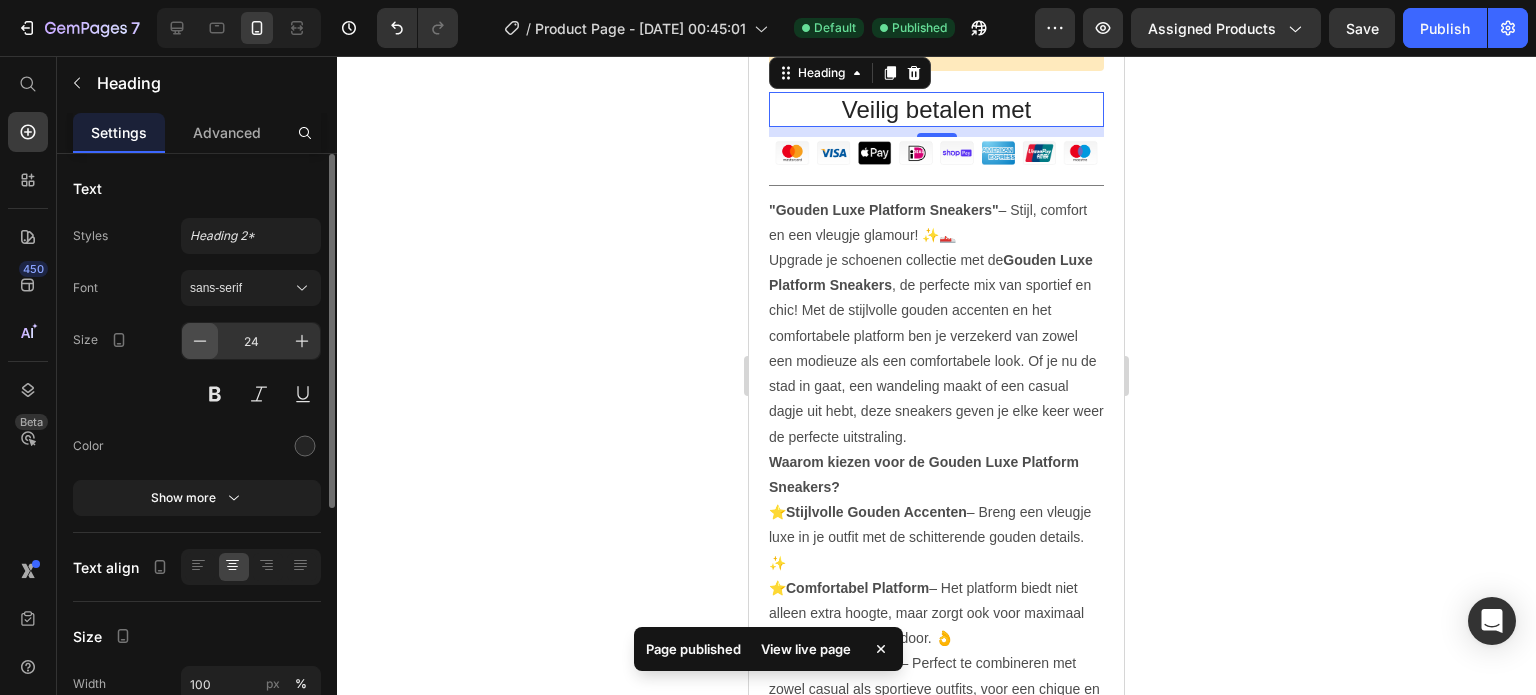 click 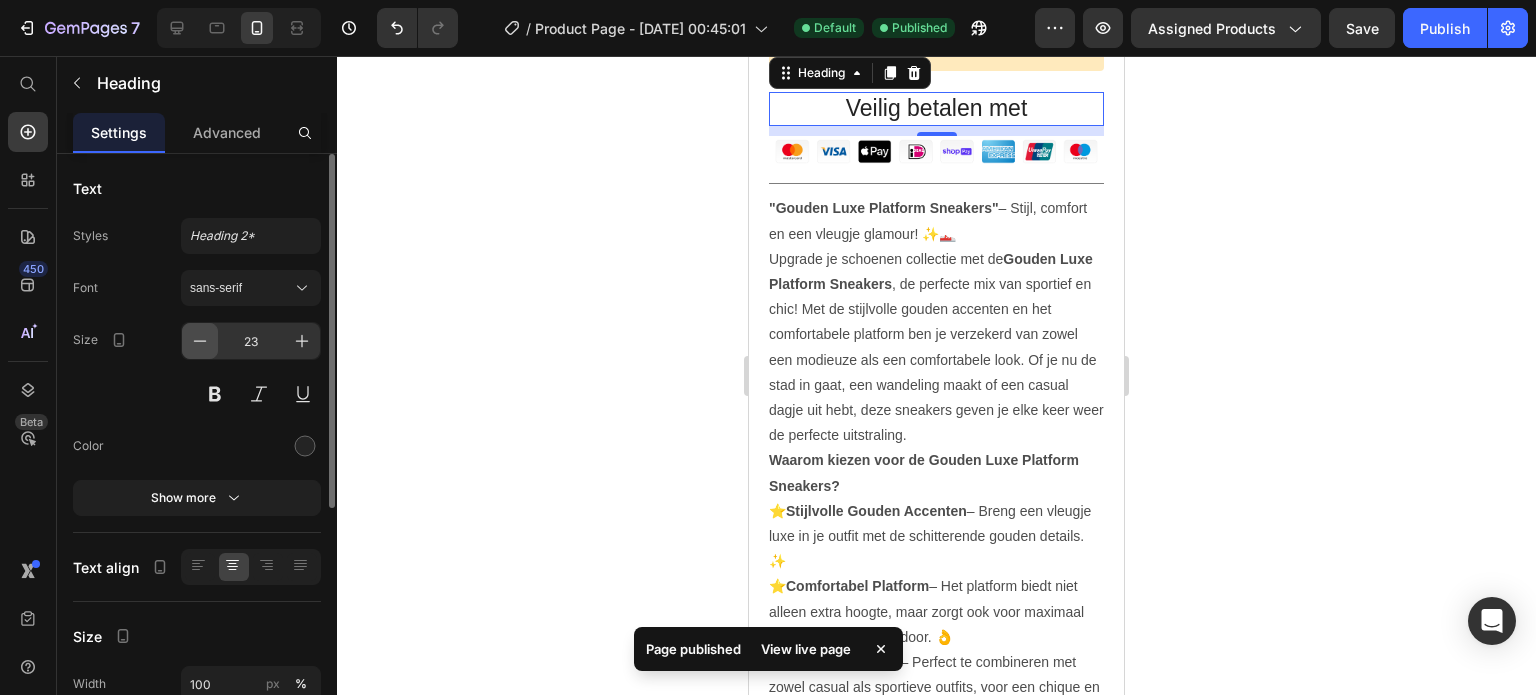 click 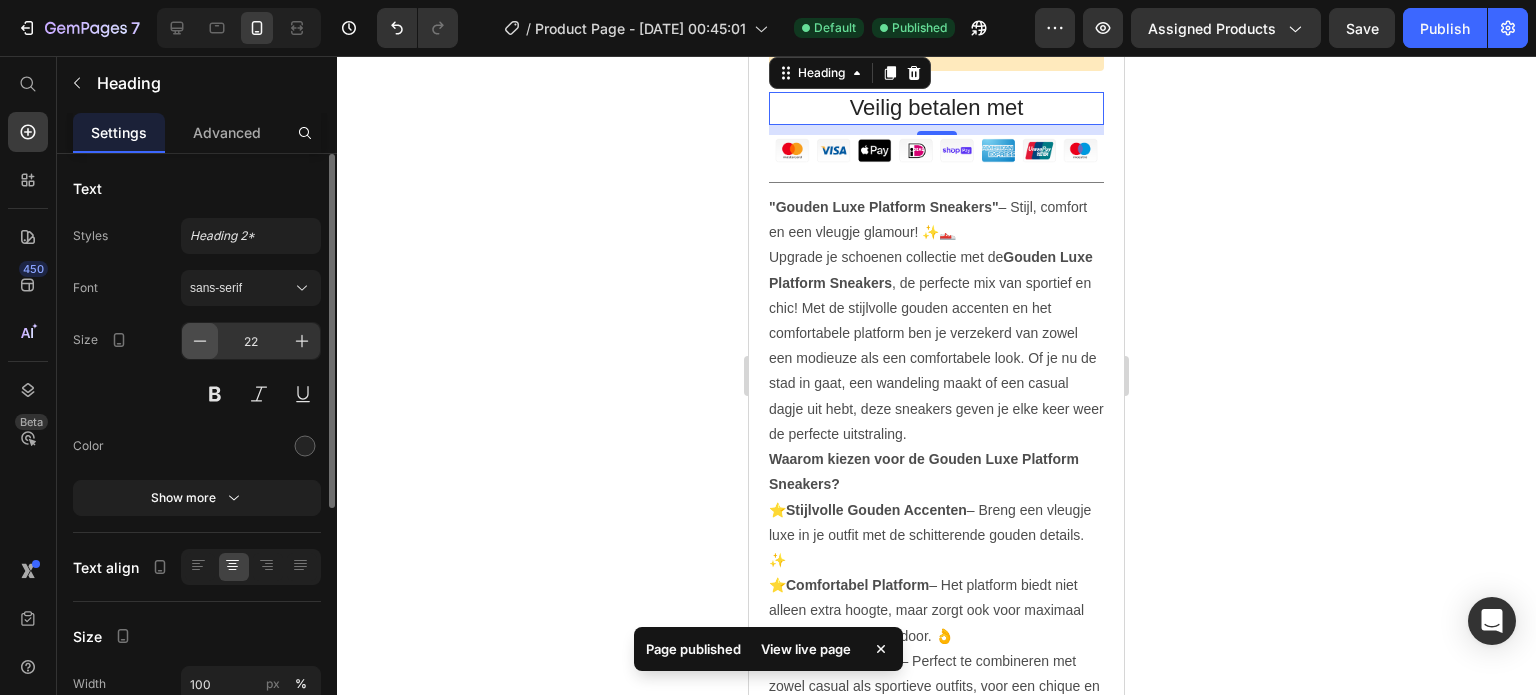 click 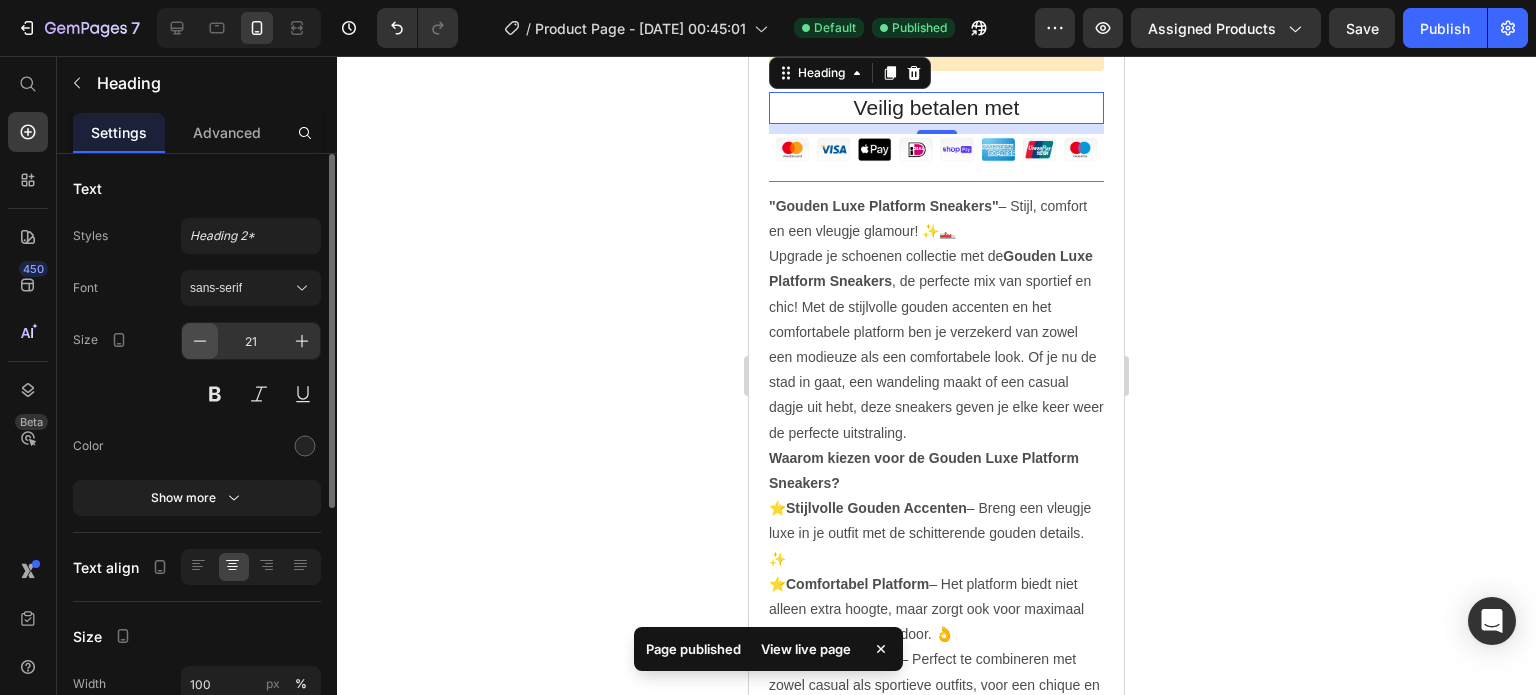 click 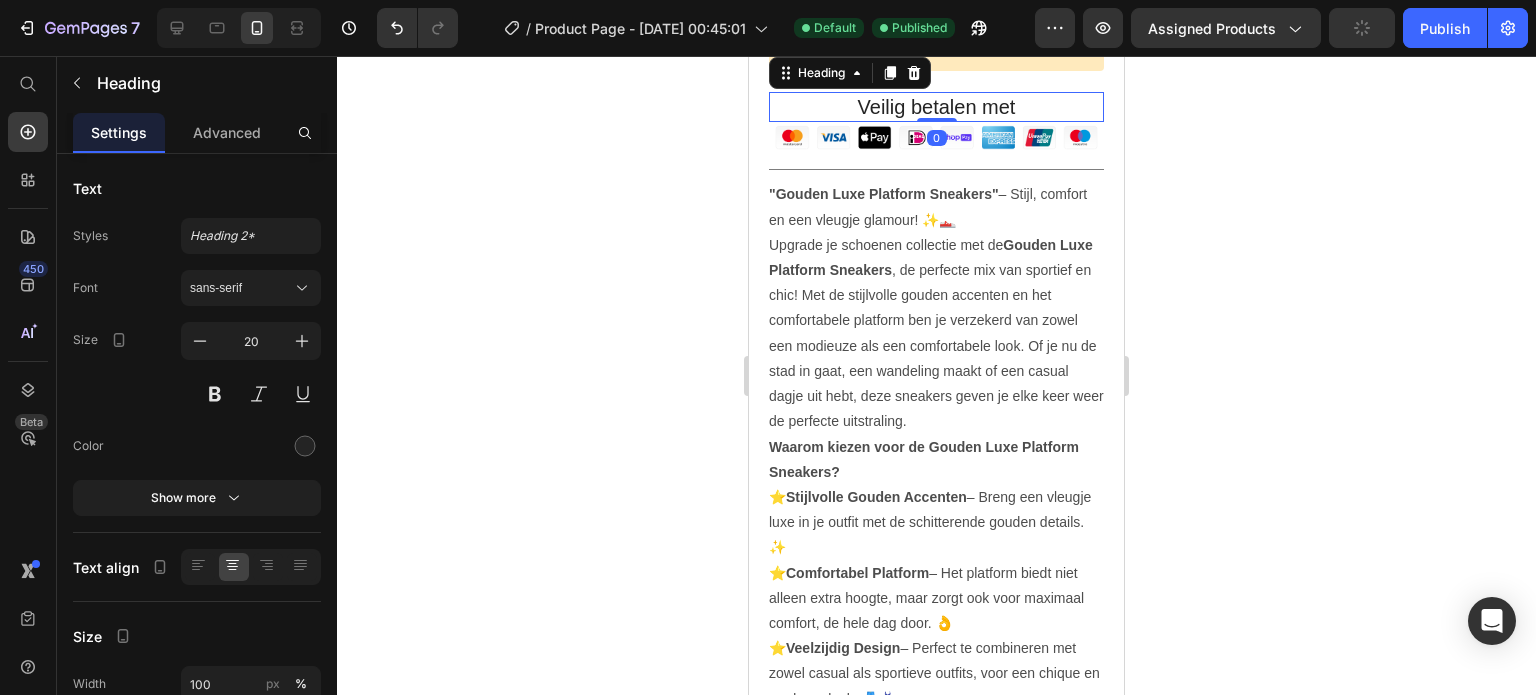drag, startPoint x: 919, startPoint y: 162, endPoint x: 919, endPoint y: 143, distance: 19 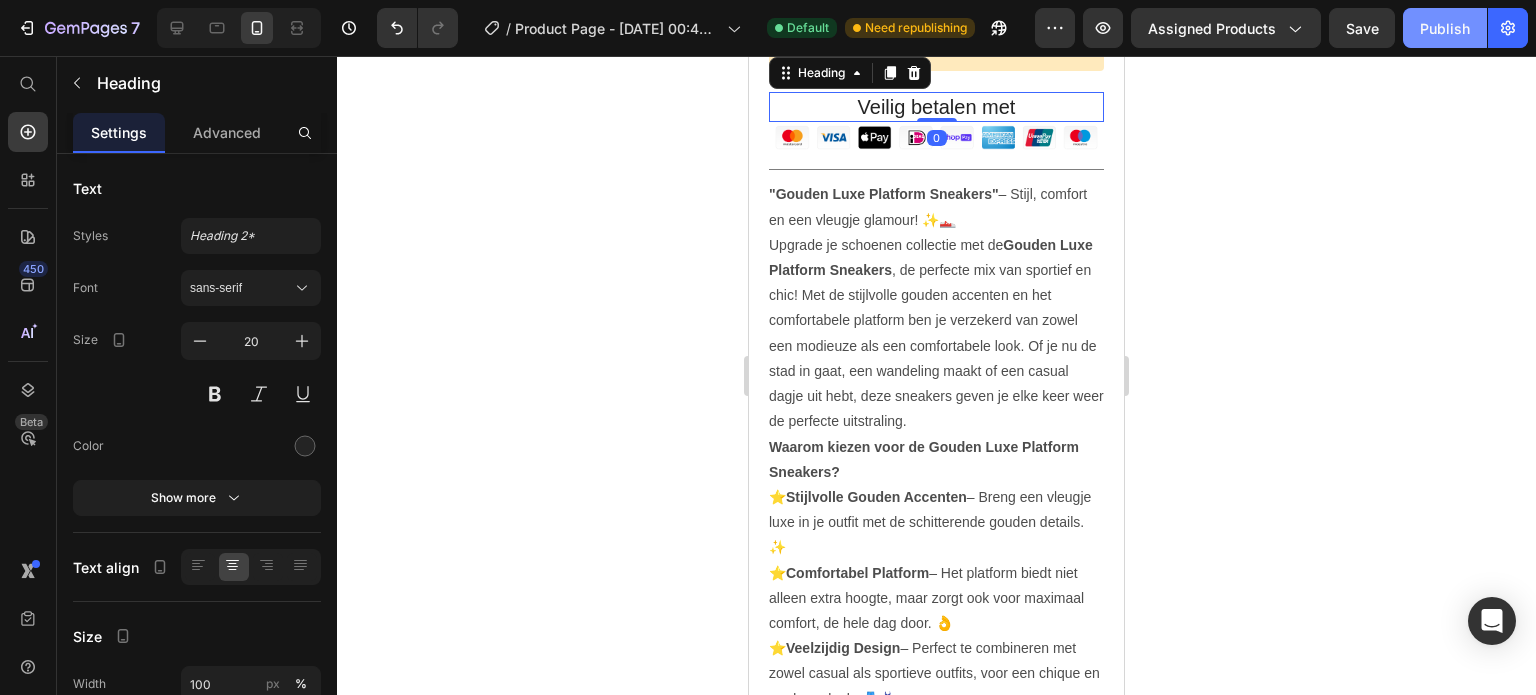 click on "Publish" at bounding box center (1445, 28) 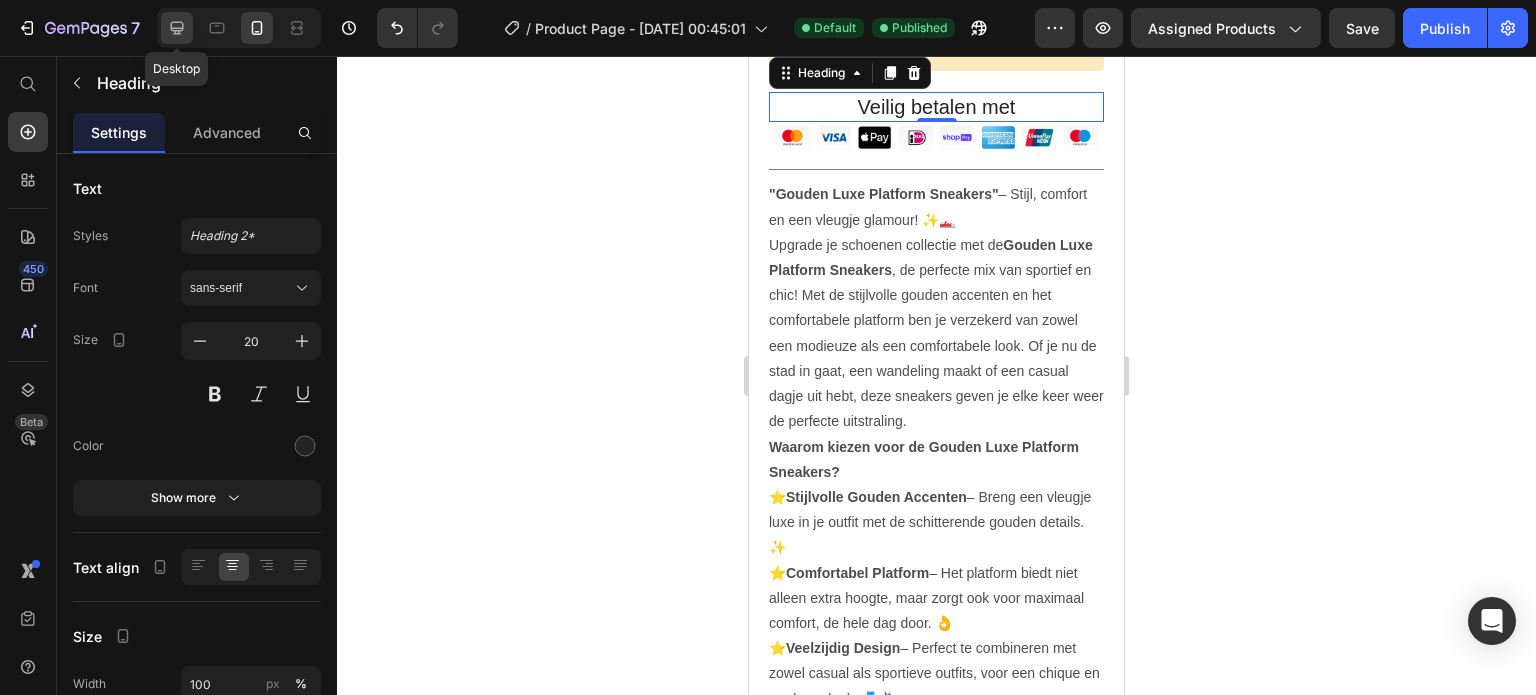 click 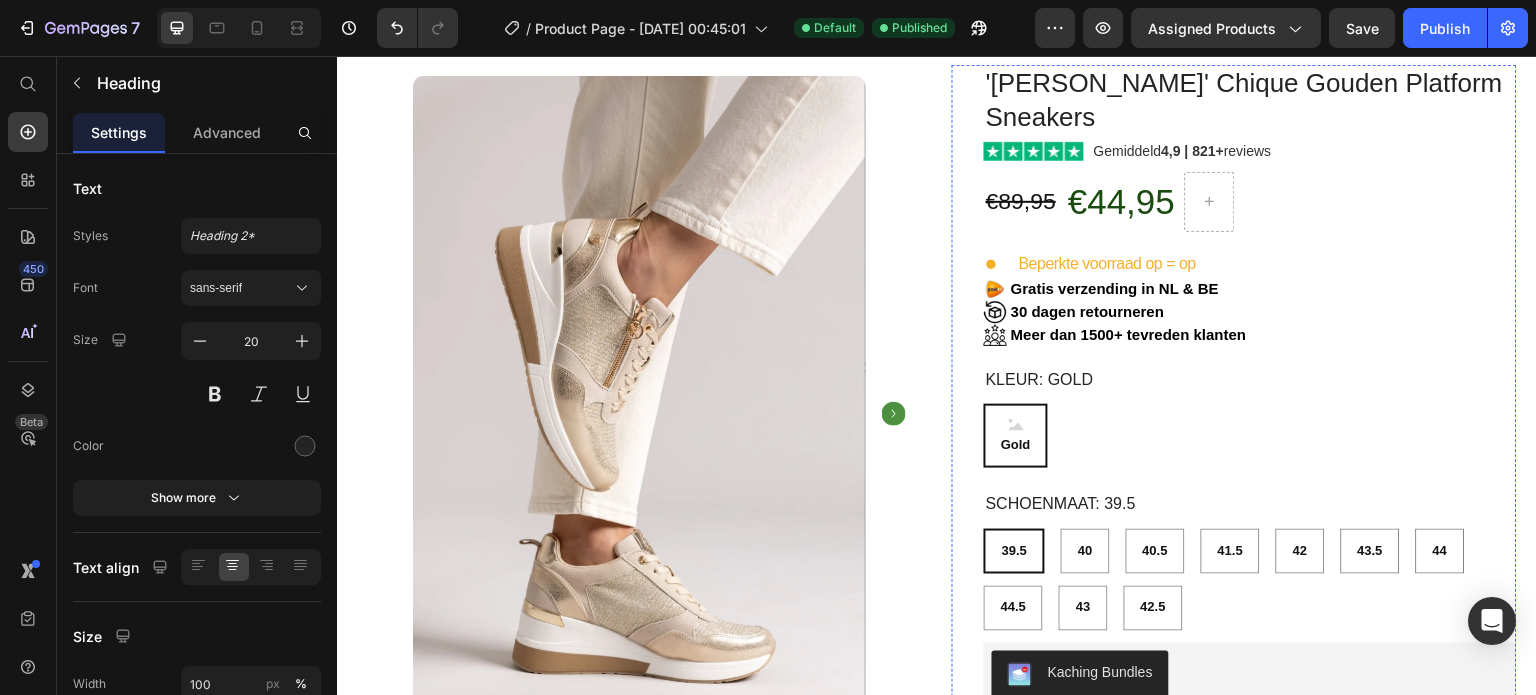 scroll, scrollTop: 78, scrollLeft: 0, axis: vertical 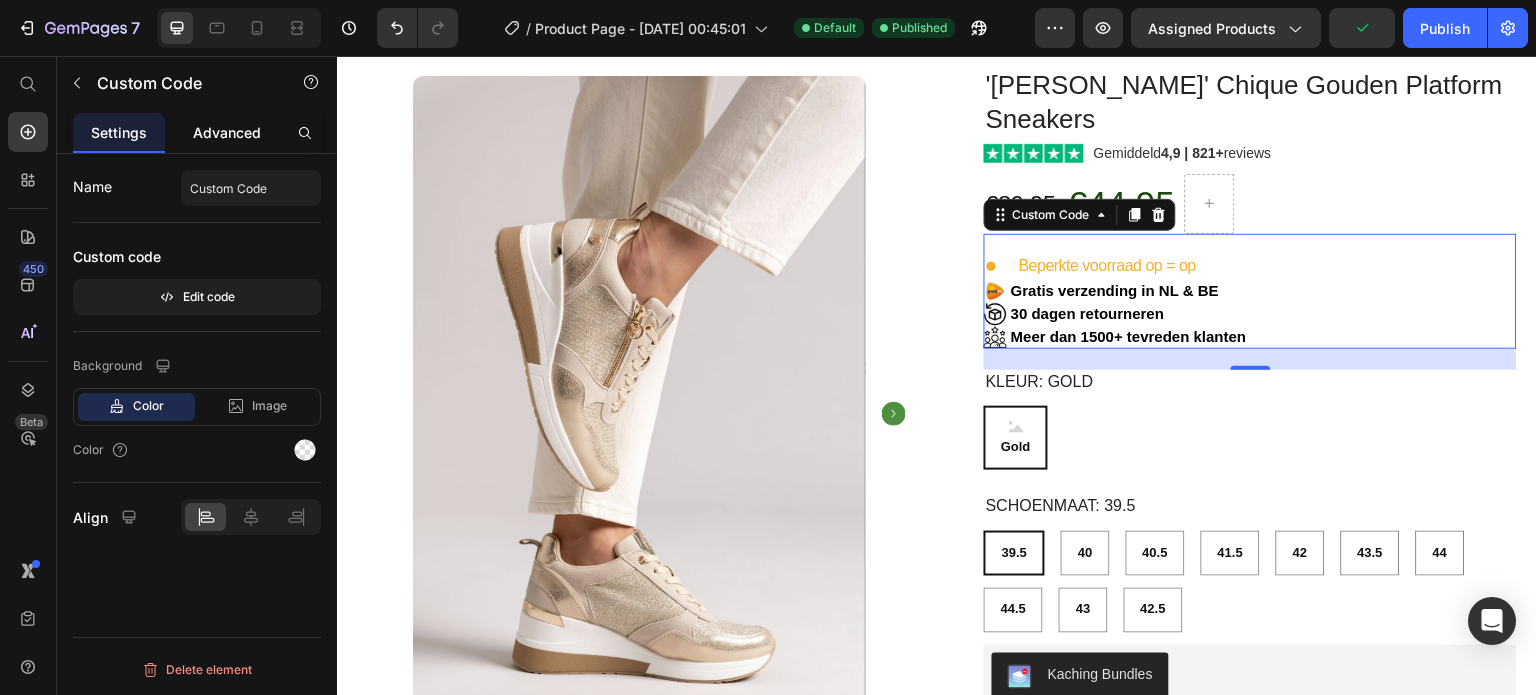 click on "Advanced" at bounding box center [227, 132] 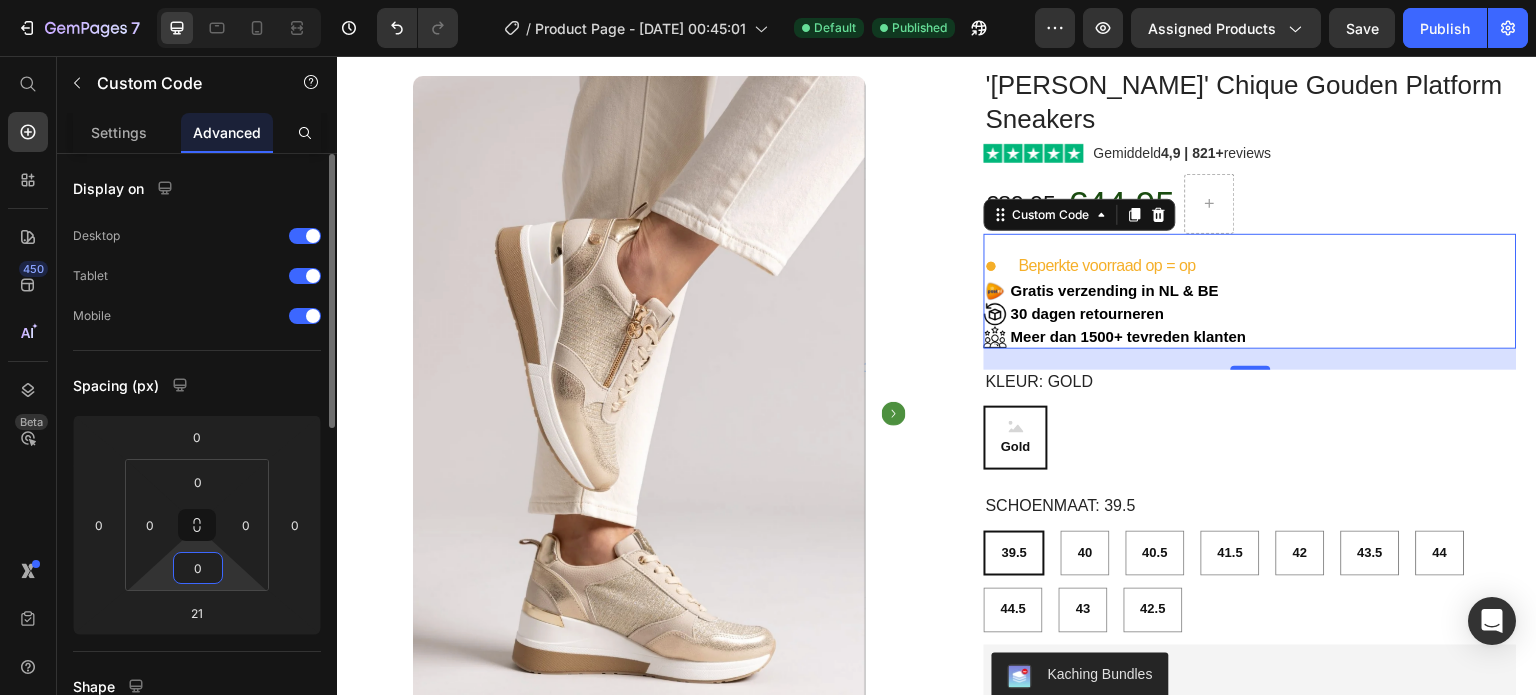 click on "0" at bounding box center (198, 568) 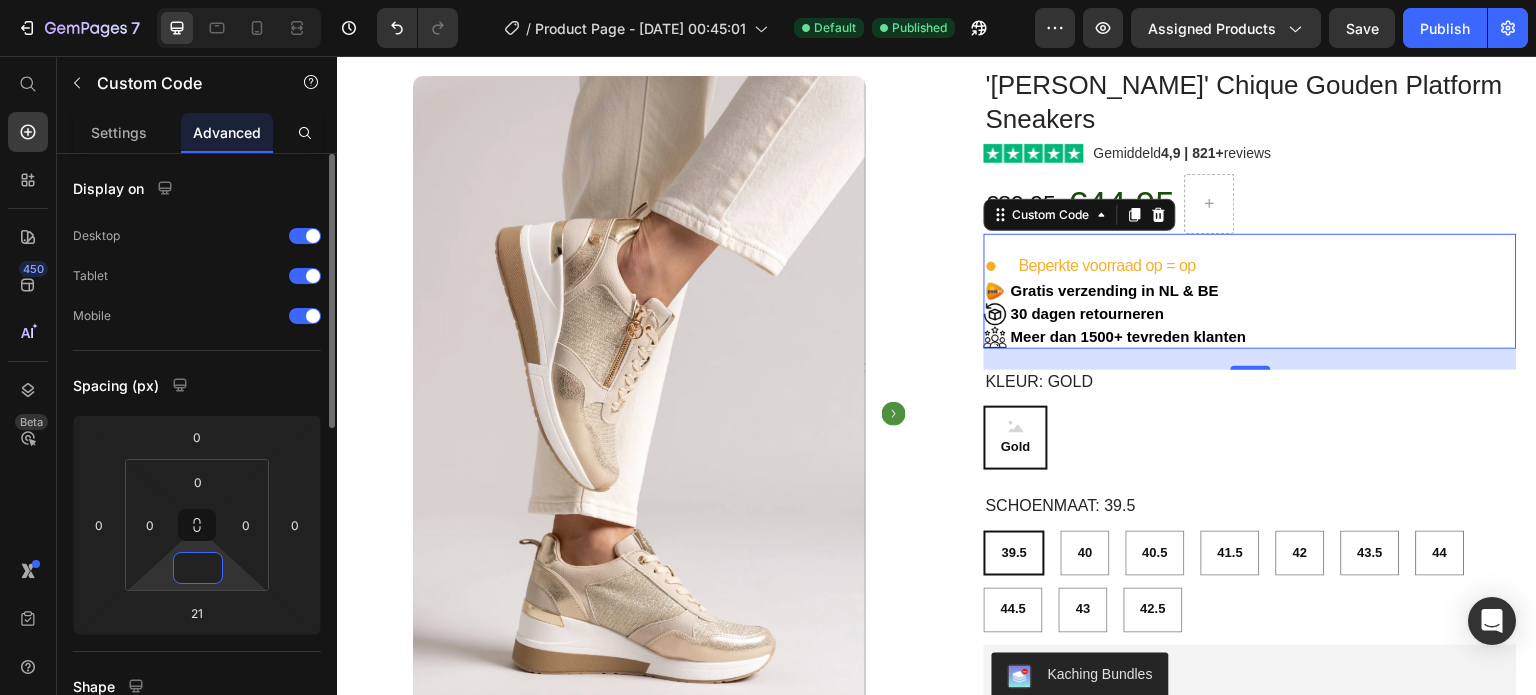 type on "0" 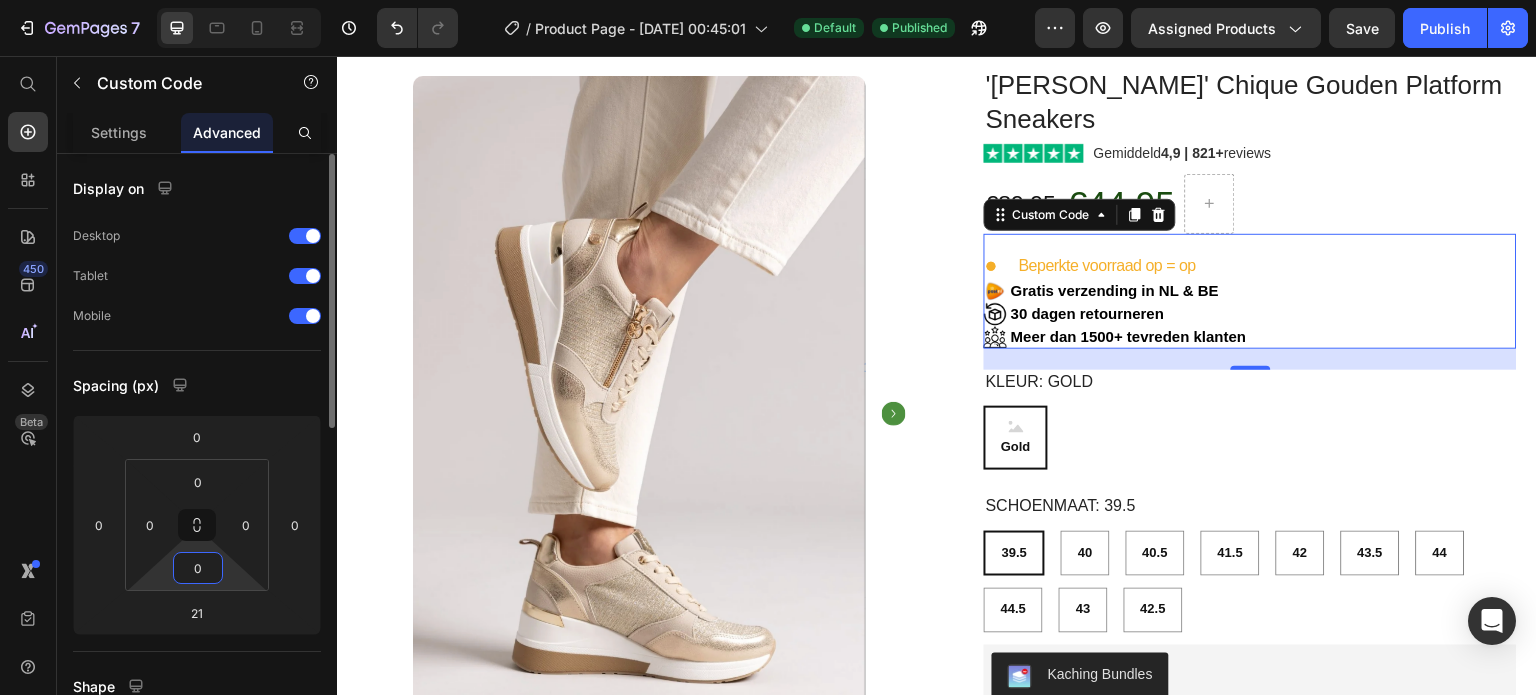 click on "Spacing (px)" at bounding box center (197, 385) 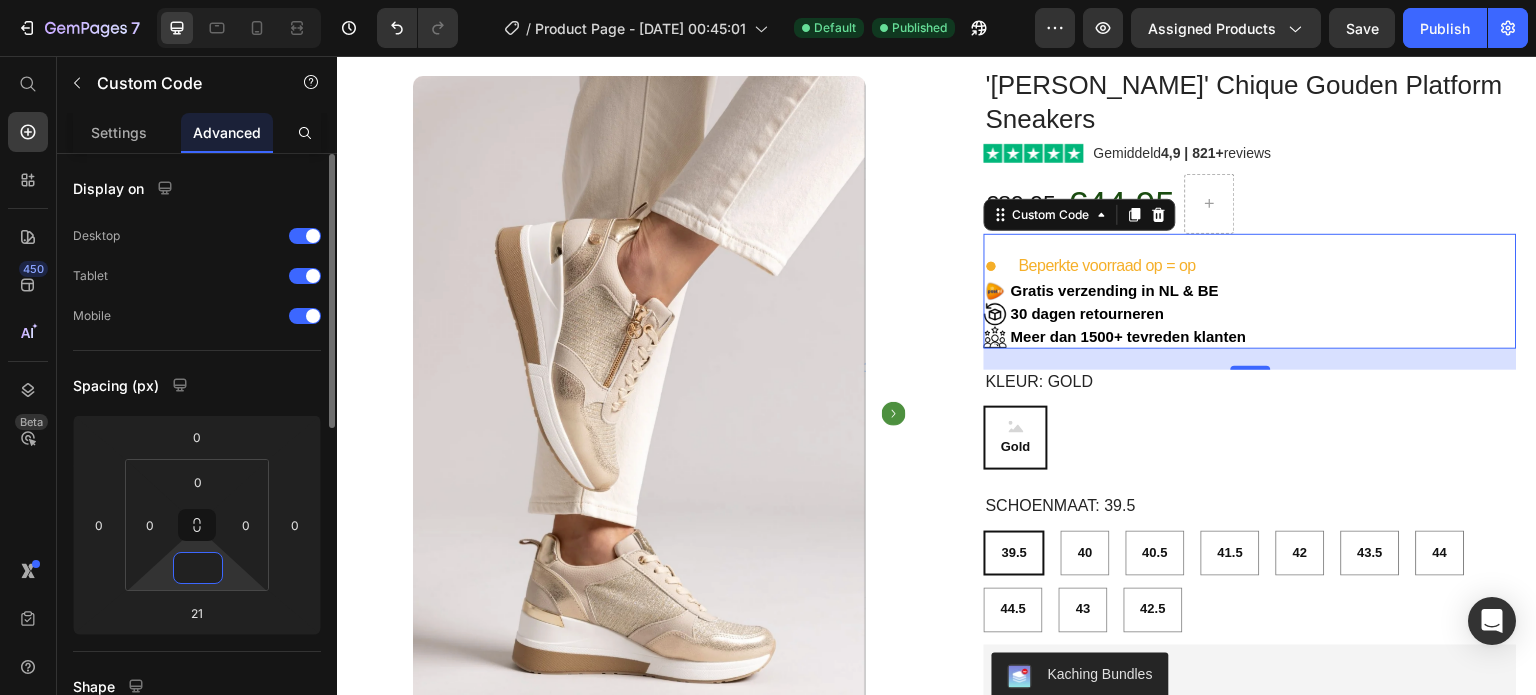click at bounding box center [198, 568] 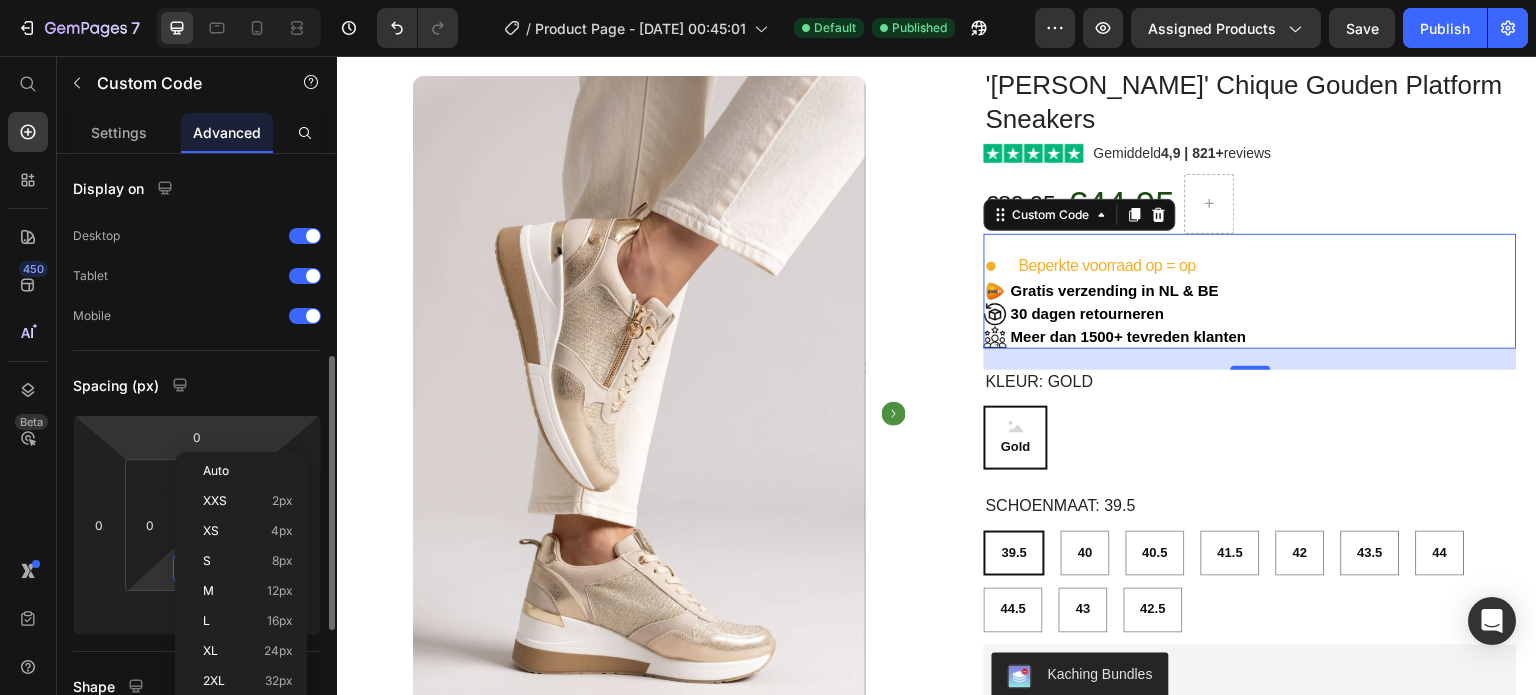 scroll, scrollTop: 139, scrollLeft: 0, axis: vertical 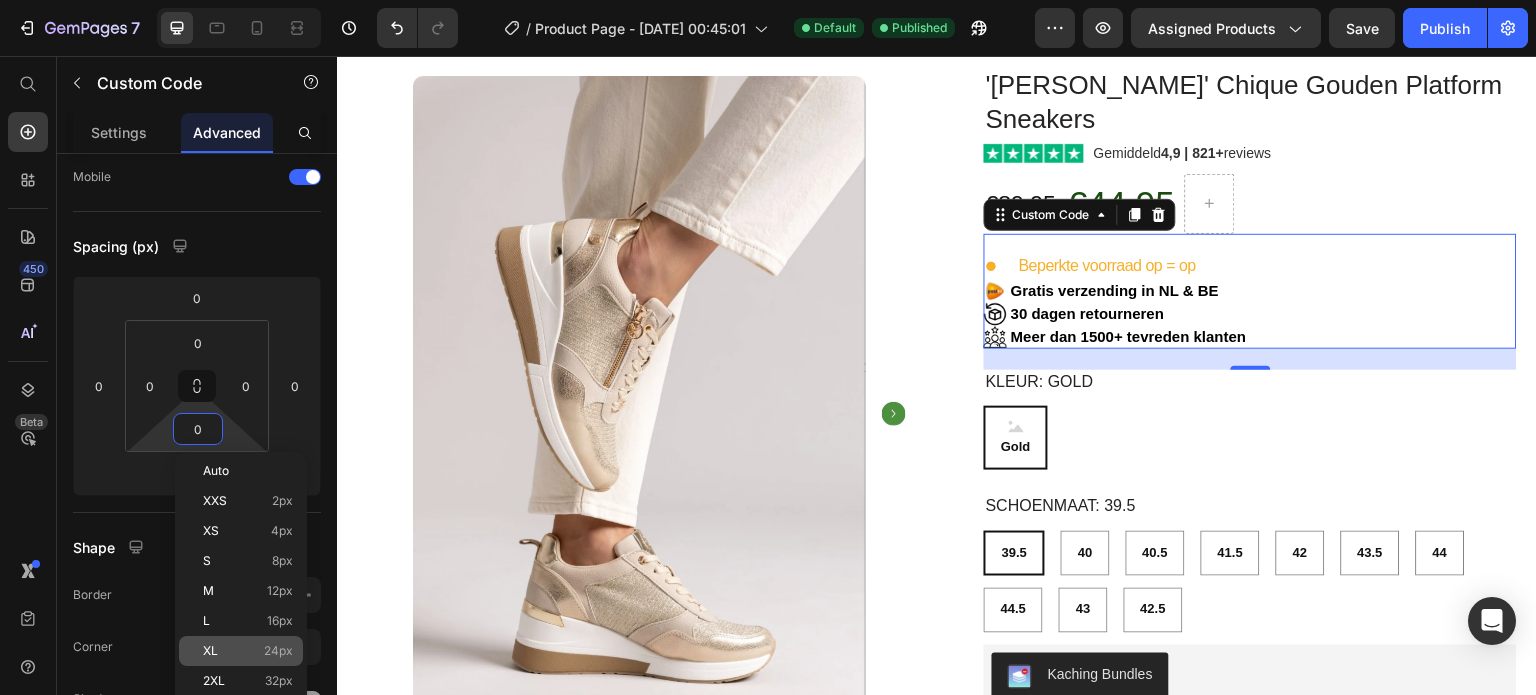 click on "XL 24px" 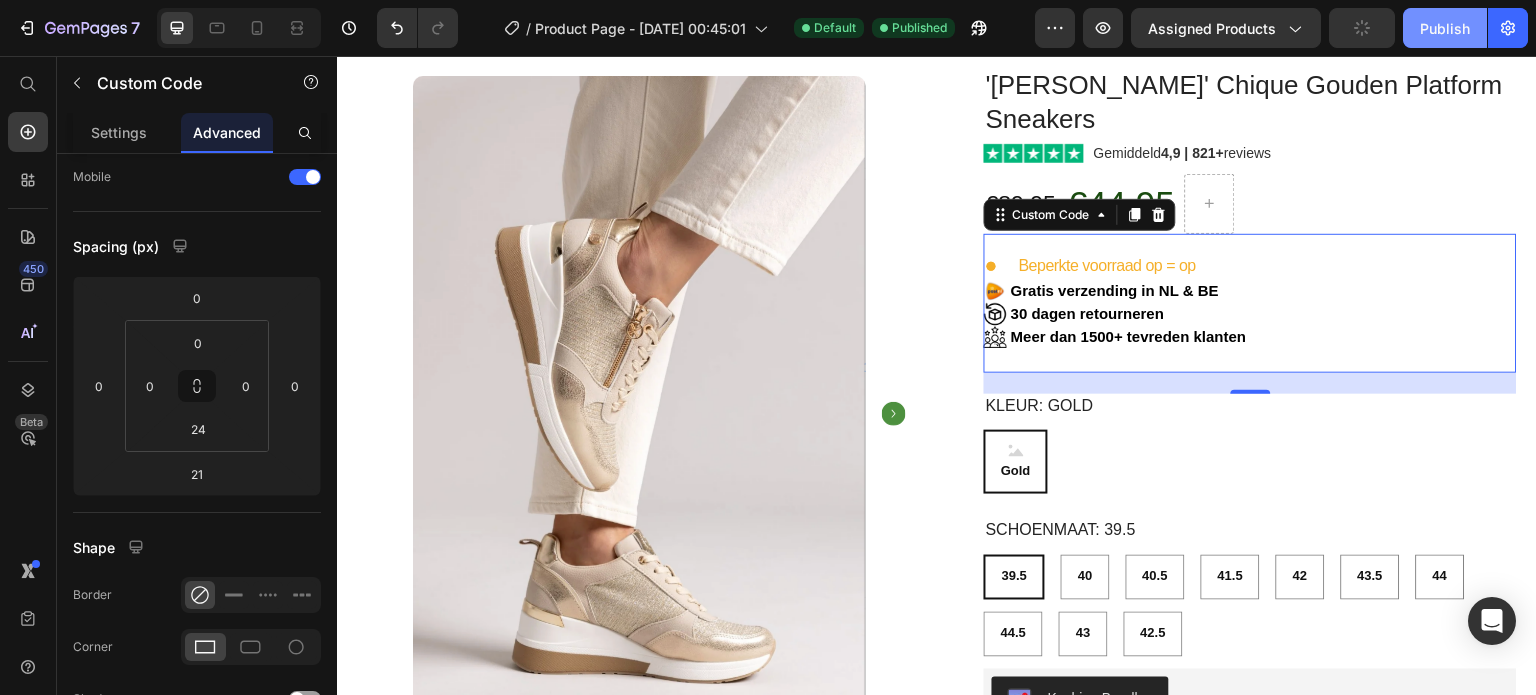 click on "Publish" at bounding box center [1445, 28] 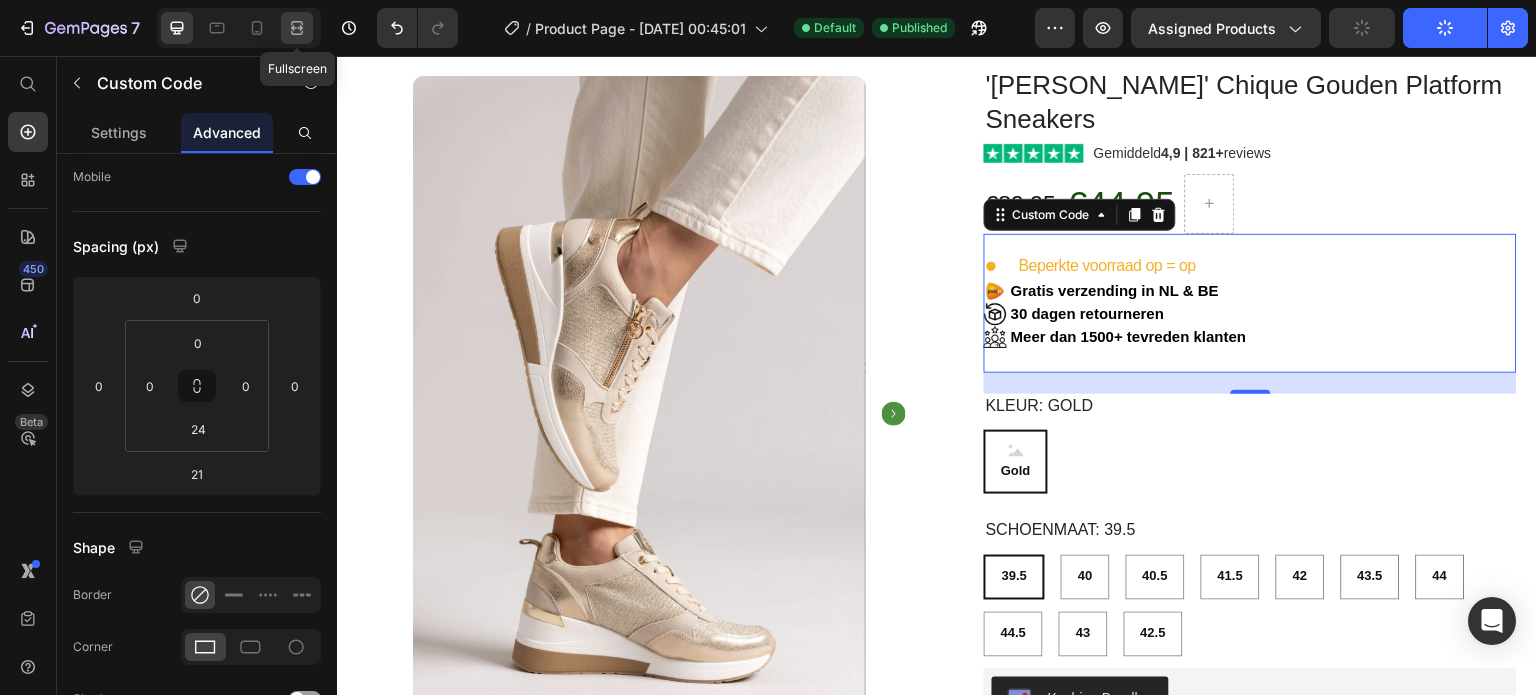 click 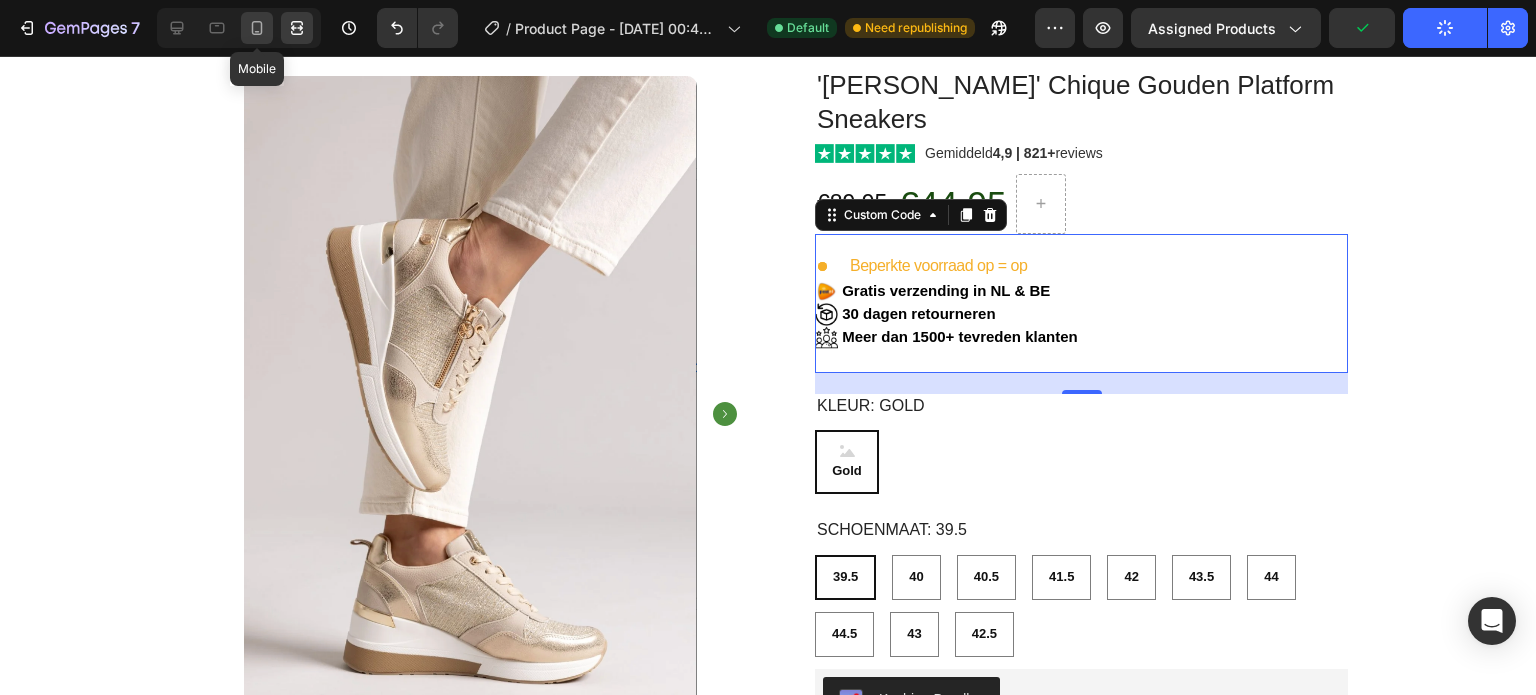 click 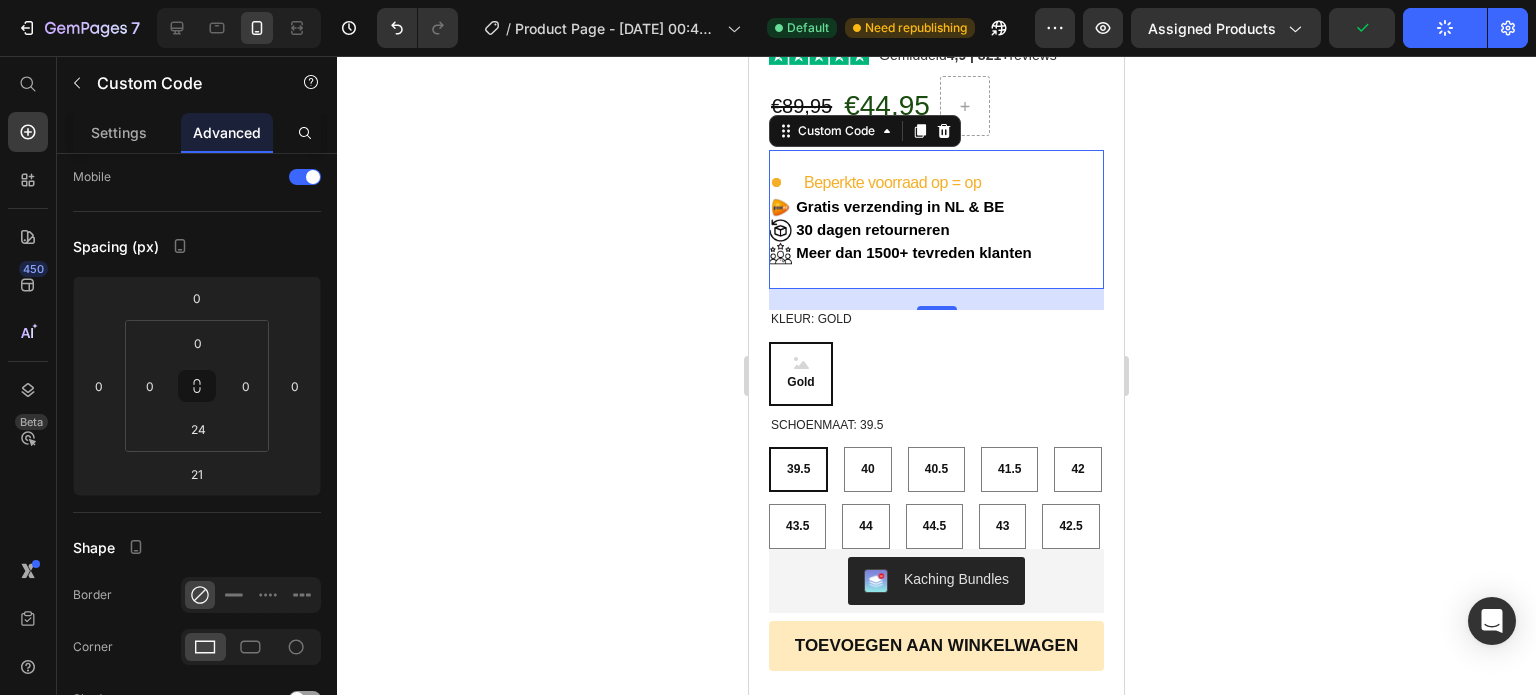 scroll, scrollTop: 733, scrollLeft: 0, axis: vertical 